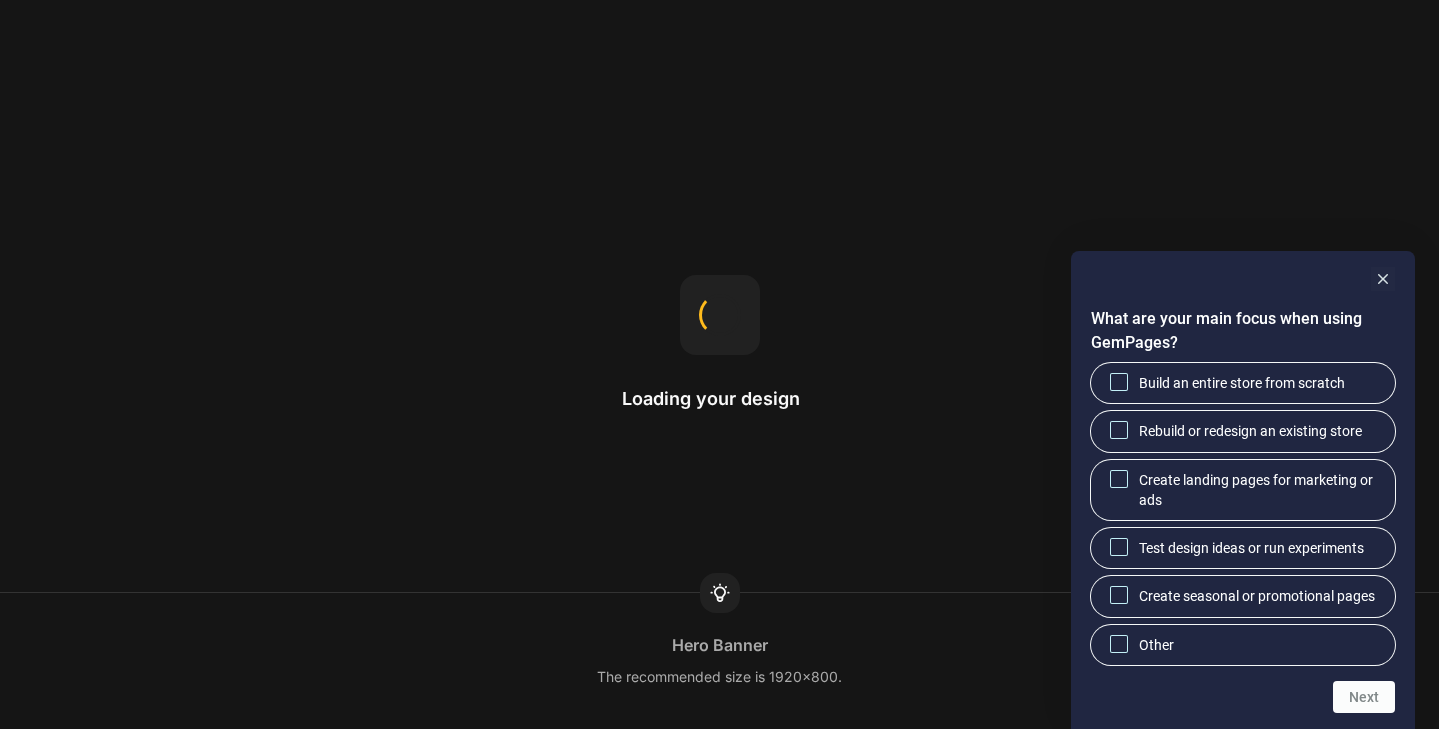 scroll, scrollTop: 0, scrollLeft: 0, axis: both 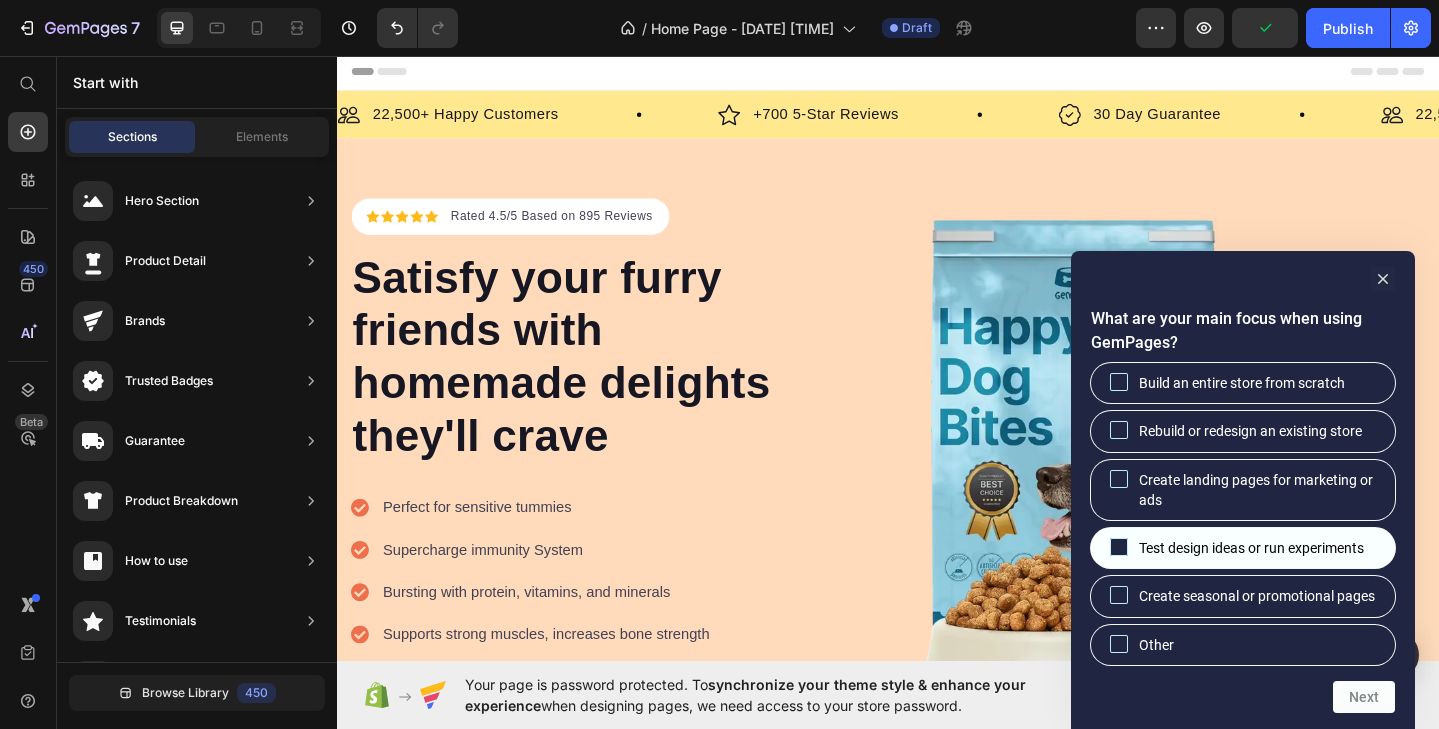 click on "Test design ideas or run experiments" at bounding box center (1251, 548) 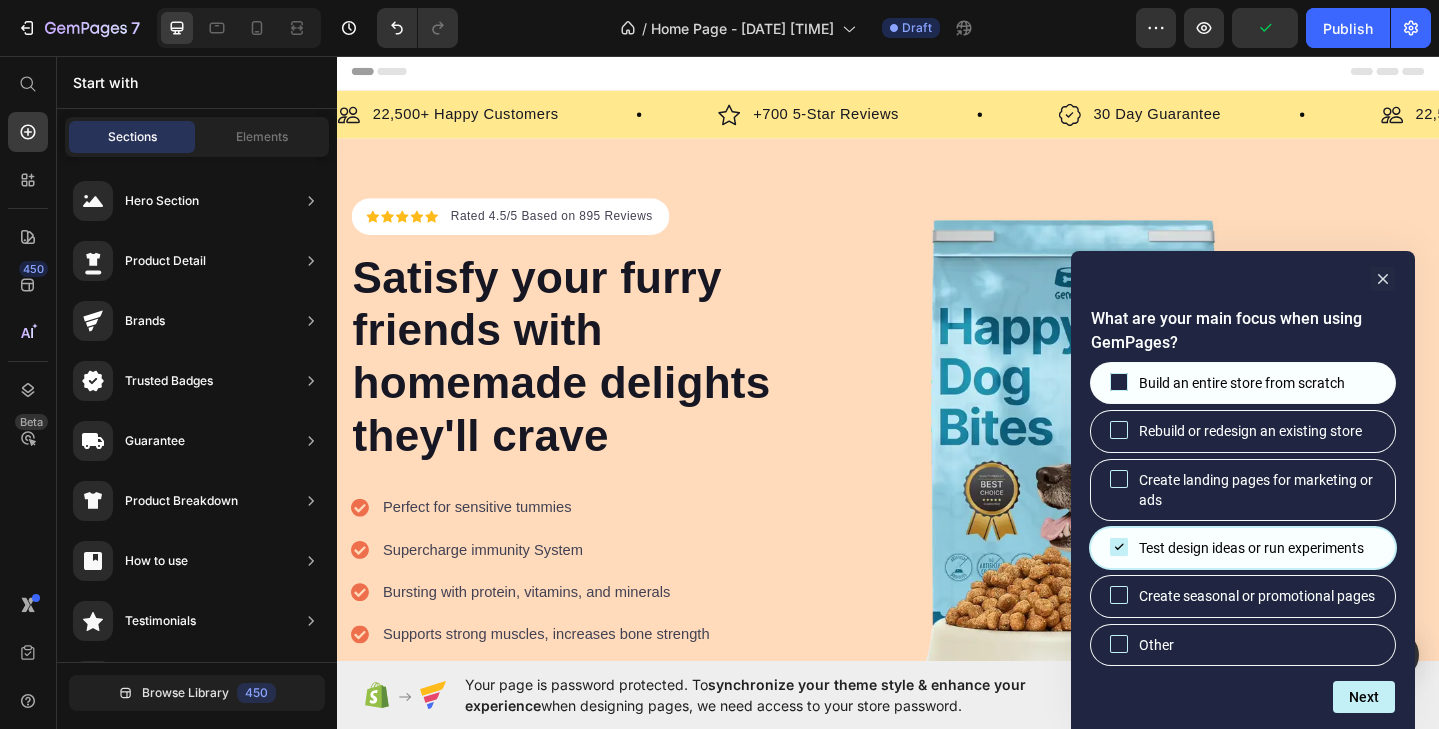 click on "Build an entire store from scratch" at bounding box center [1242, 383] 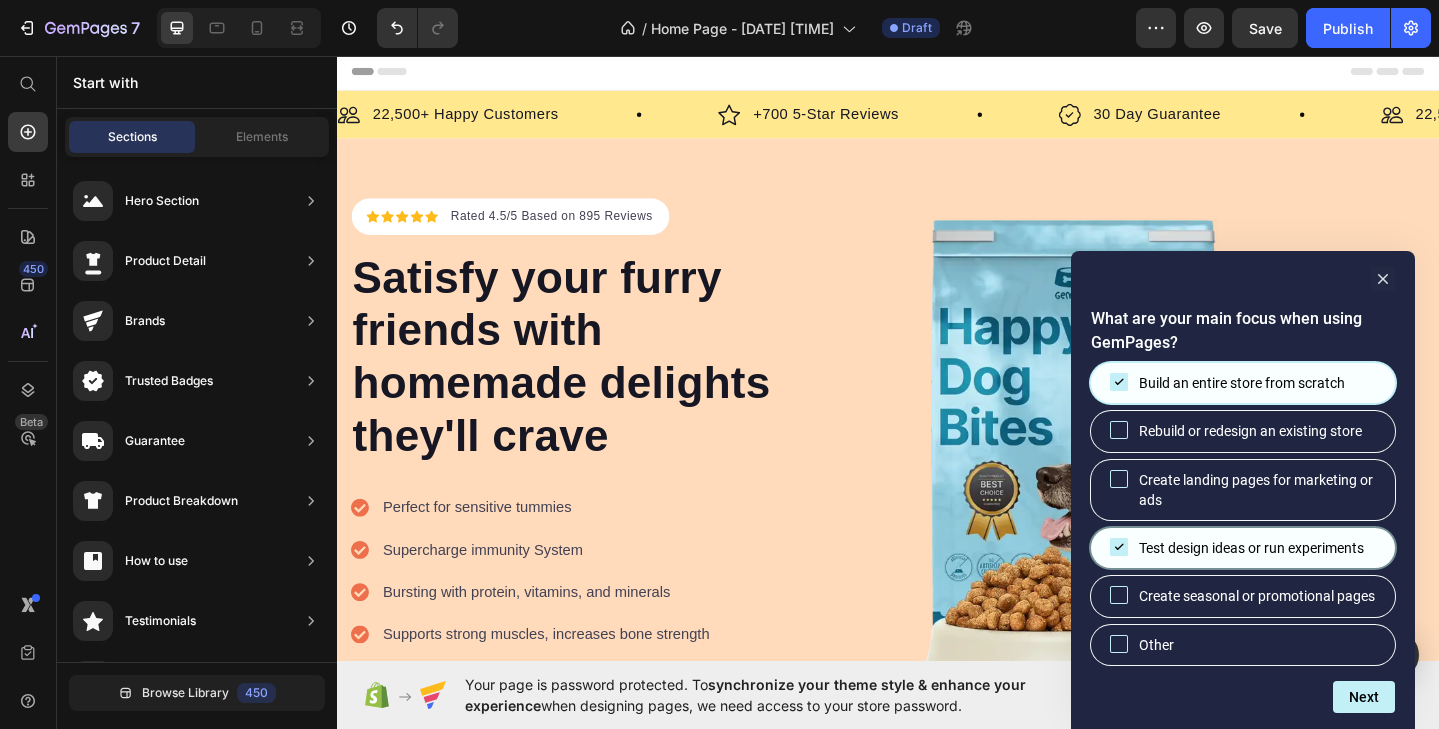 click on "Test design ideas or run experiments" at bounding box center (1243, 548) 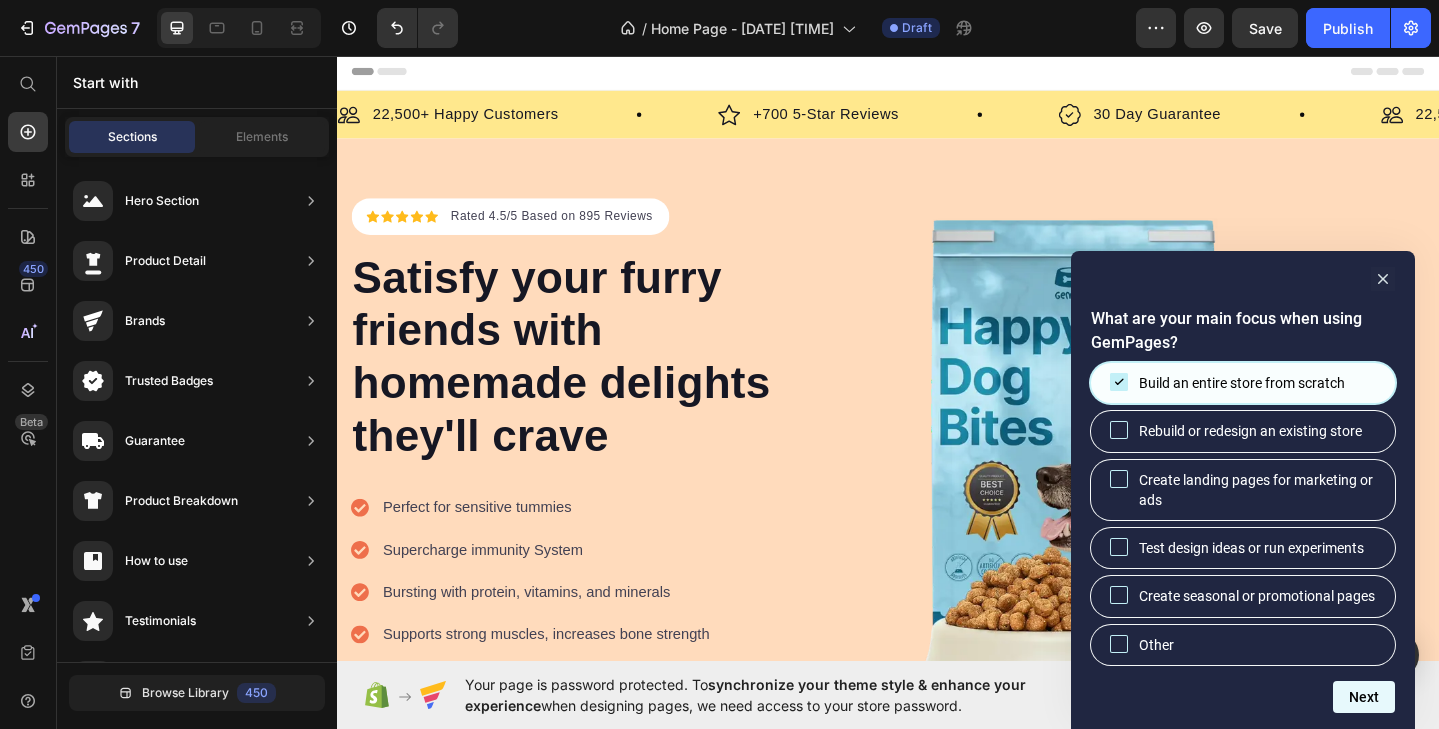 click on "Next" at bounding box center (1364, 697) 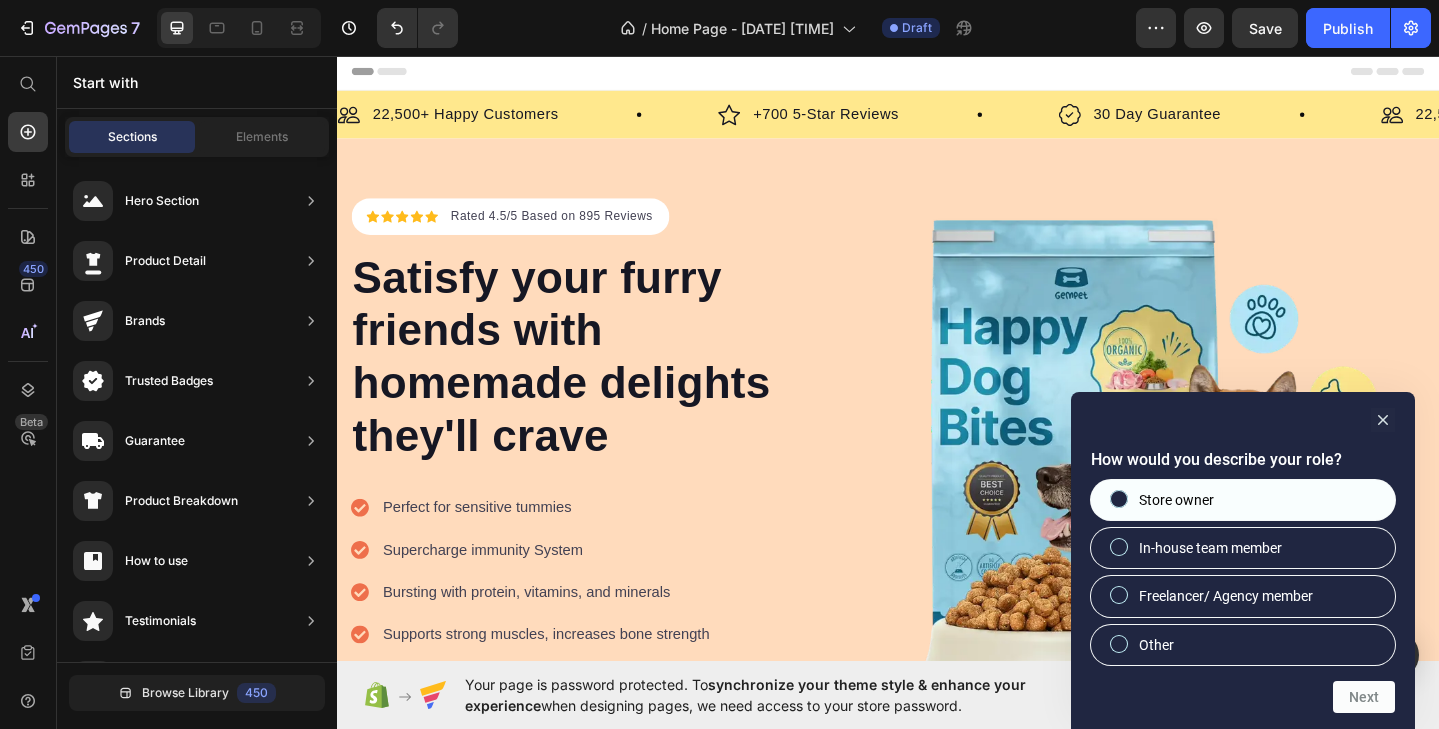 click on "Store owner" at bounding box center [1243, 500] 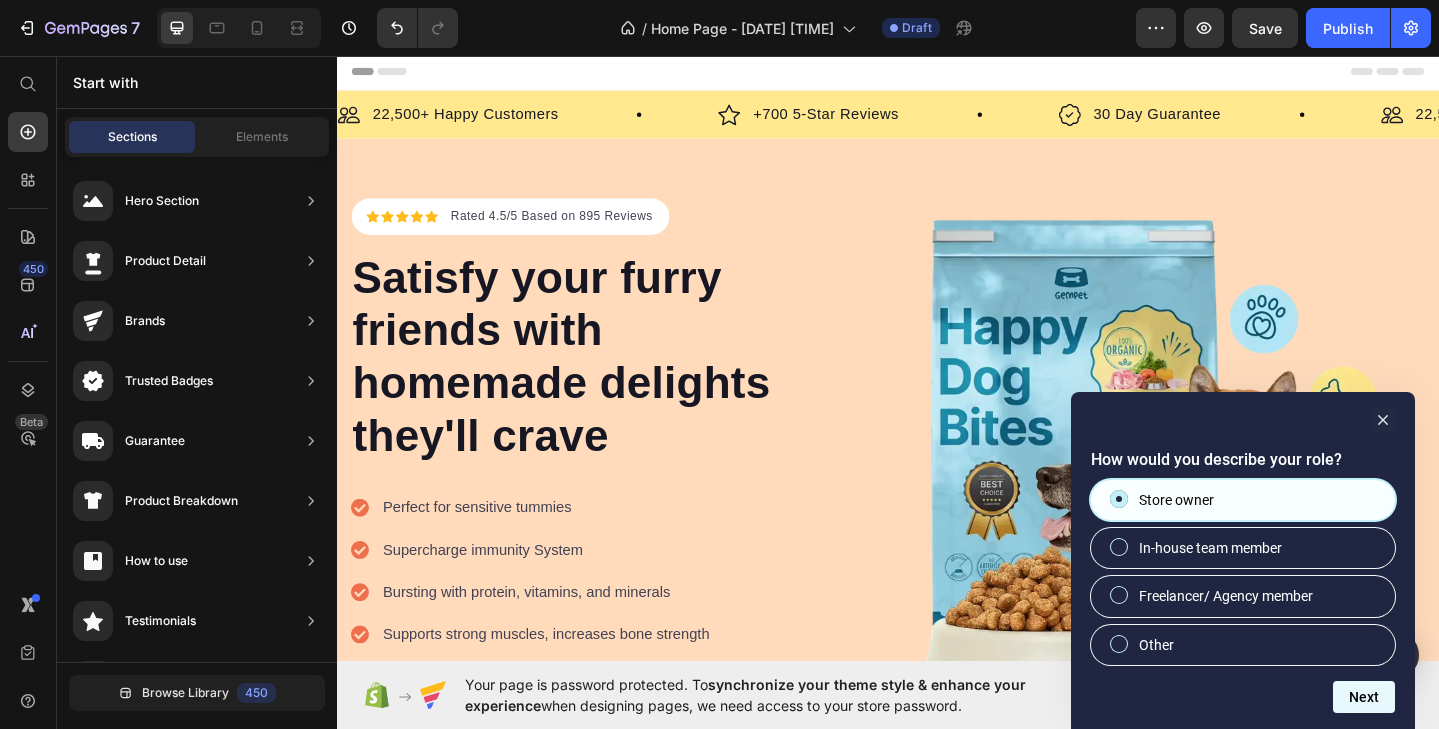 click on "Next" at bounding box center (1364, 697) 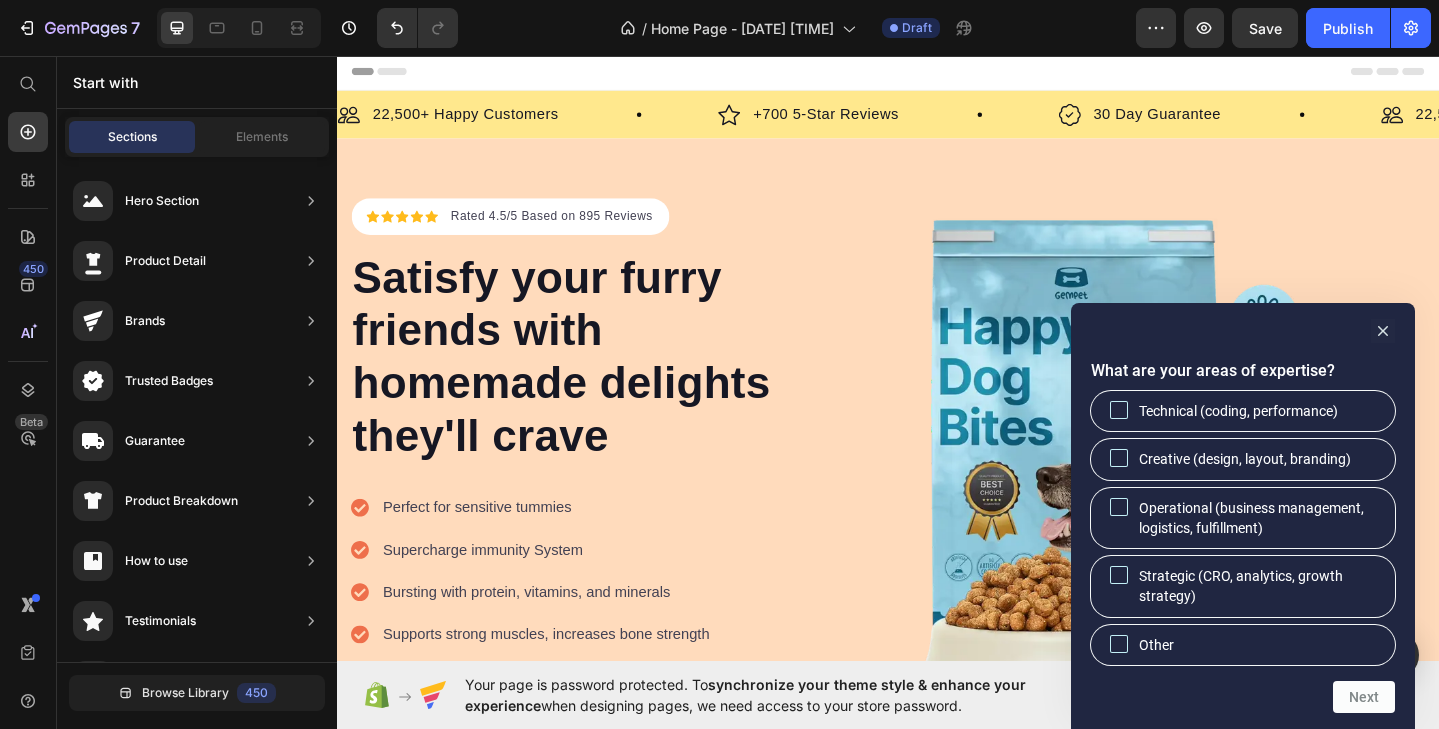 click on "What are your areas of expertise? Technical (coding, performance) Creative (design, layout, branding)  Operational (business management, logistics, fulfillment)  Strategic (CRO, analytics, growth strategy) Other Next" at bounding box center (1243, 516) 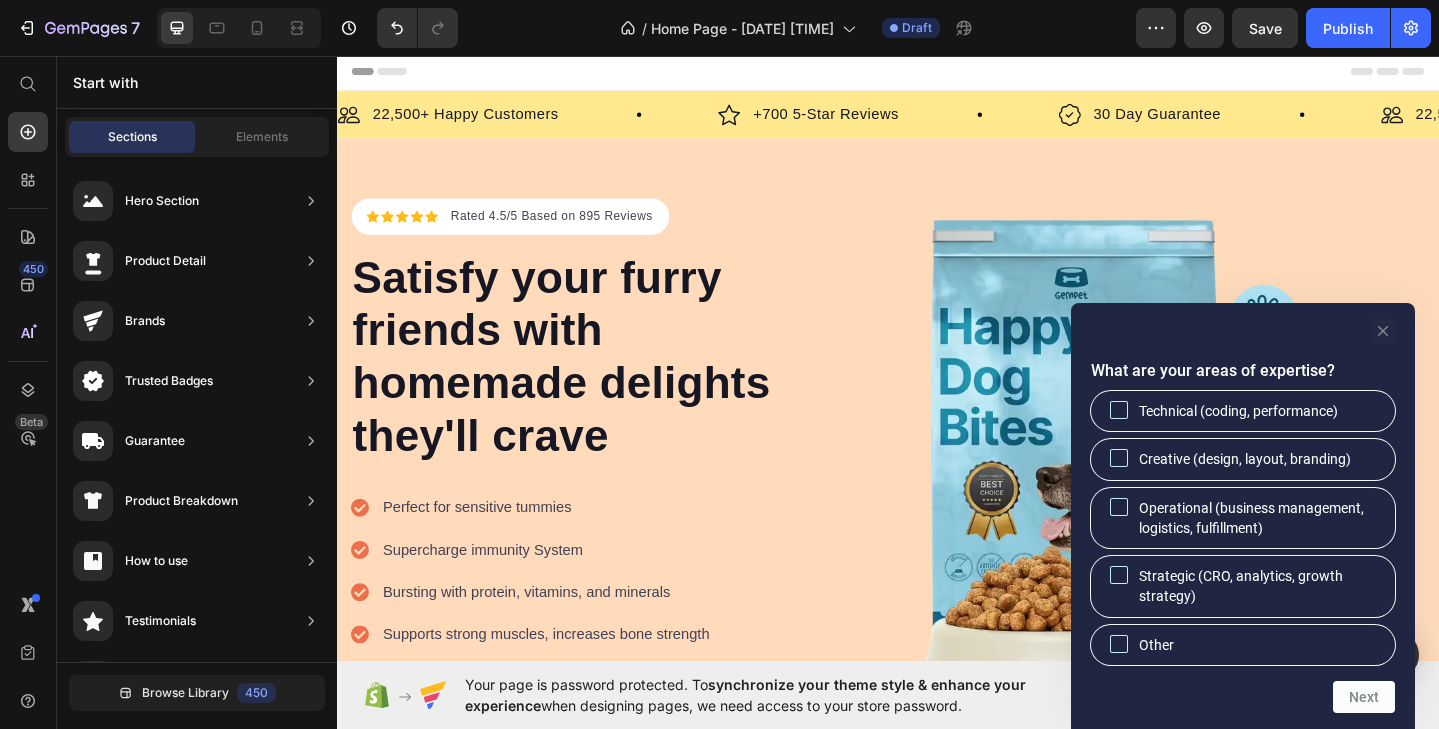 click 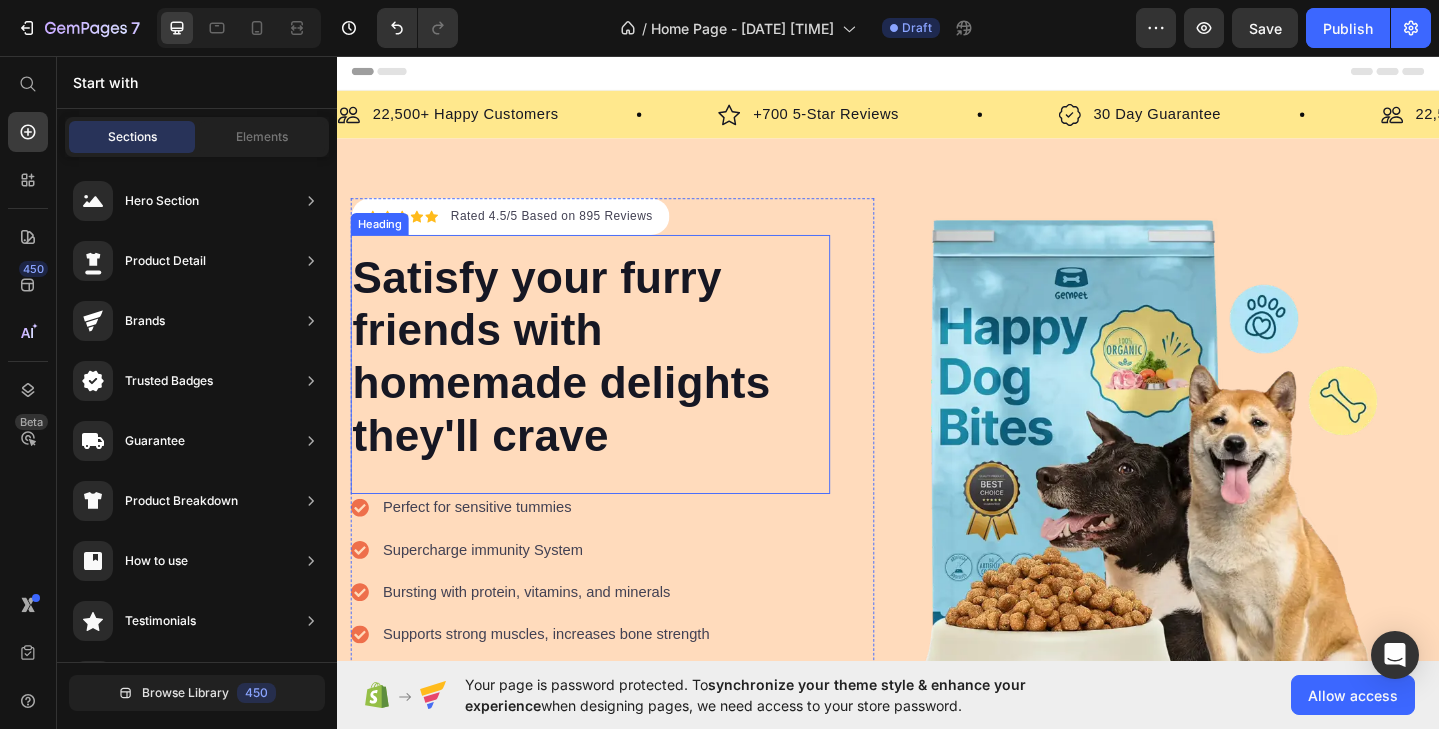 scroll, scrollTop: 0, scrollLeft: 0, axis: both 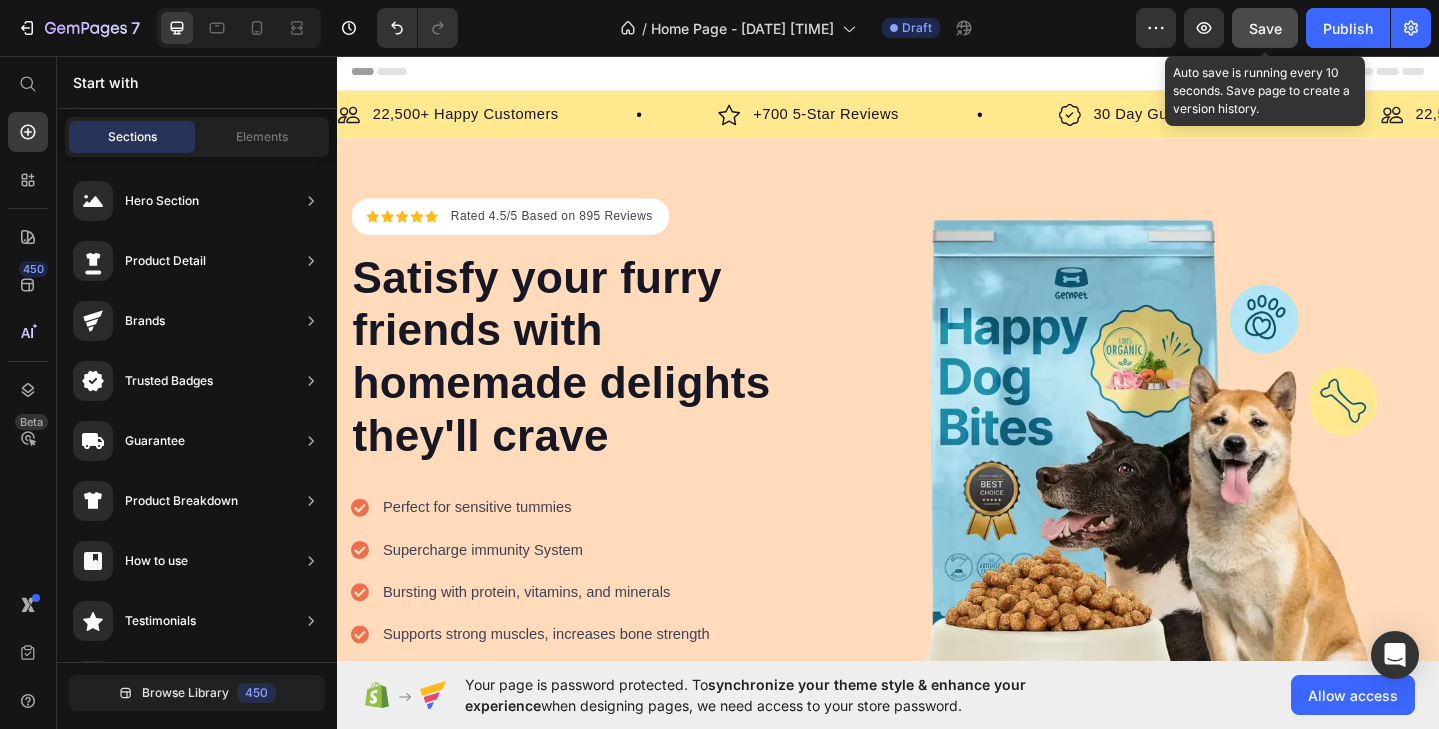 click on "Save" 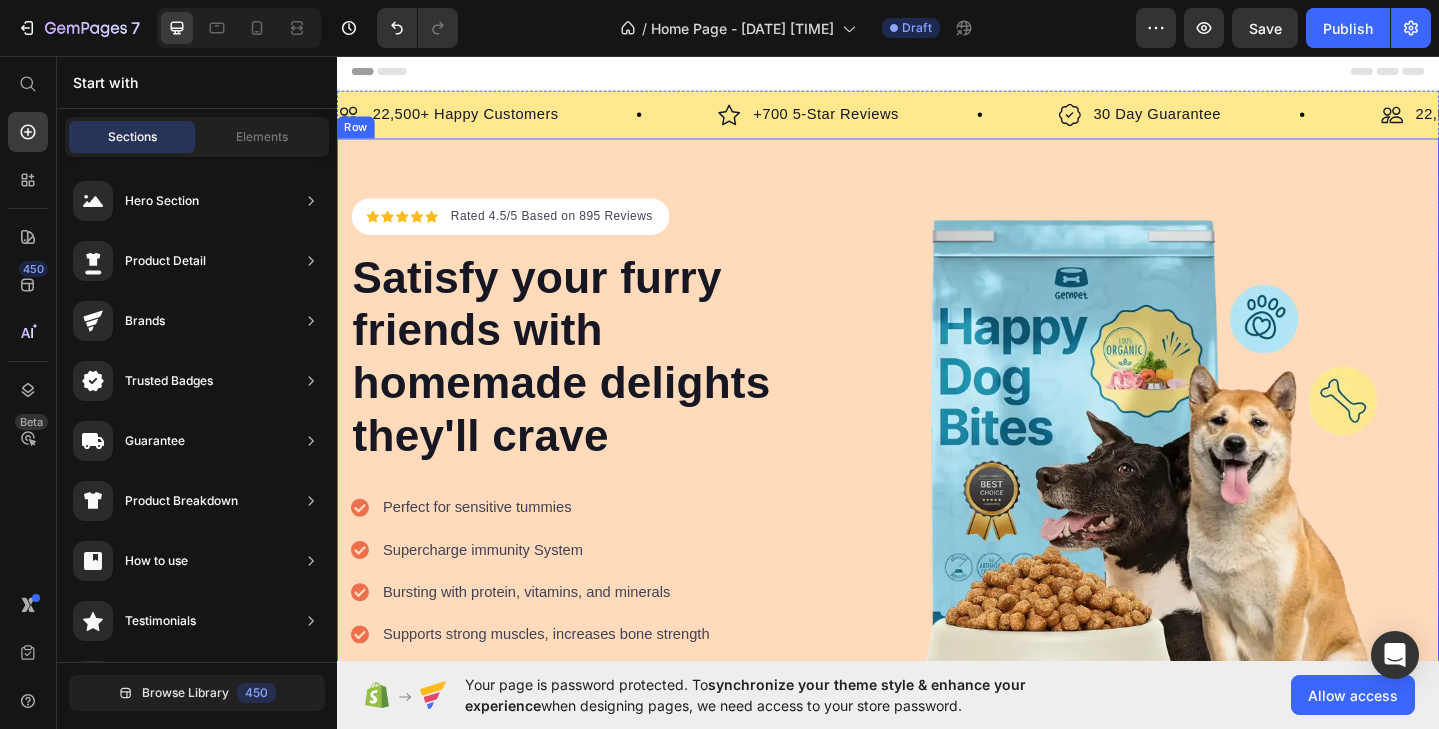 click on "Icon Icon Icon Icon Icon Icon List Hoz Rated 4.5/5 Based on 895 Reviews Text block Row Satisfy your furry friends with homemade delights they'll crave Heading Perfect for sensitive tummies Supercharge immunity System Bursting with protein, vitamins, and minerals Supports strong muscles, increases bone strength Item list Start baking doggy delights Button
30-day money back guarantee Item list Image Row Row Image Row Row" at bounding box center (937, 517) 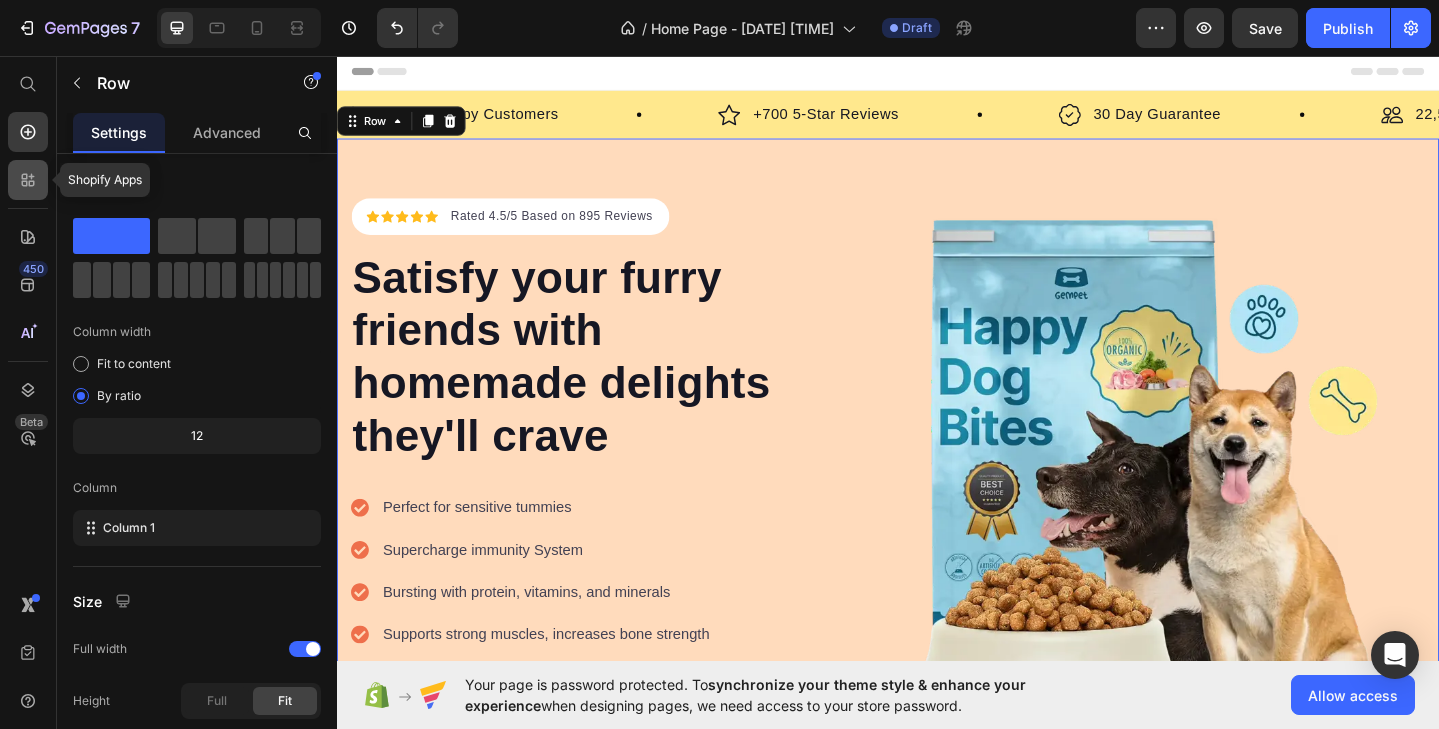 click 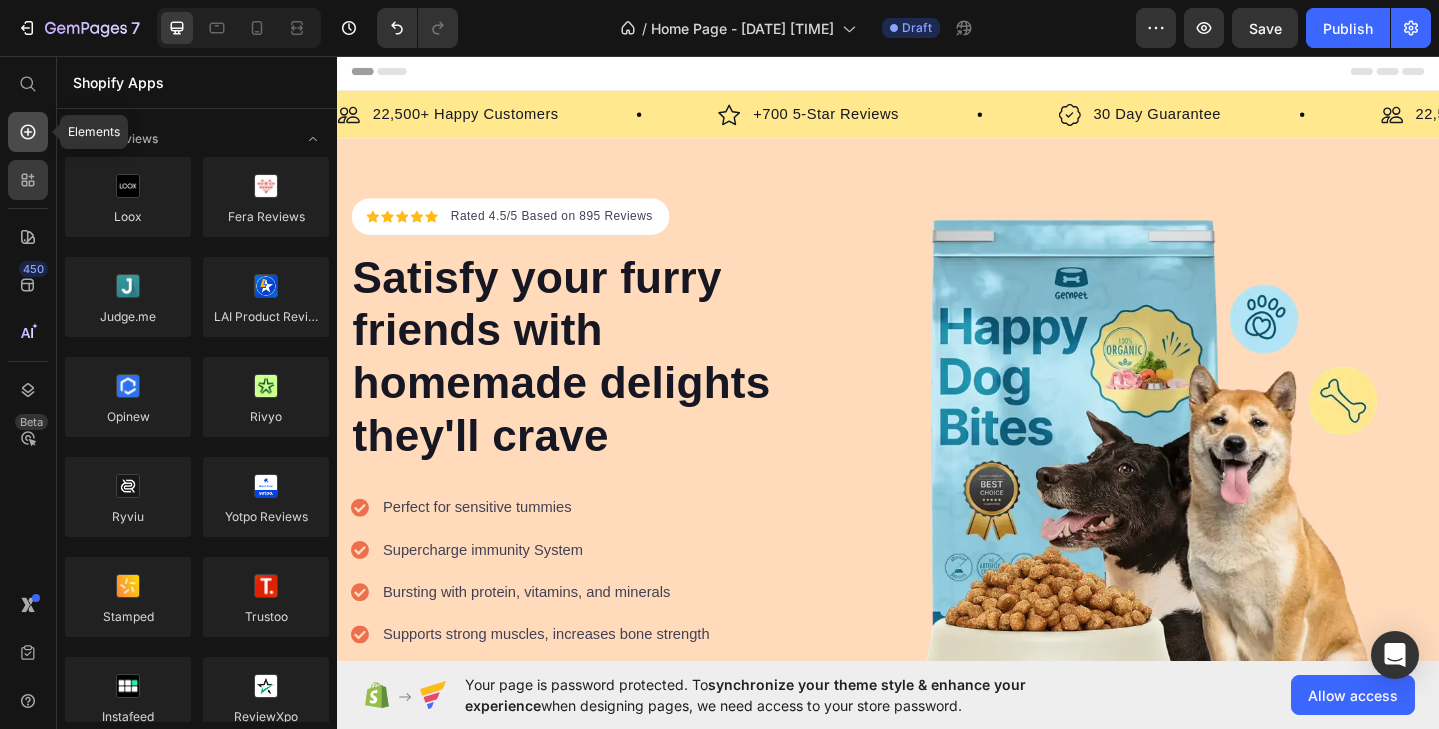 click 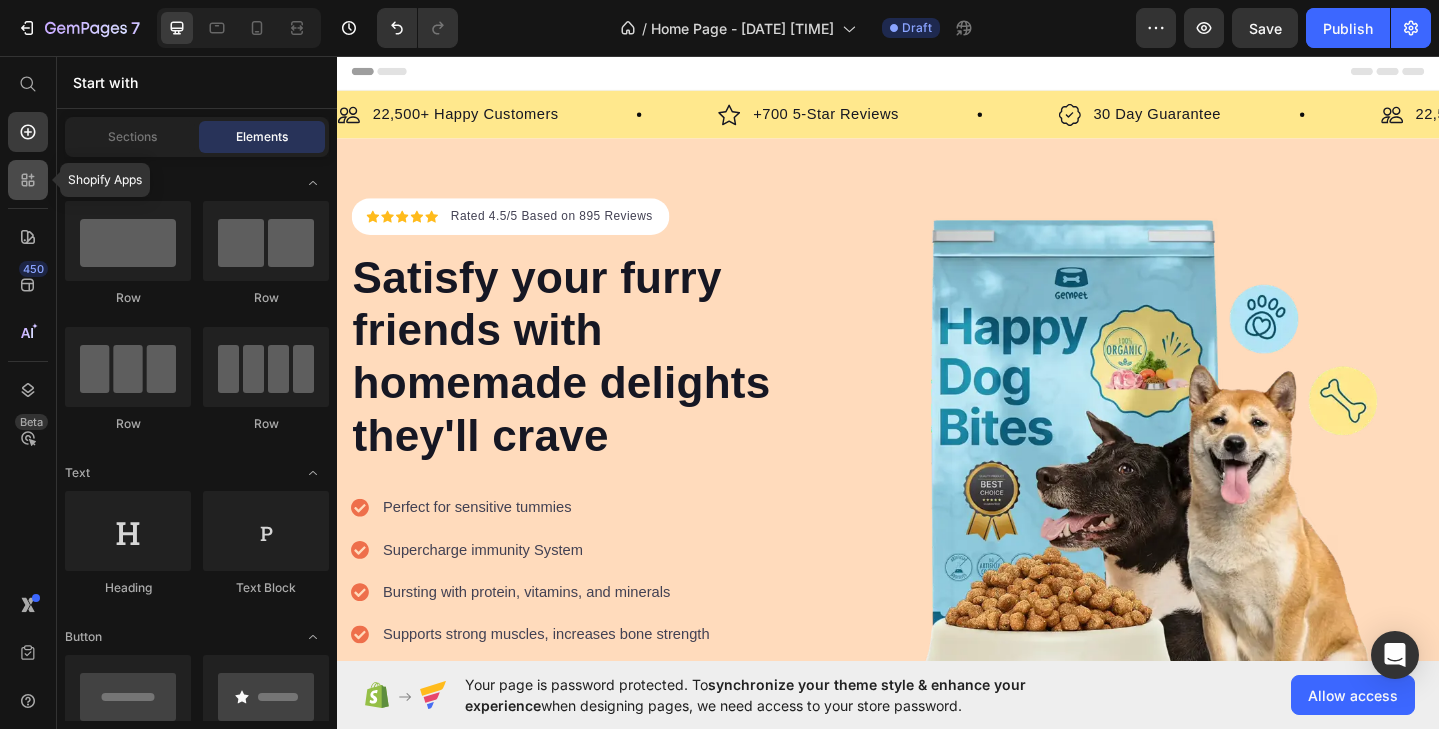 click 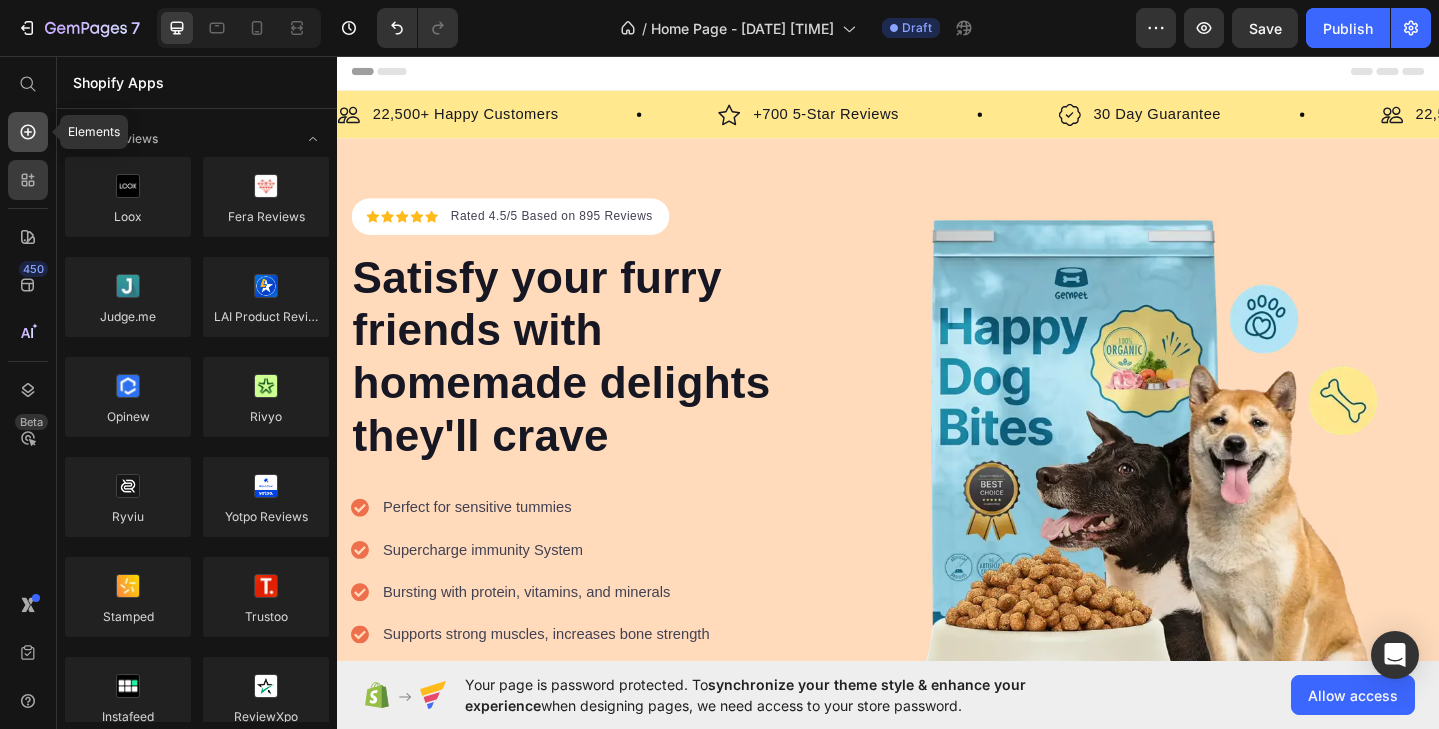 click 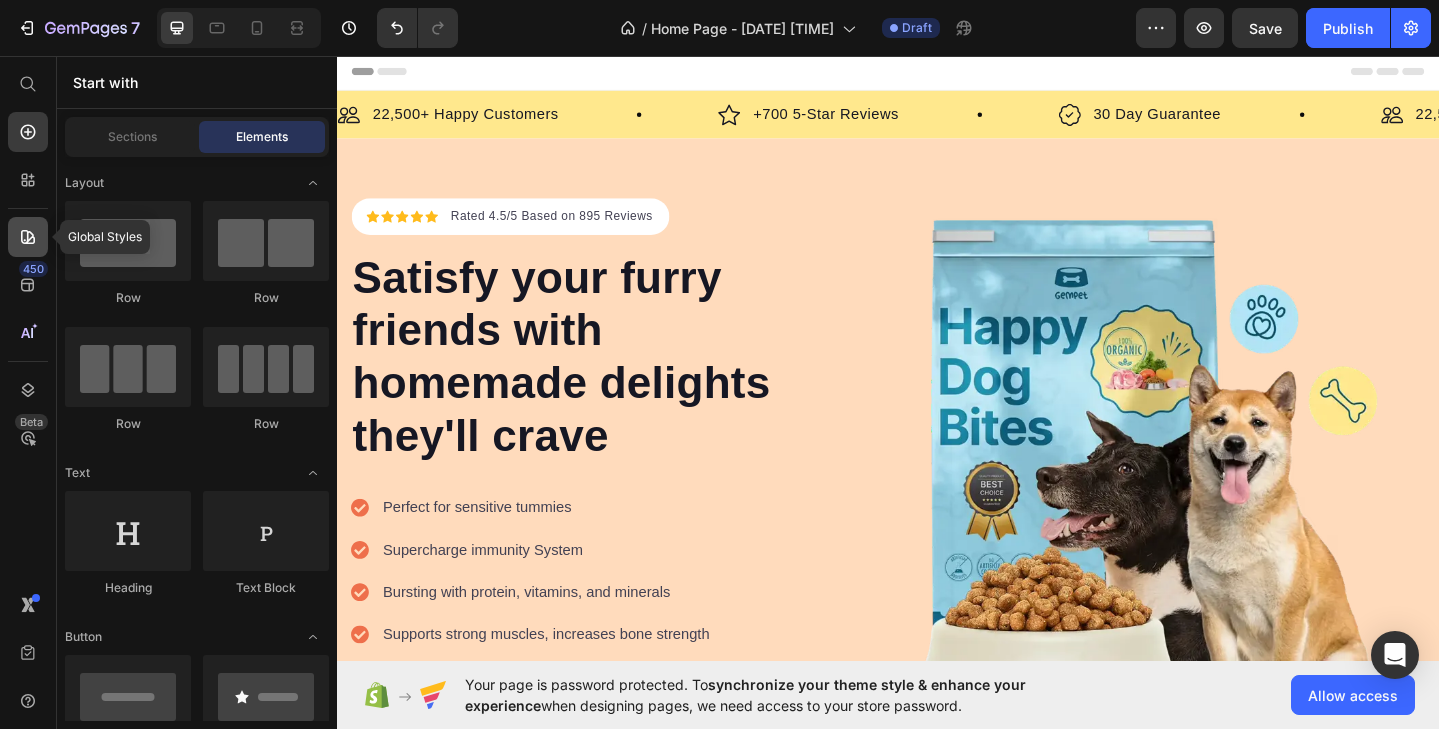 click 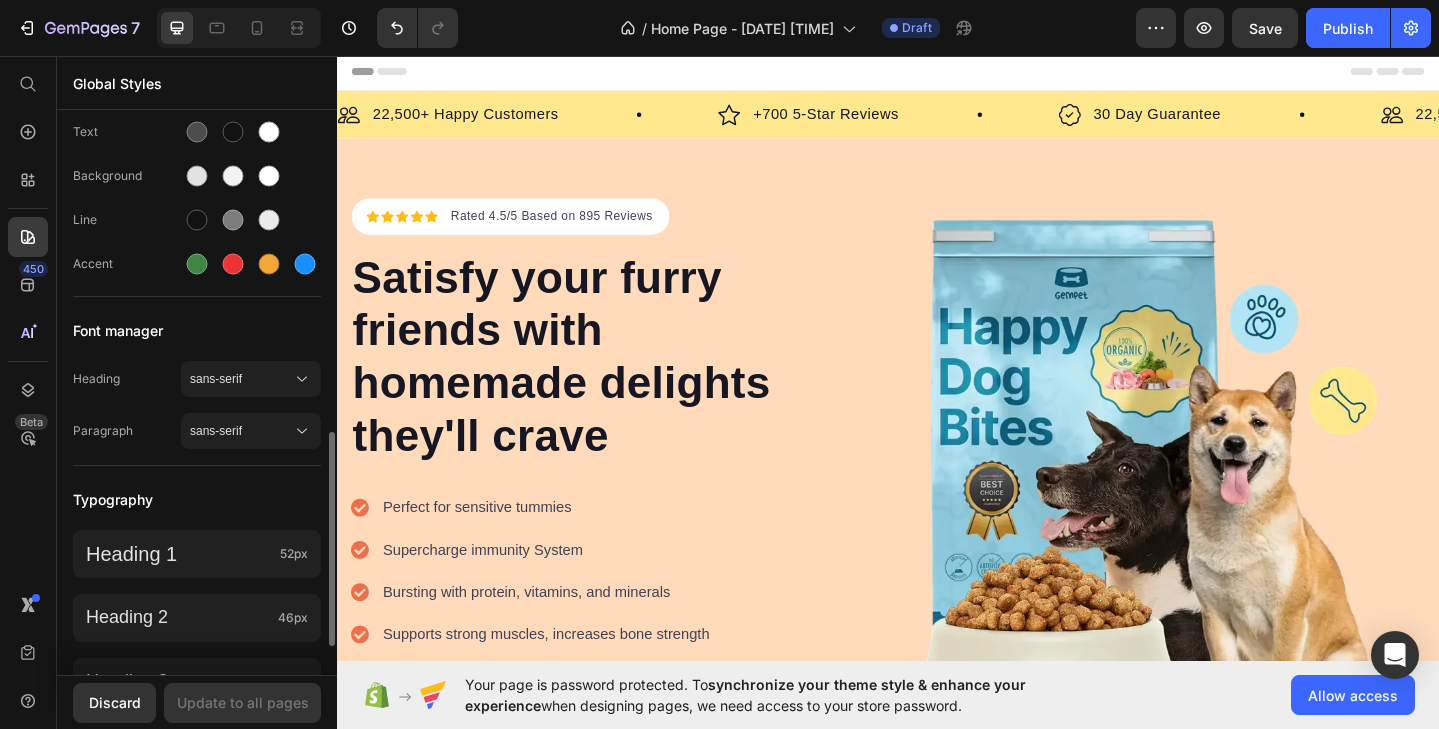 scroll, scrollTop: 0, scrollLeft: 0, axis: both 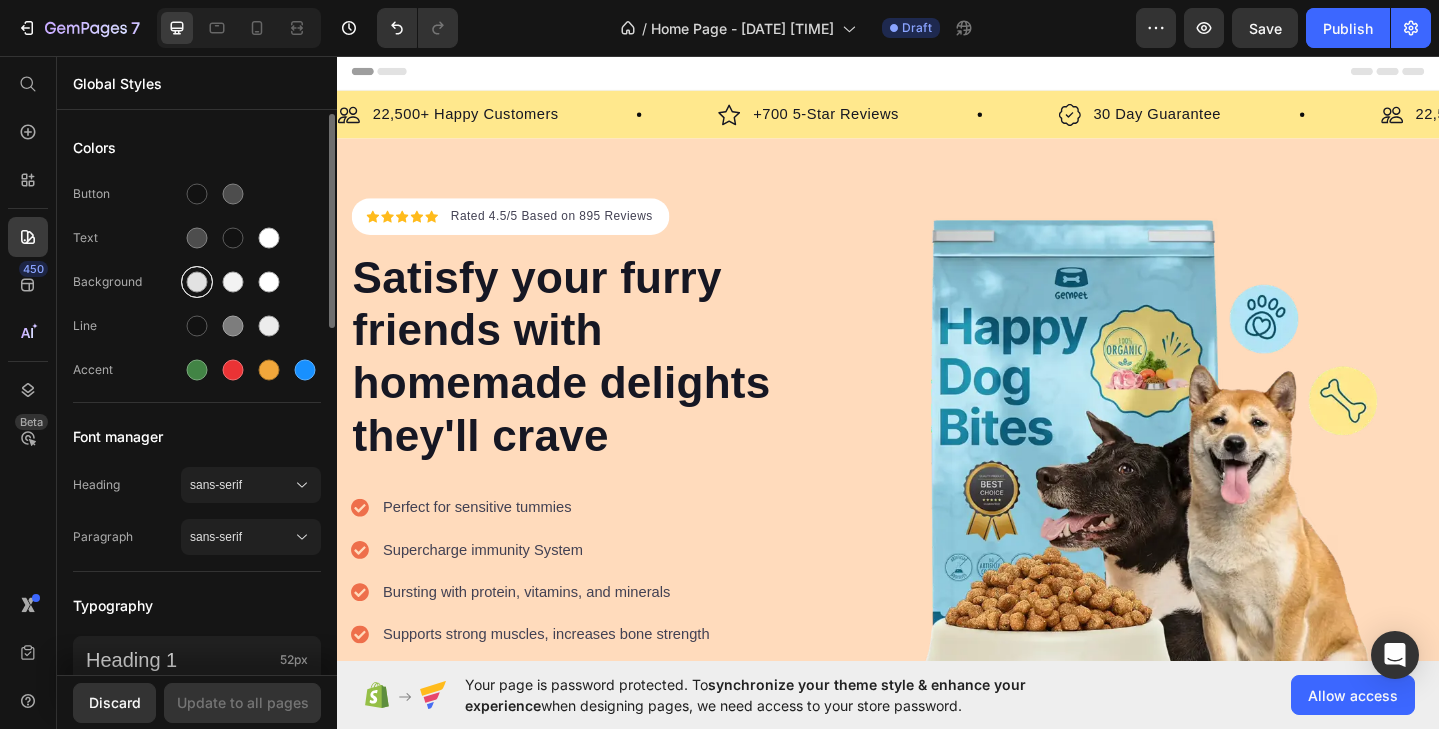 click at bounding box center (197, 282) 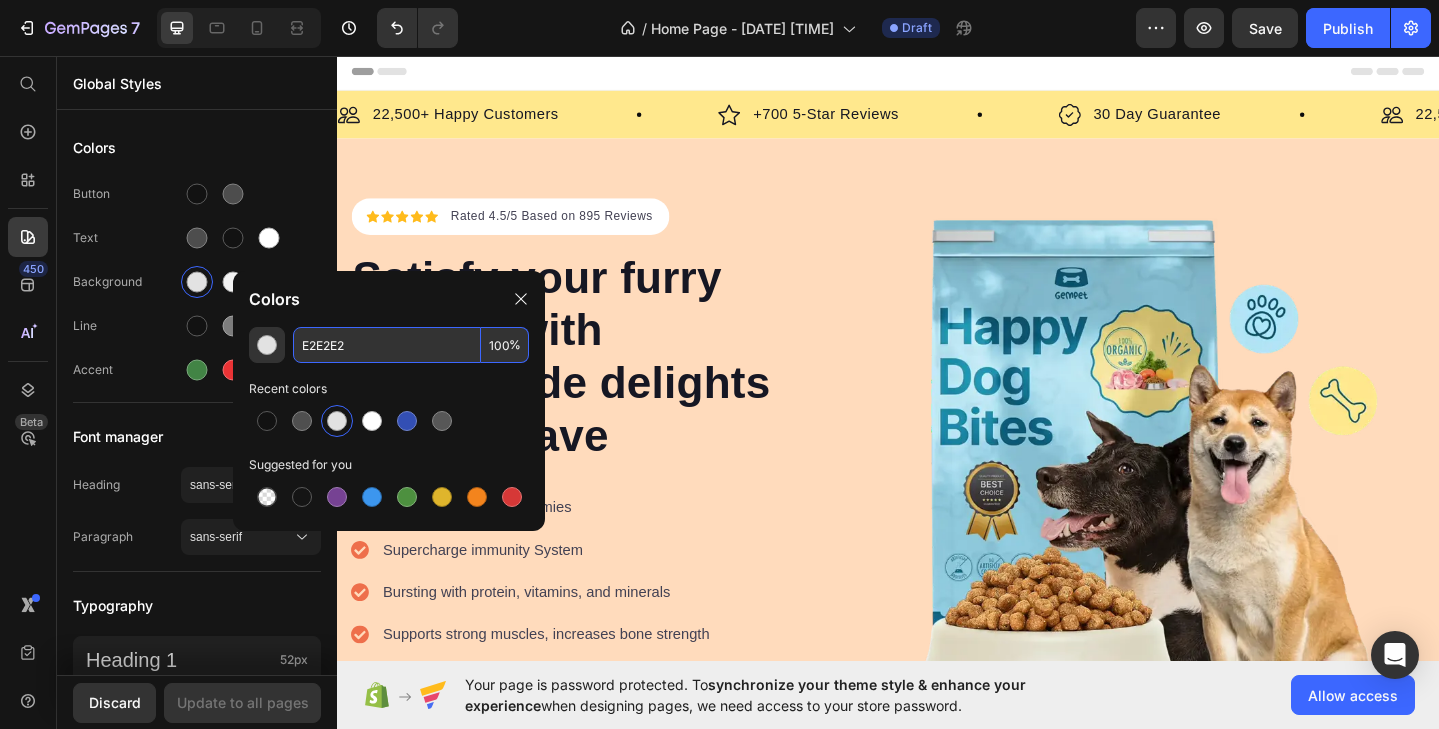 click on "E2E2E2" at bounding box center (387, 345) 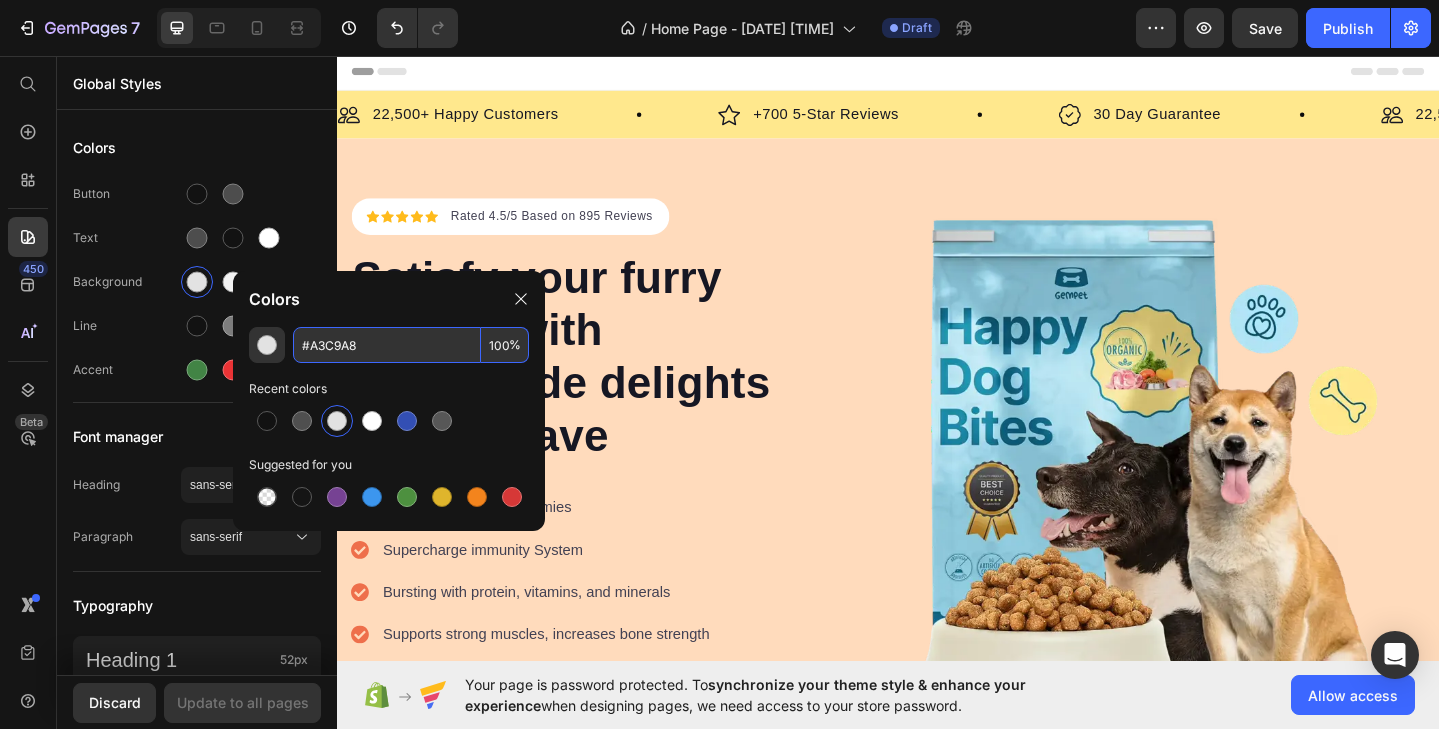 type on "A3C9A8" 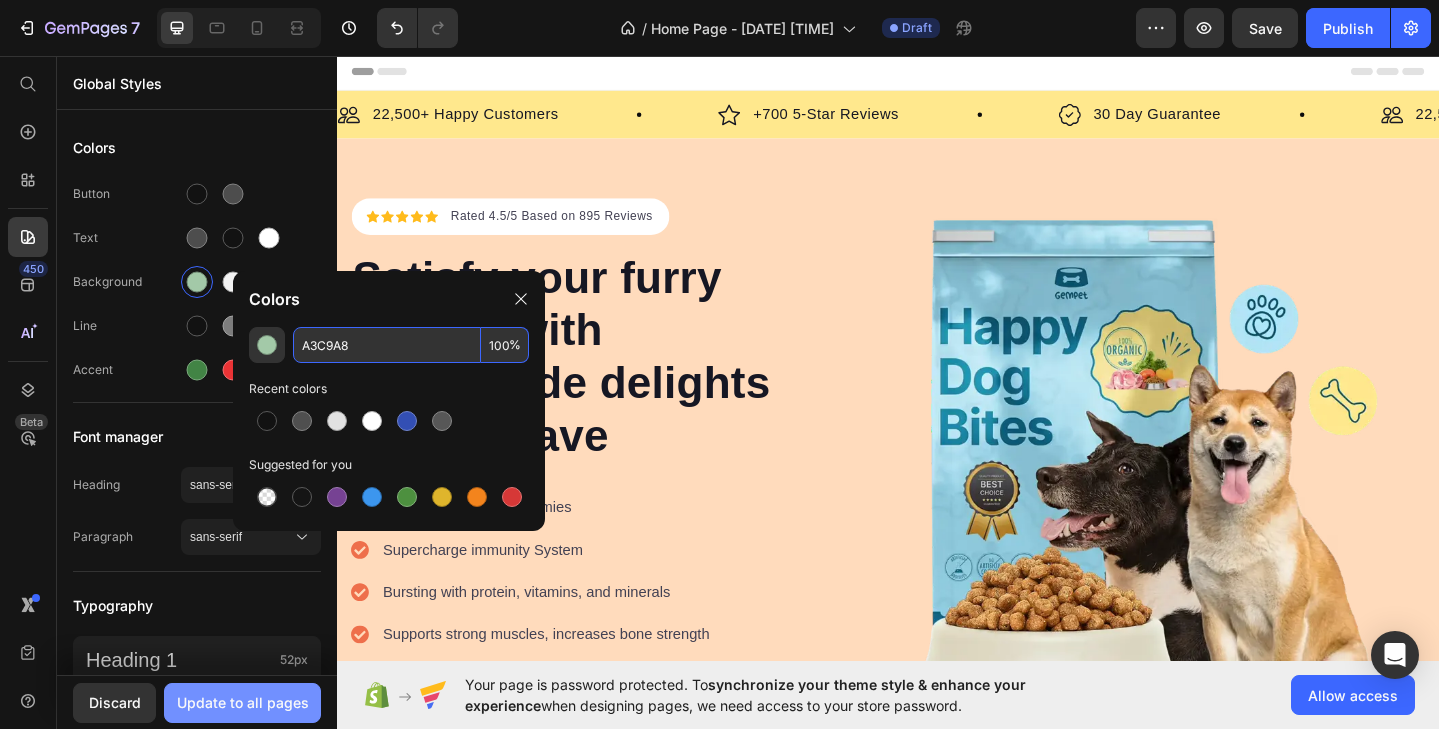 click on "Update to all pages" at bounding box center [243, 702] 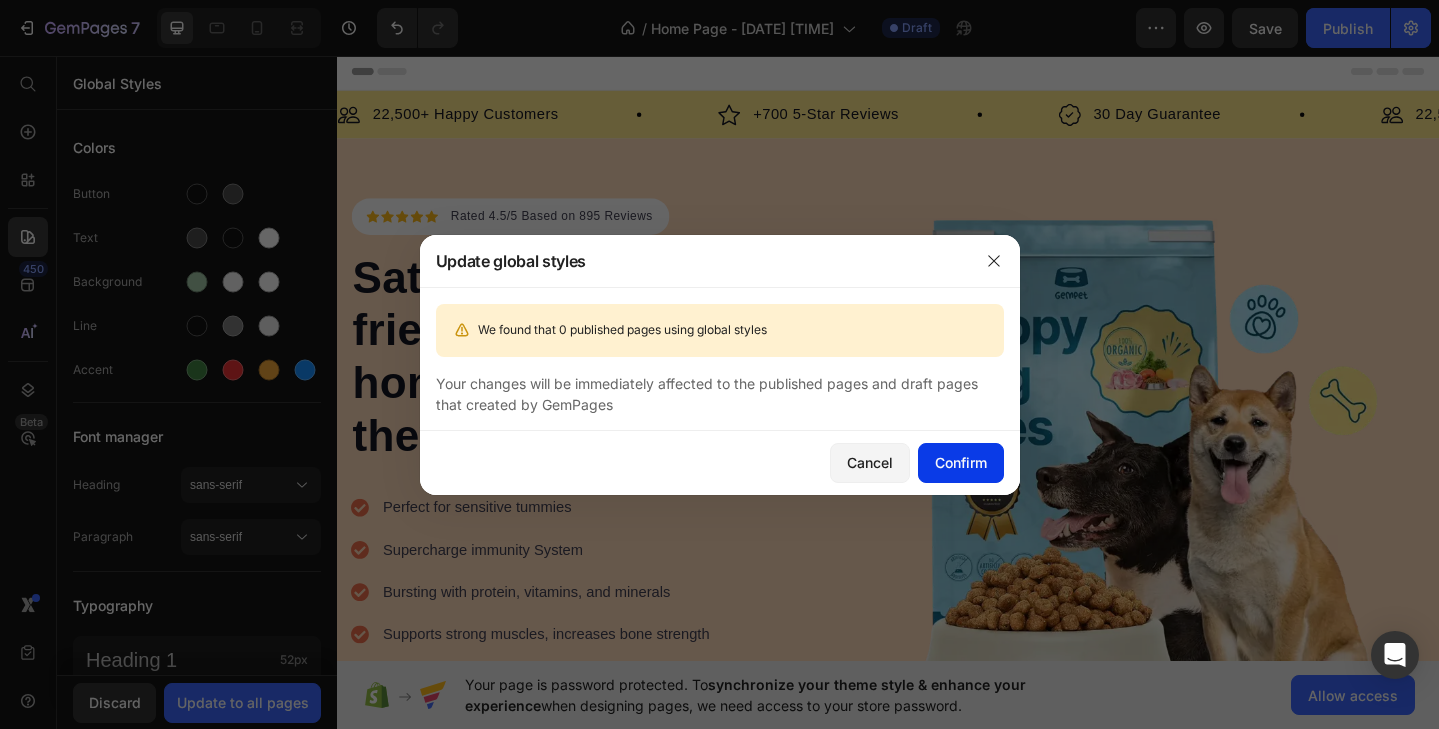click on "Confirm" at bounding box center [961, 462] 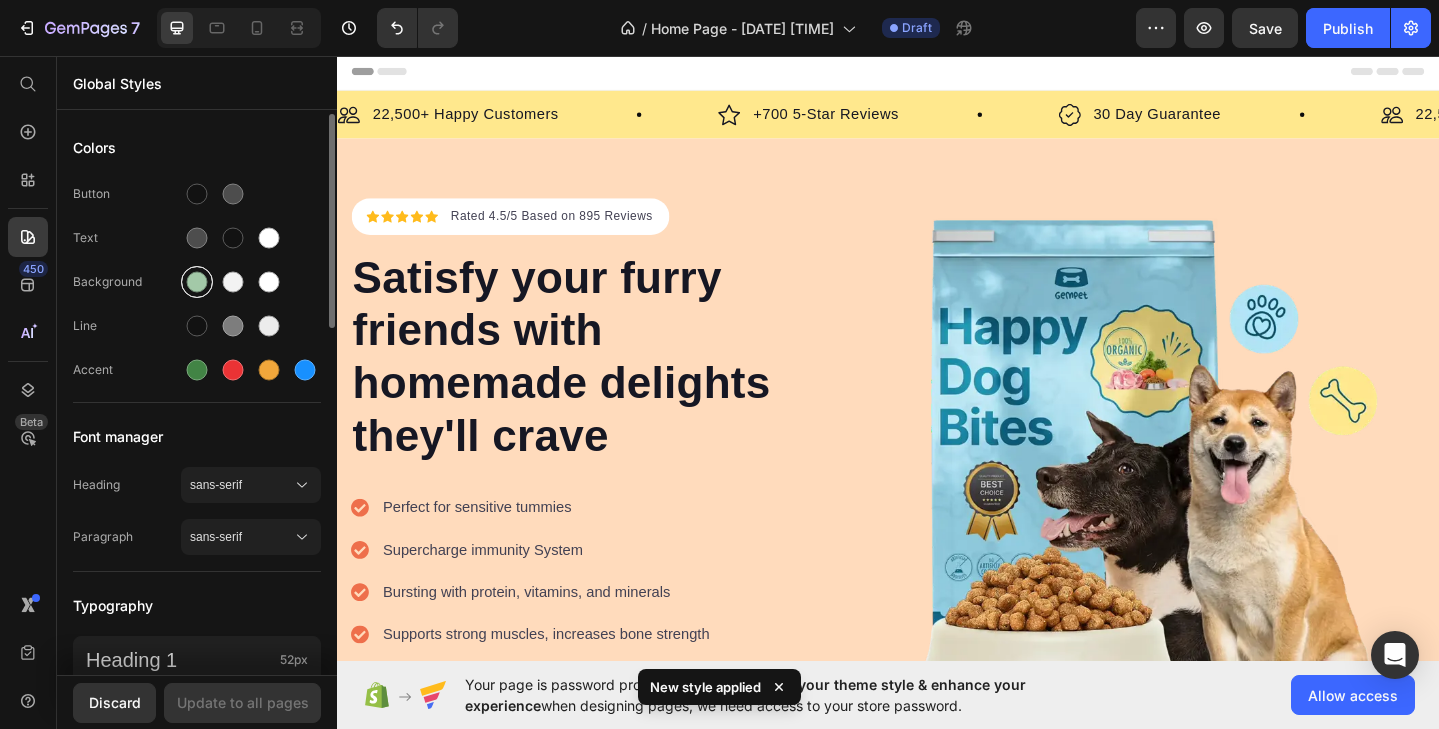 click at bounding box center (197, 282) 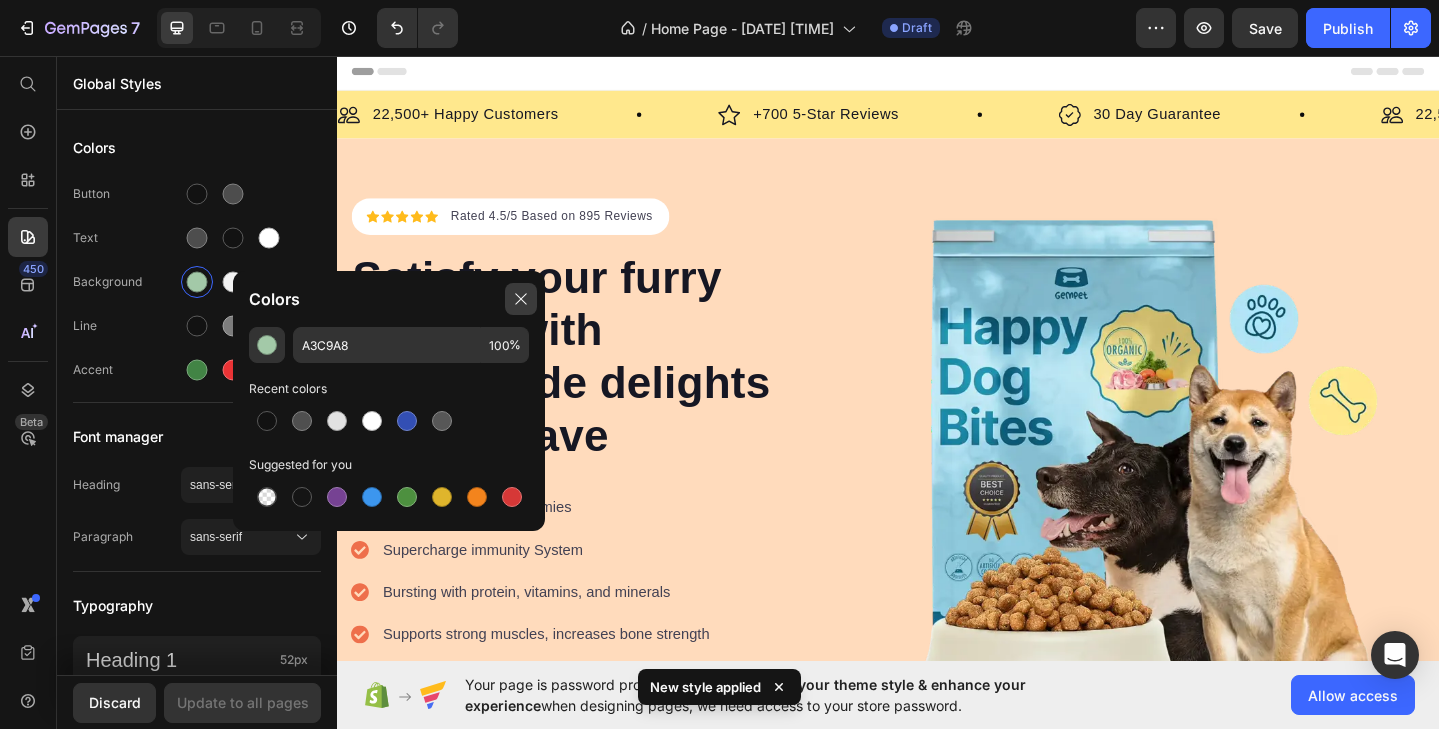 click 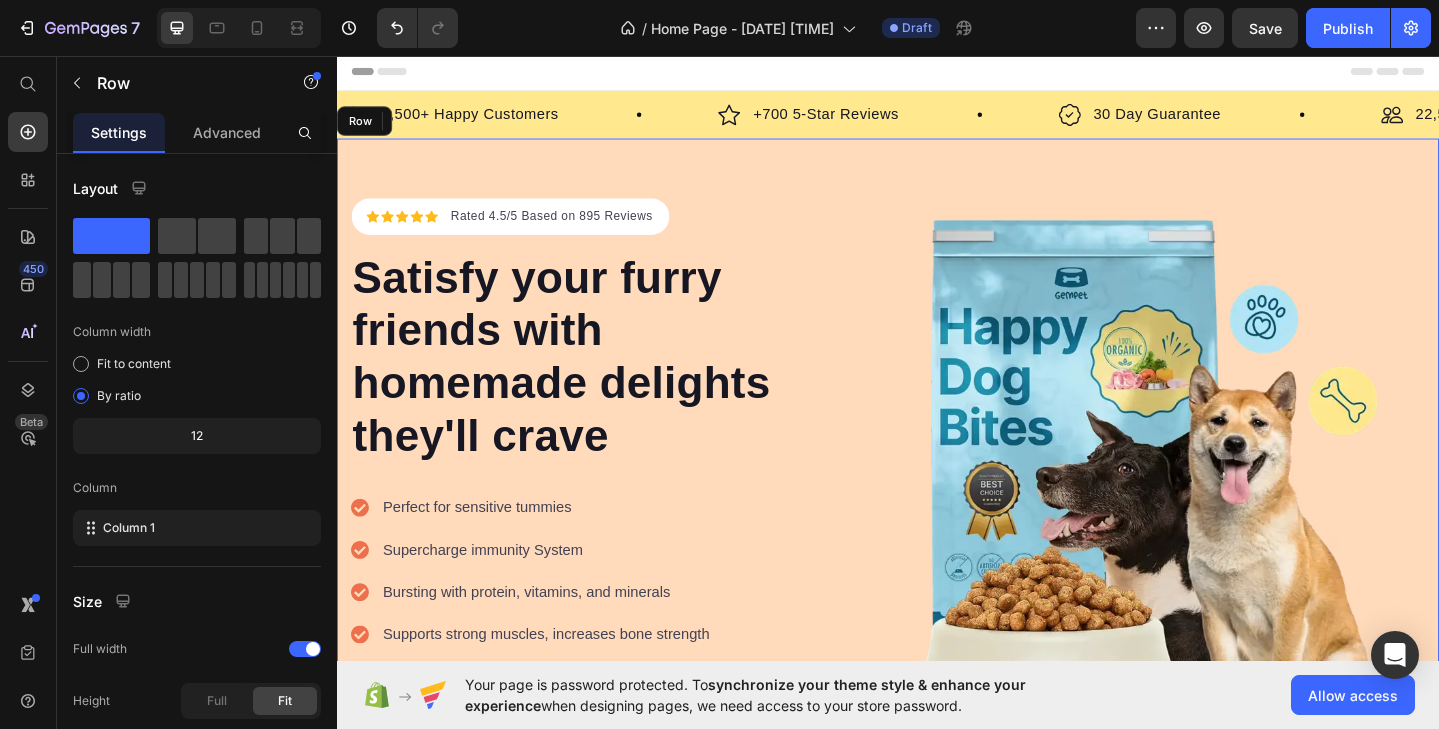 click on "Icon Icon Icon Icon Icon Icon List Hoz Rated 4.5/5 Based on 895 Reviews Text block Row Satisfy your furry friends with homemade delights they'll crave Heading Perfect for sensitive tummies Supercharge immunity System Bursting with protein, vitamins, and minerals Supports strong muscles, increases bone strength Item list Start baking doggy delights Button
30-day money back guarantee Item list Image Row Row Image Row Row" at bounding box center [937, 517] 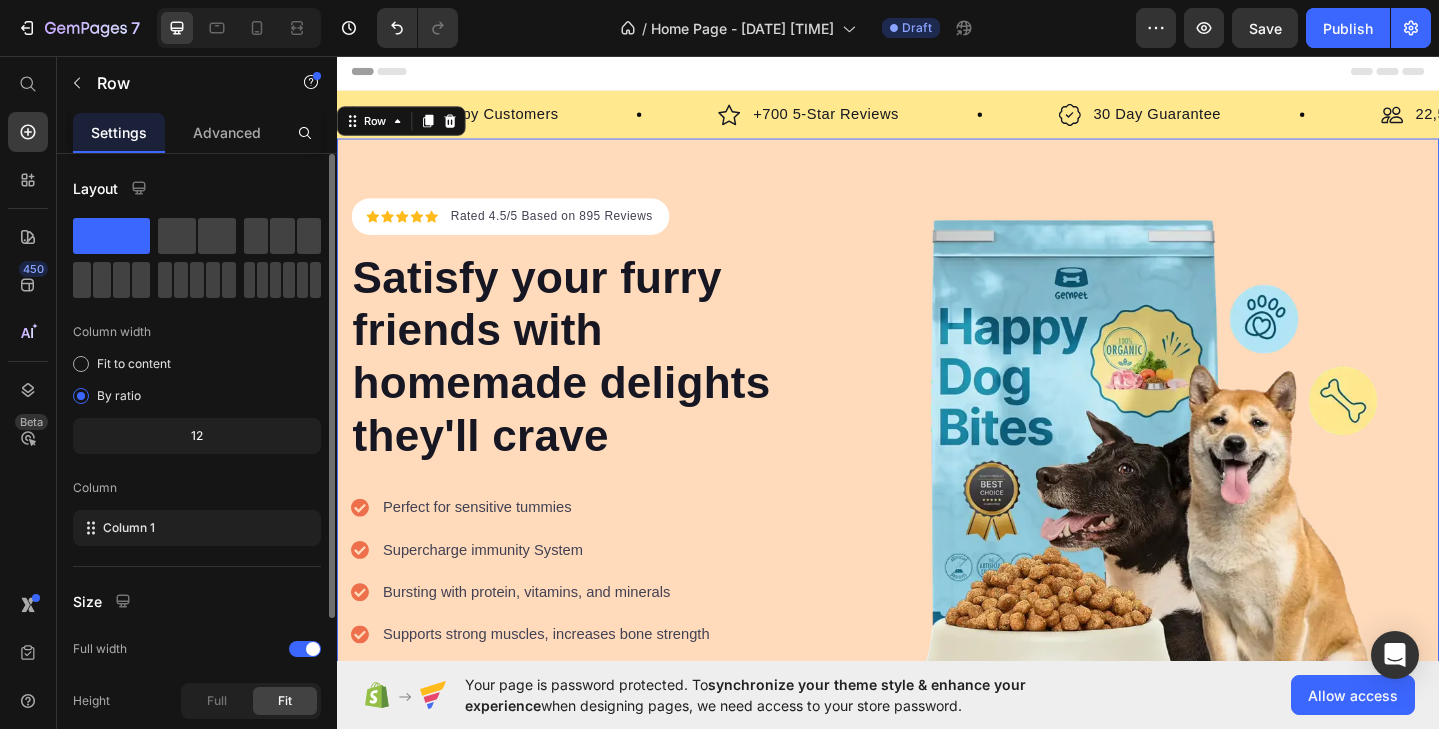 click 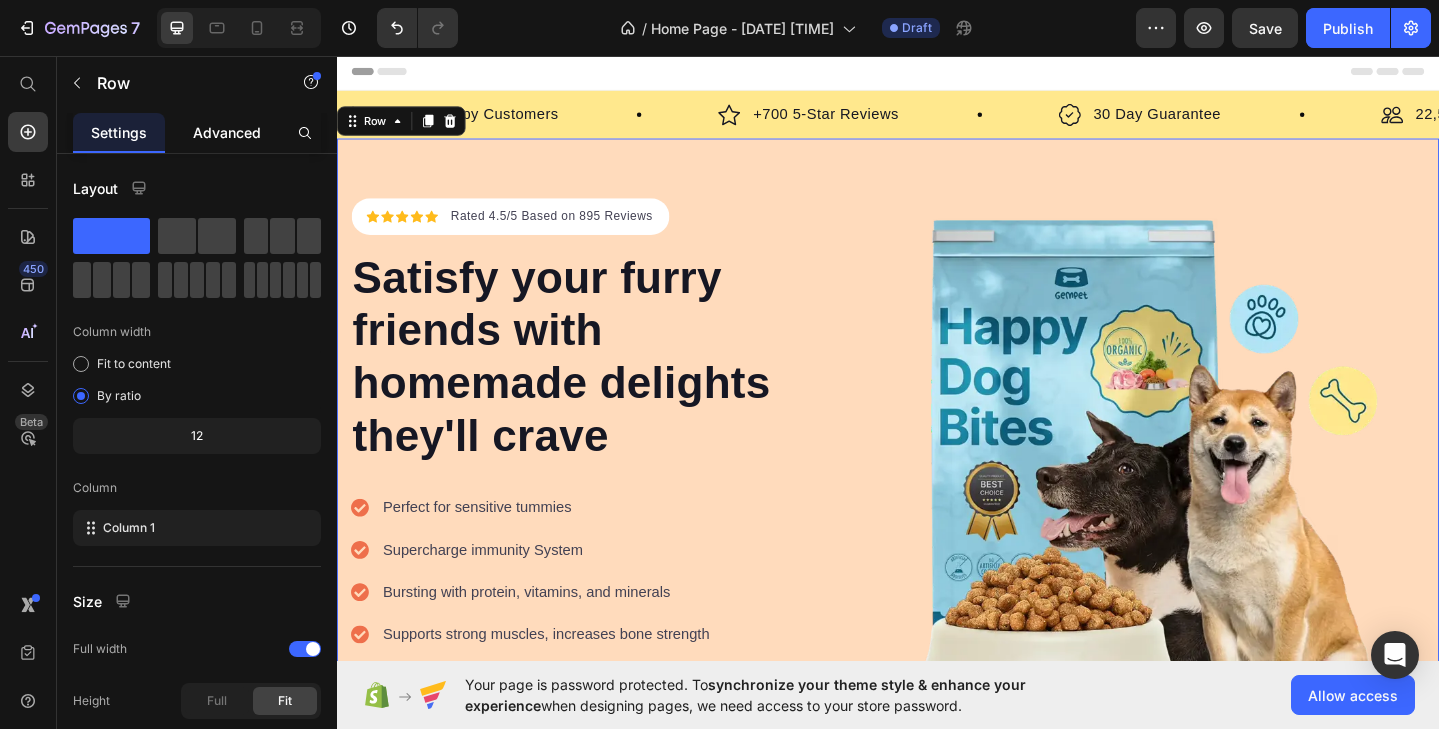 click on "Advanced" at bounding box center [227, 132] 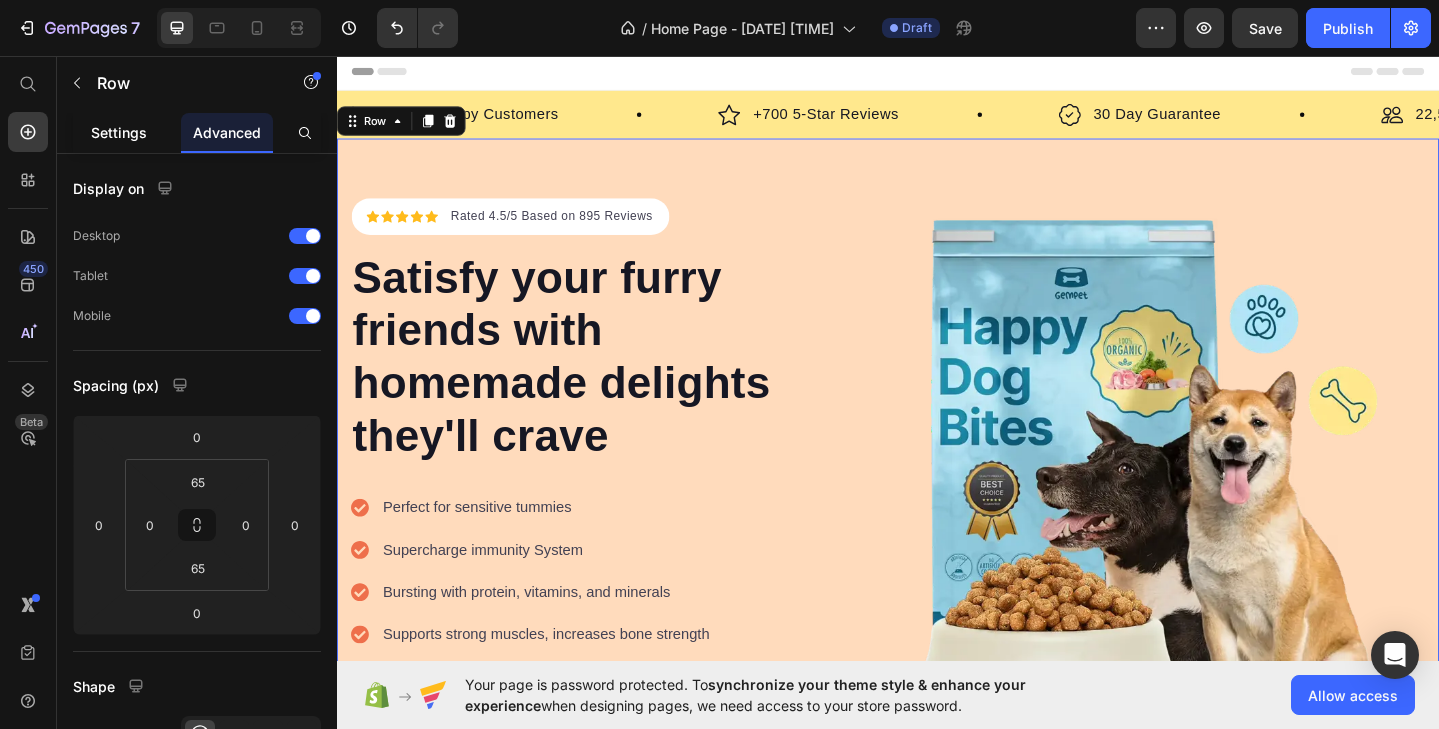 click on "Settings" at bounding box center (119, 132) 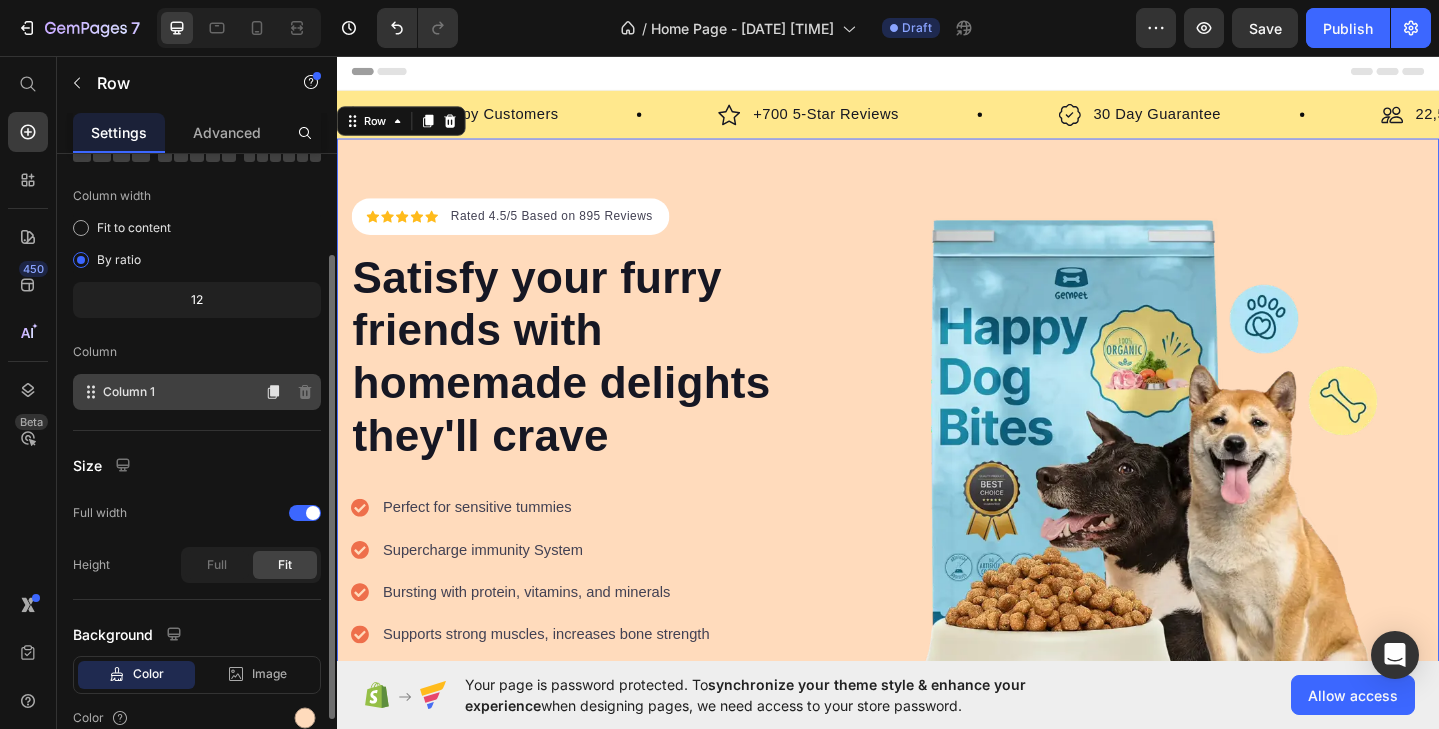 scroll, scrollTop: 228, scrollLeft: 0, axis: vertical 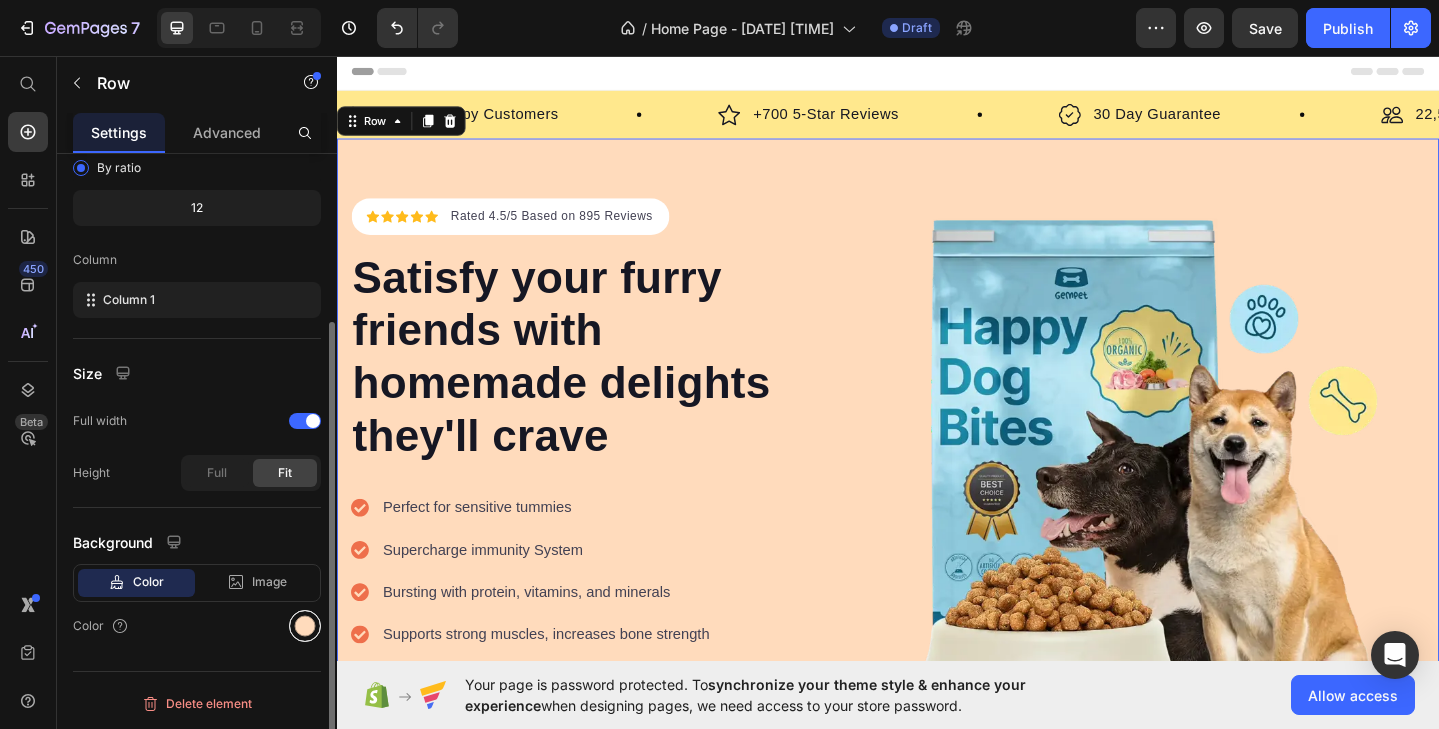 click at bounding box center [305, 626] 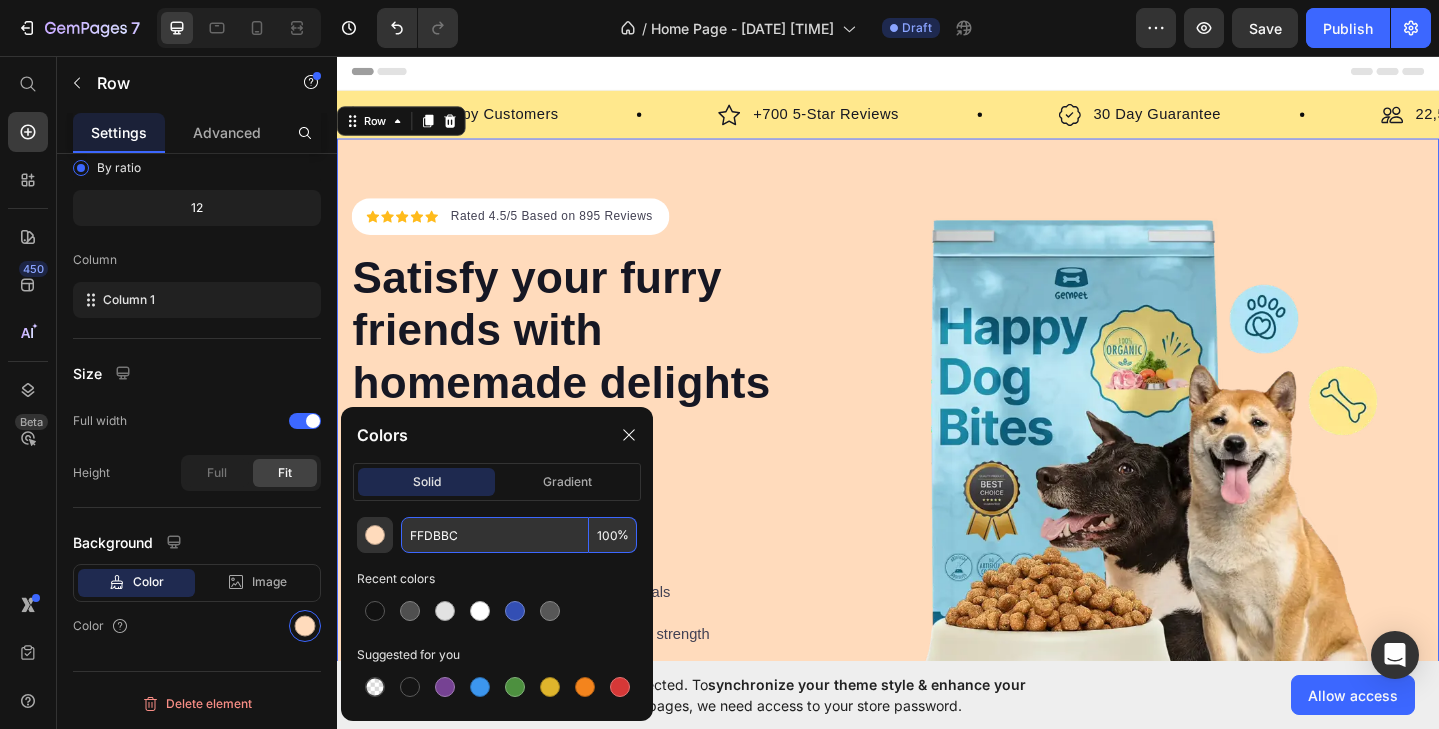 click on "FFDBBC" at bounding box center (495, 535) 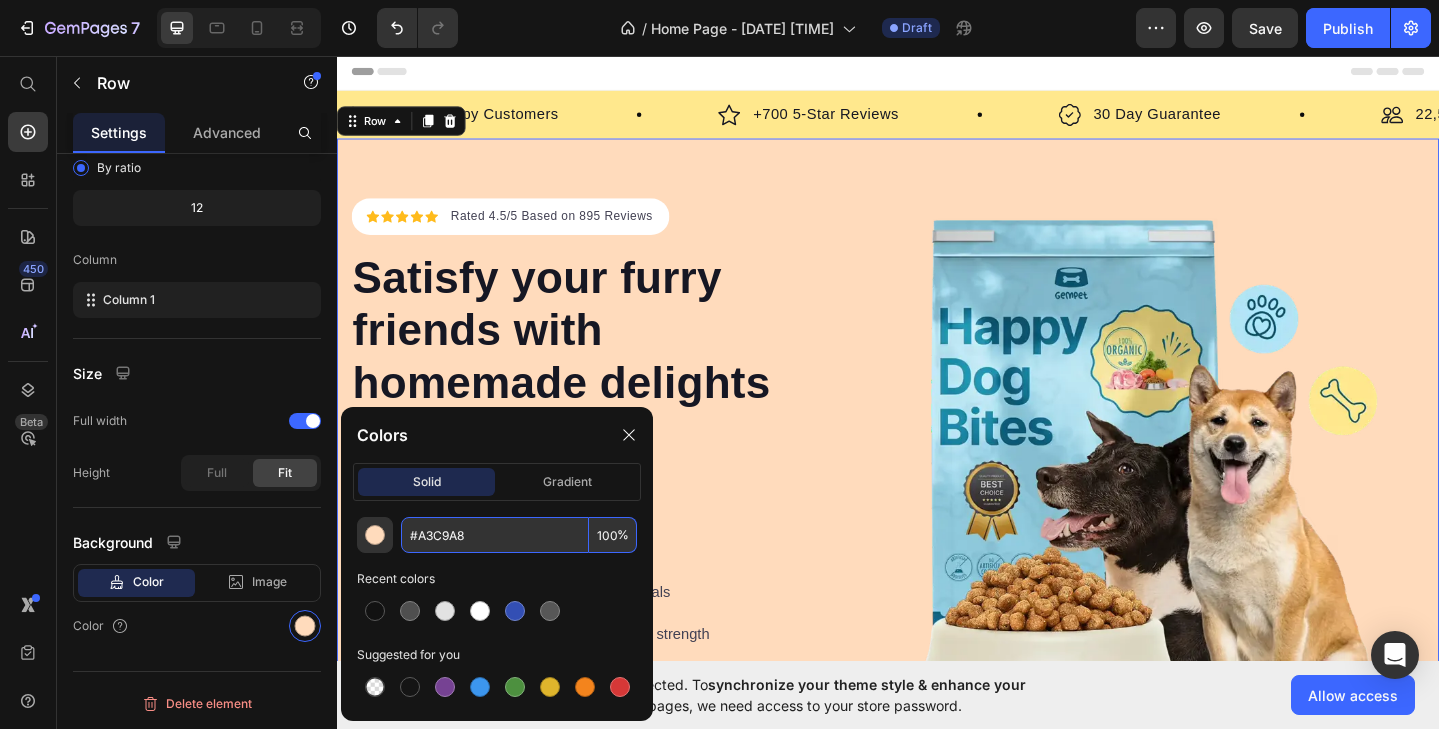 type on "A3C9A8" 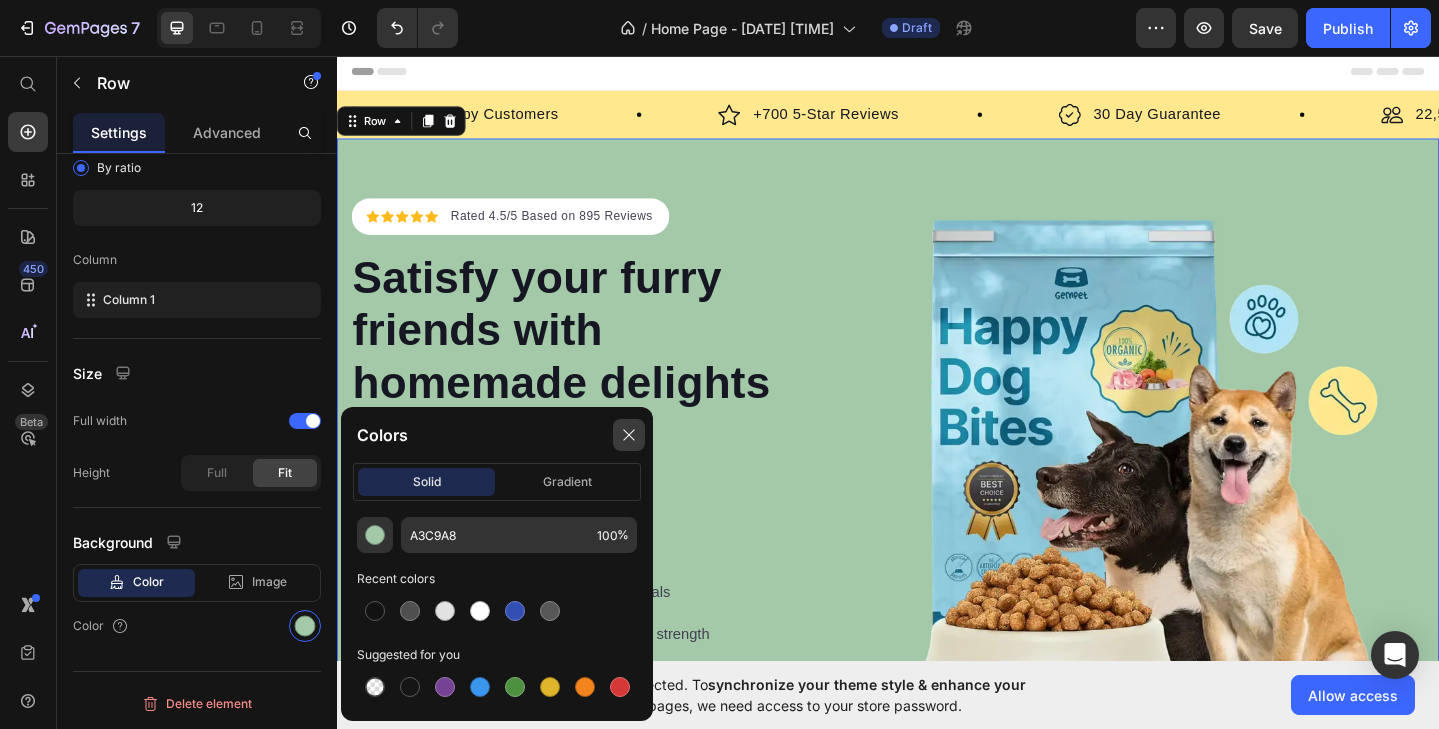 click 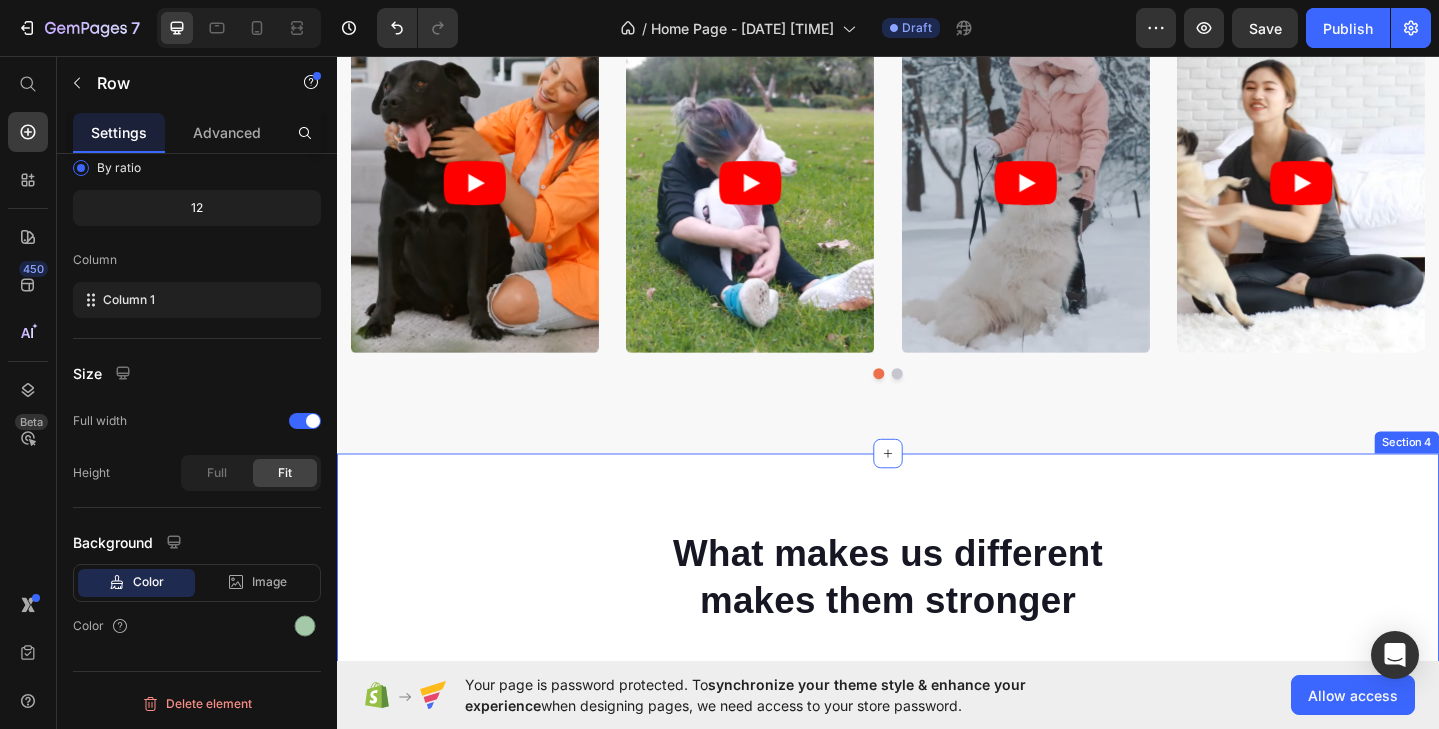 scroll, scrollTop: 634, scrollLeft: 0, axis: vertical 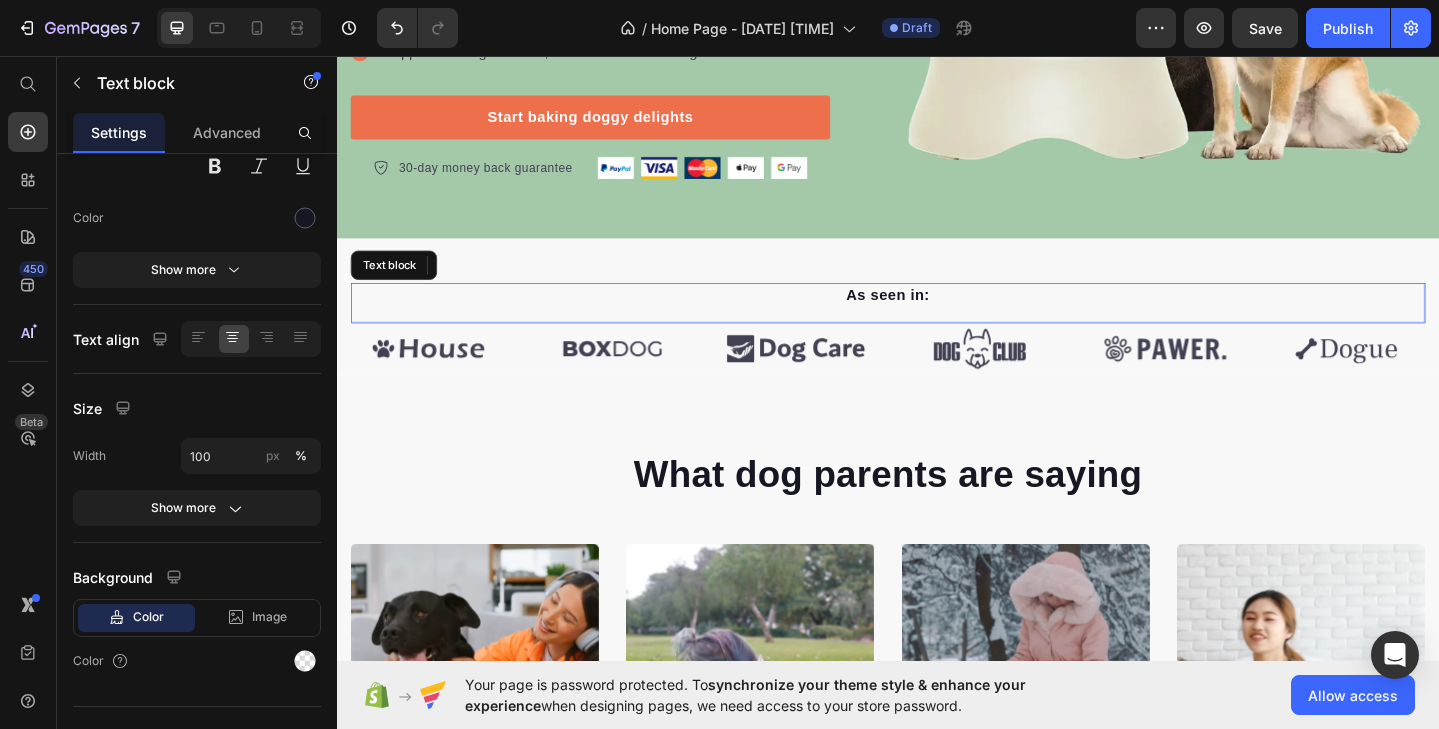 click on "As seen in:" at bounding box center [937, 317] 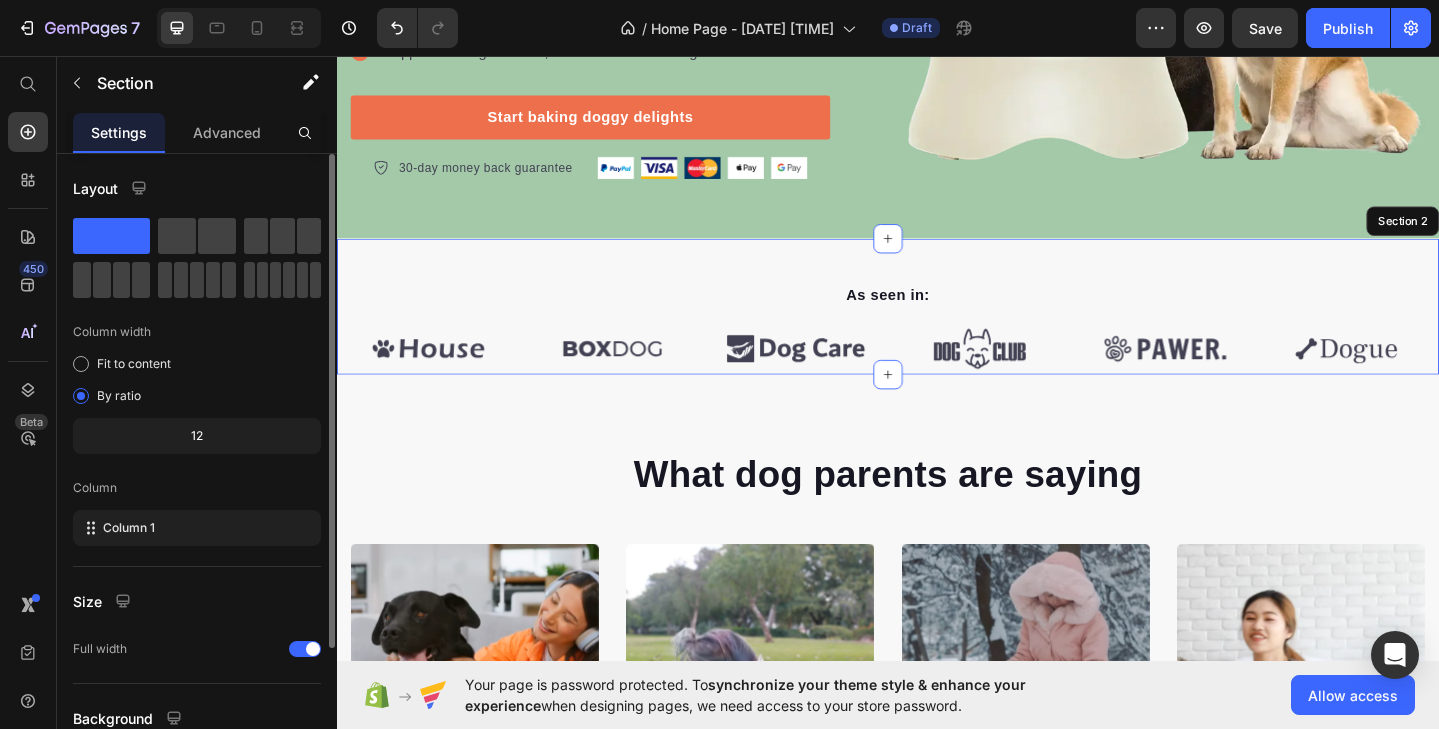 click on "As seen in: Text block   0 Image Image Image Image Image Image Carousel Row Section 2" at bounding box center (937, 329) 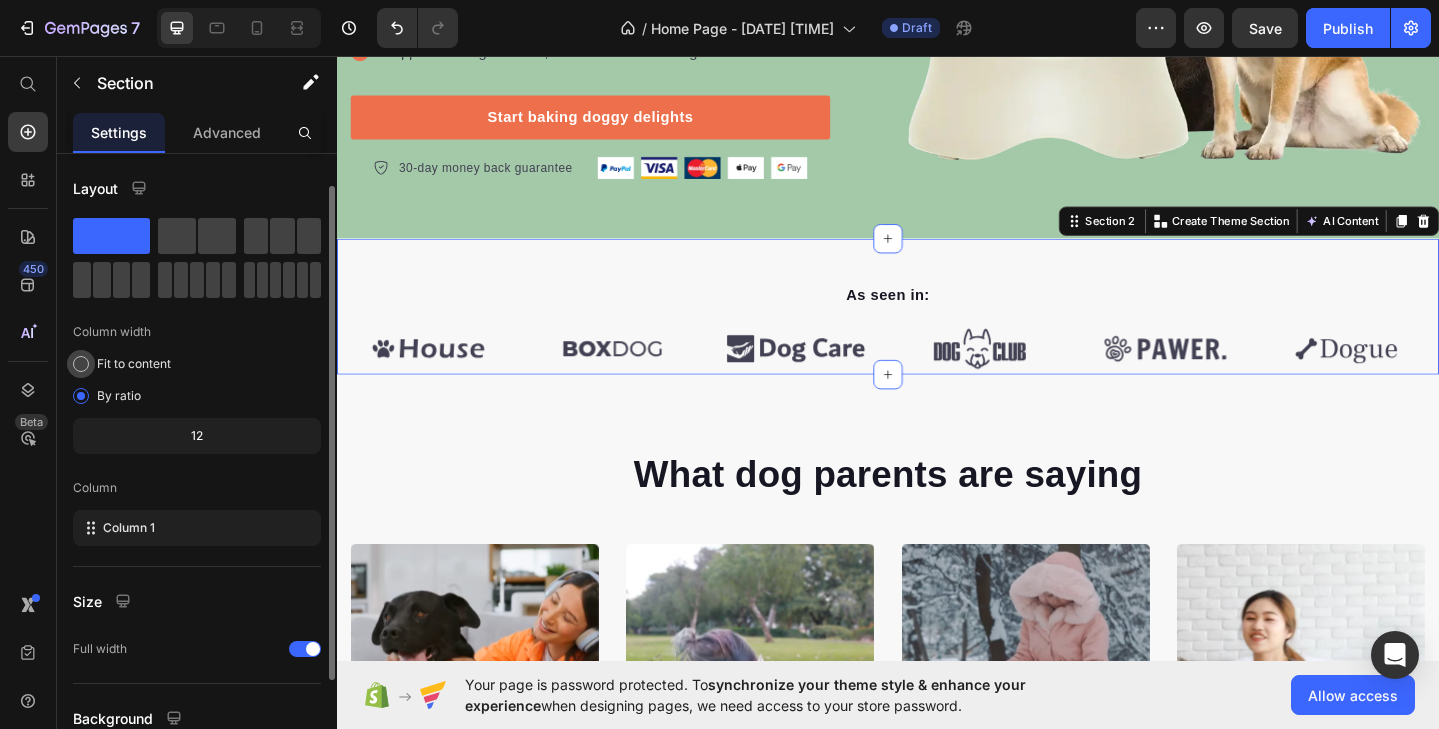scroll, scrollTop: 176, scrollLeft: 0, axis: vertical 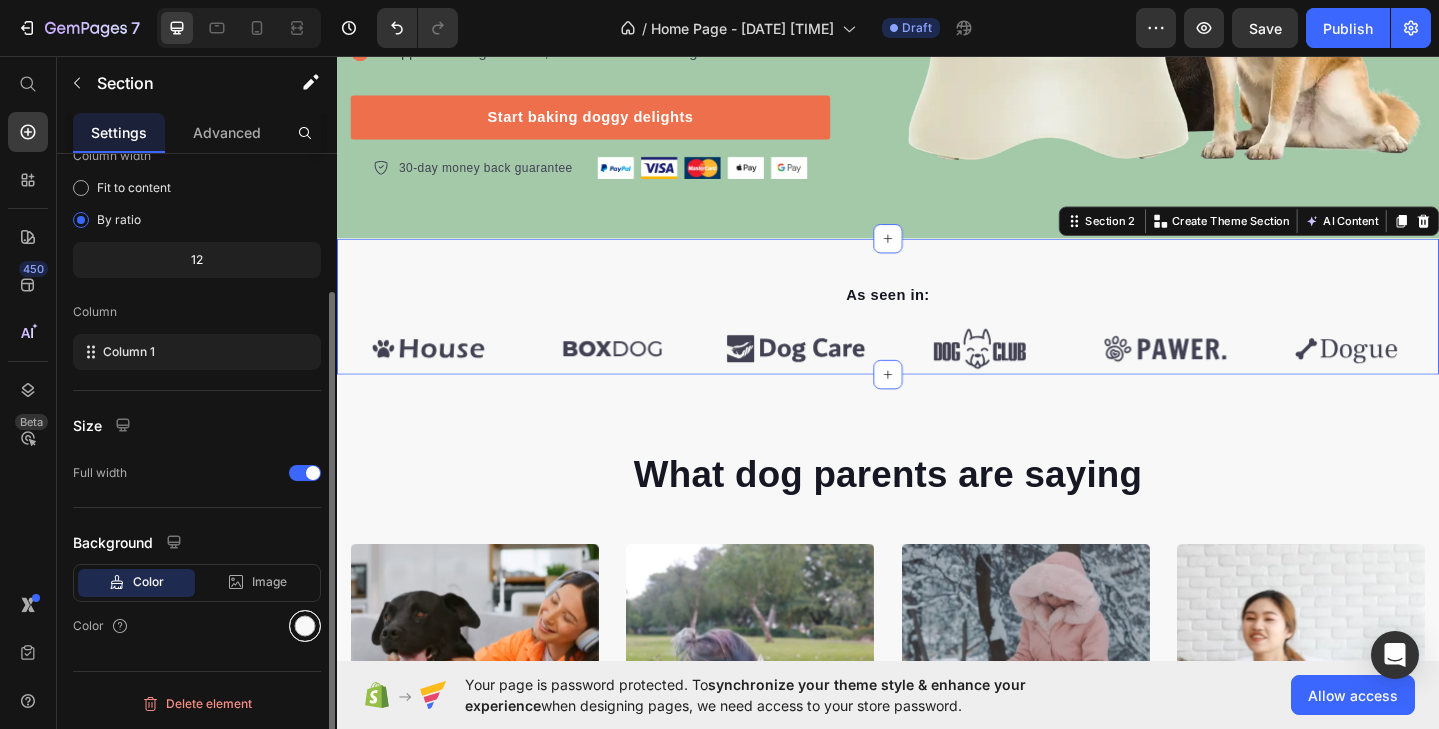 click at bounding box center [305, 626] 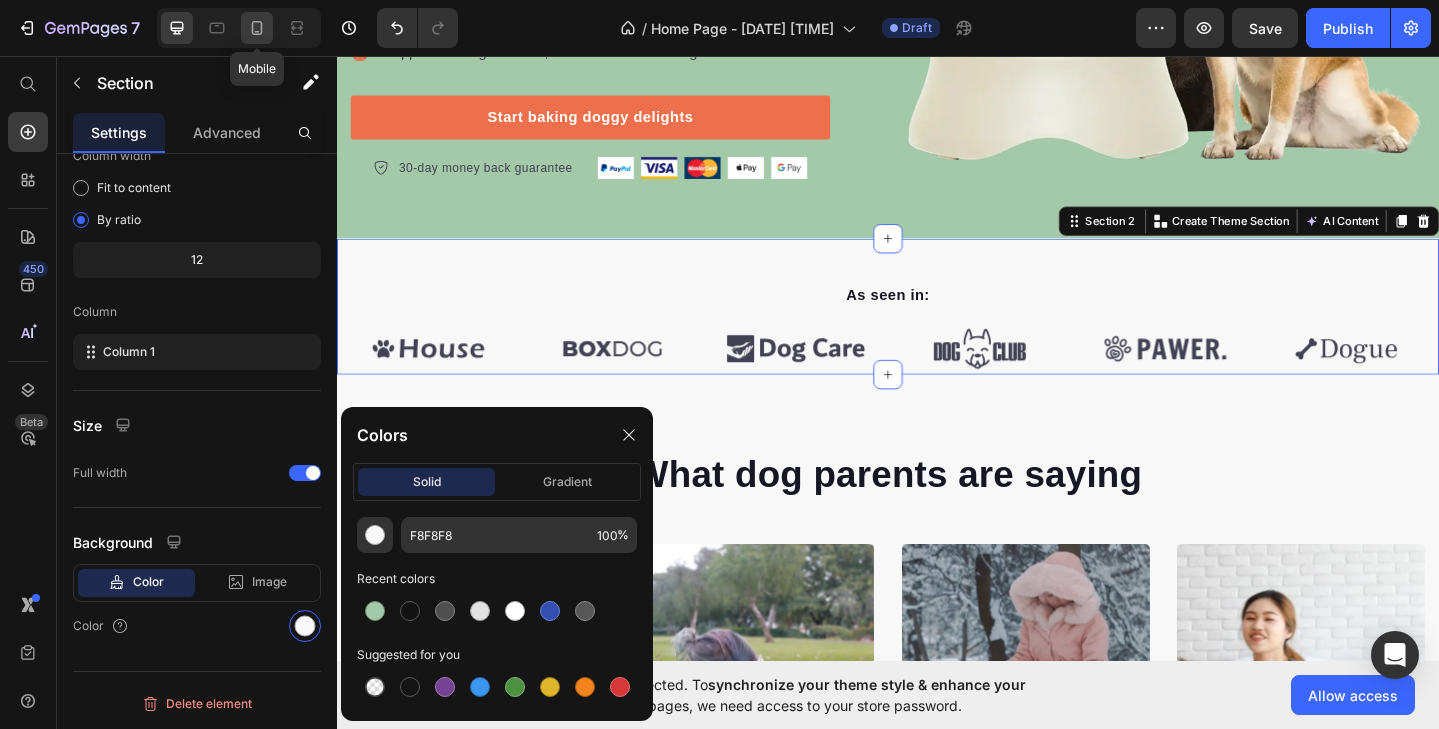 click 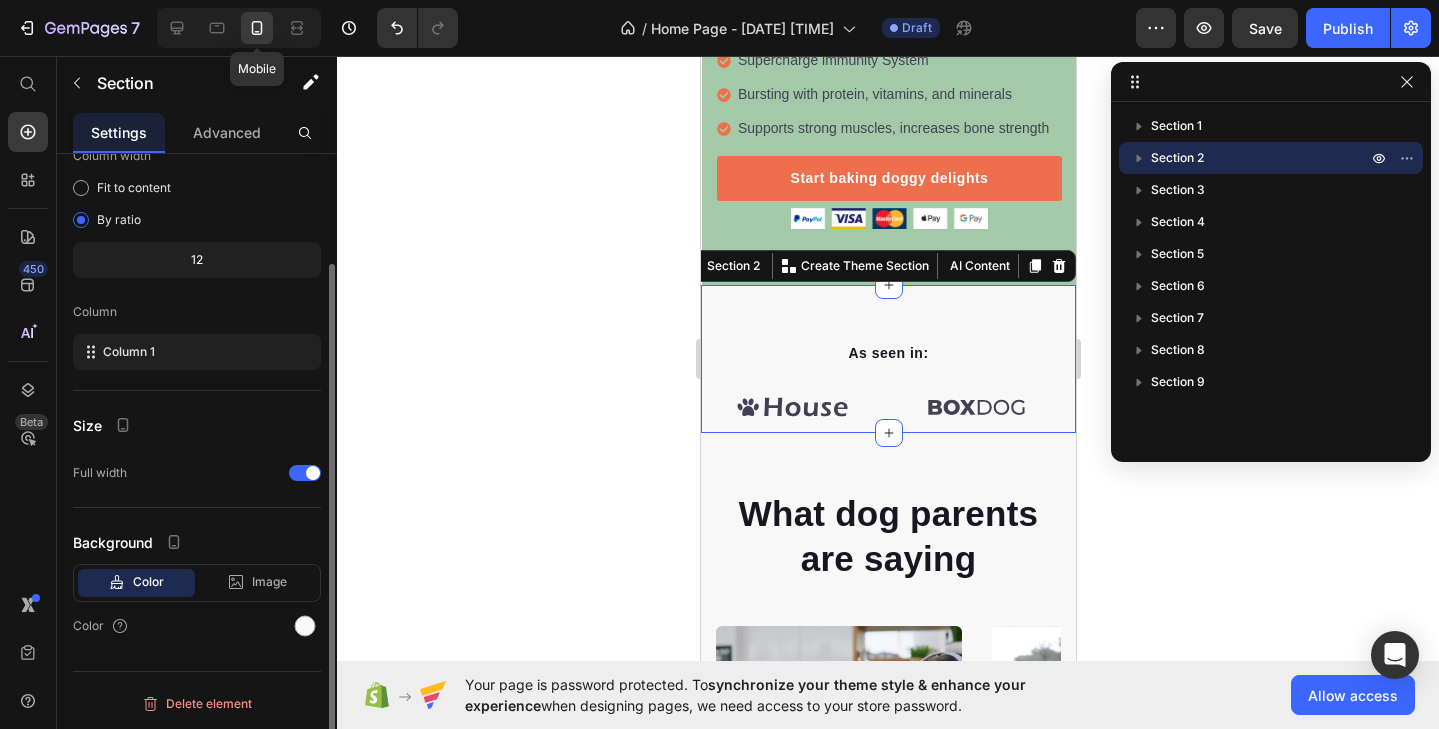 scroll, scrollTop: 132, scrollLeft: 0, axis: vertical 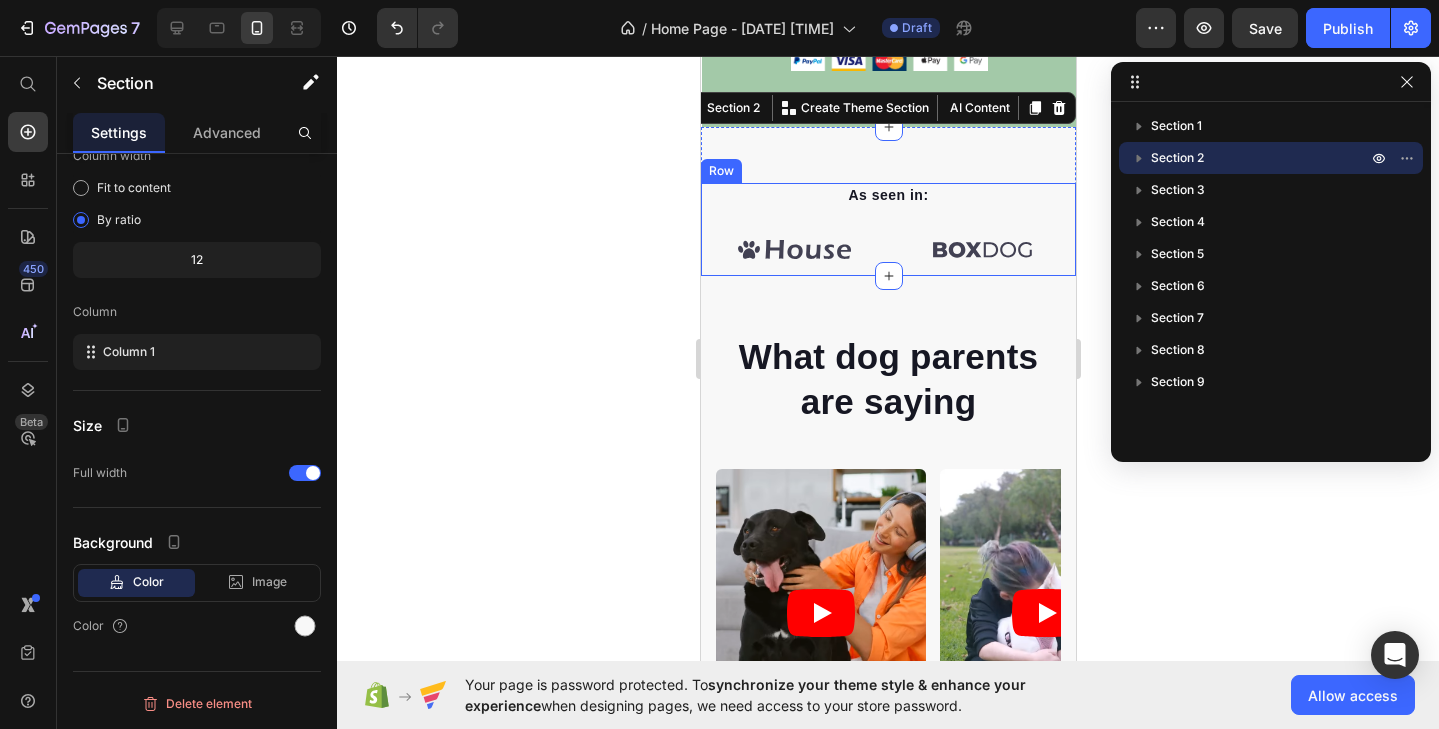 click on "iPhone 13 Mini  ( 375 px) iPhone 13 Mini iPhone 13 Pro iPhone 11 Pro Max iPhone 15 Pro Max Pixel 7 Galaxy S8+ Galaxy S20 Ultra iPad Mini iPad Air iPad Pro Header Image 22,500+ Happy Customers Text Block Row
Image +700 5-Star Reviews Text Block Row
Image 30 Day Guarantee Text Block Row
Image 22,500+ Happy Customers Text Block Row
Image +700 5-Star Reviews Text Block Row
Image 30 Day Guarantee Text Block Row
Marquee Row Icon Icon Icon Icon Icon Icon List Hoz Rated 4.5/5 Based on 895 Reviews Text block Row Satisfy your furry friends with homemade delights they'll crave Heading Perfect for sensitive tummies Supercharge immunity System Bursting with protein, vitamins, and minerals Supports strong muscles, increases bone strength Item list Start baking doggy delights Button
30-day money back guarantee Item list Image Row Row Image Row Row Section 1 As seen in: Text block Image Image Image Image Image" at bounding box center [887, 2859] 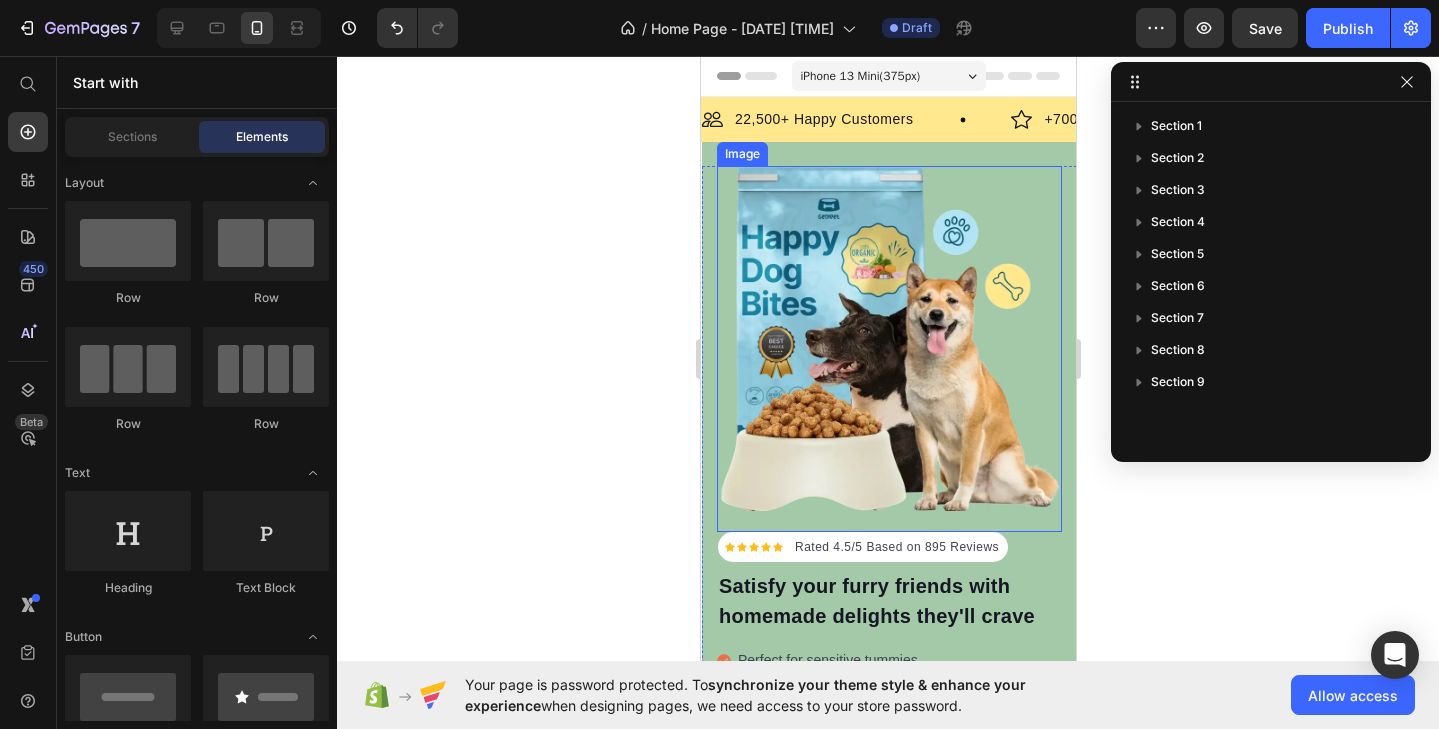 scroll, scrollTop: 0, scrollLeft: 0, axis: both 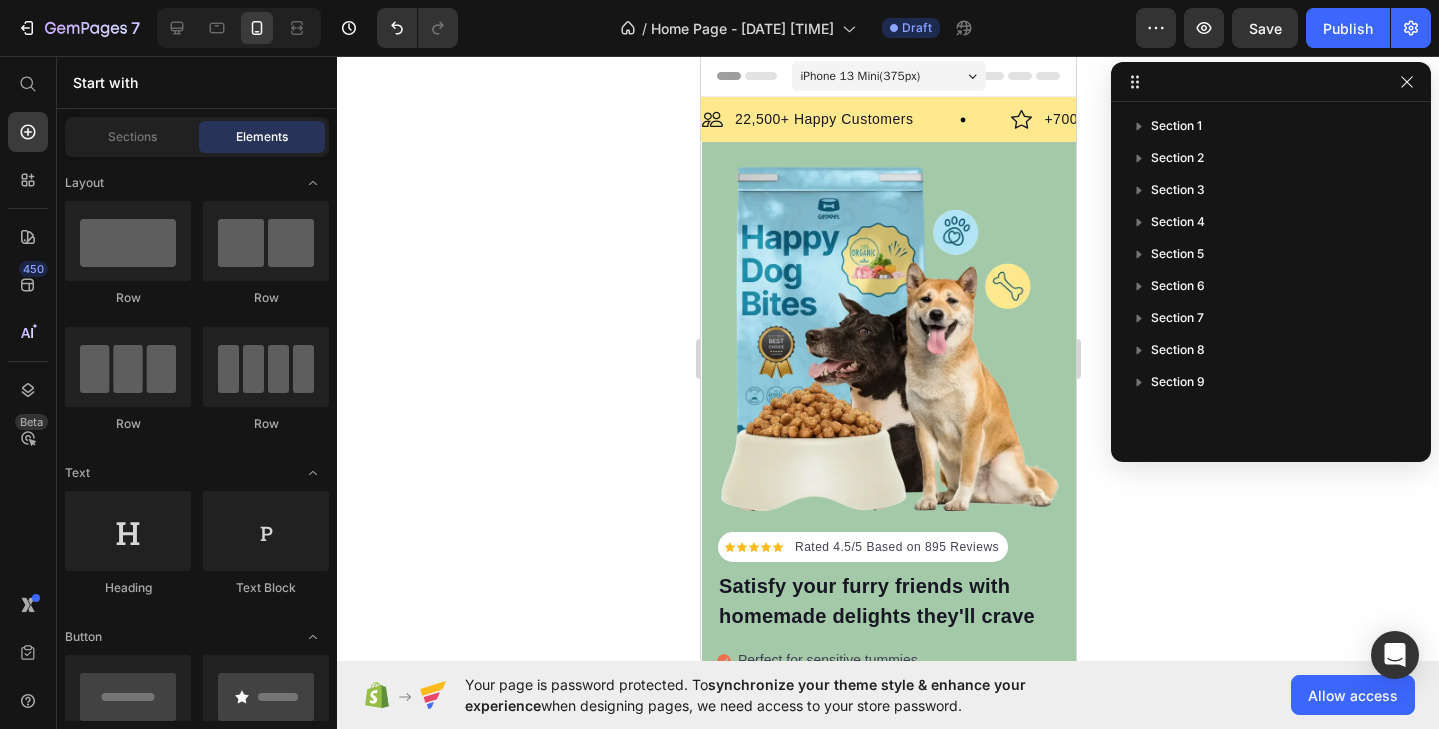 click on "iPhone 13 Mini  ( 375 px)" at bounding box center [860, 76] 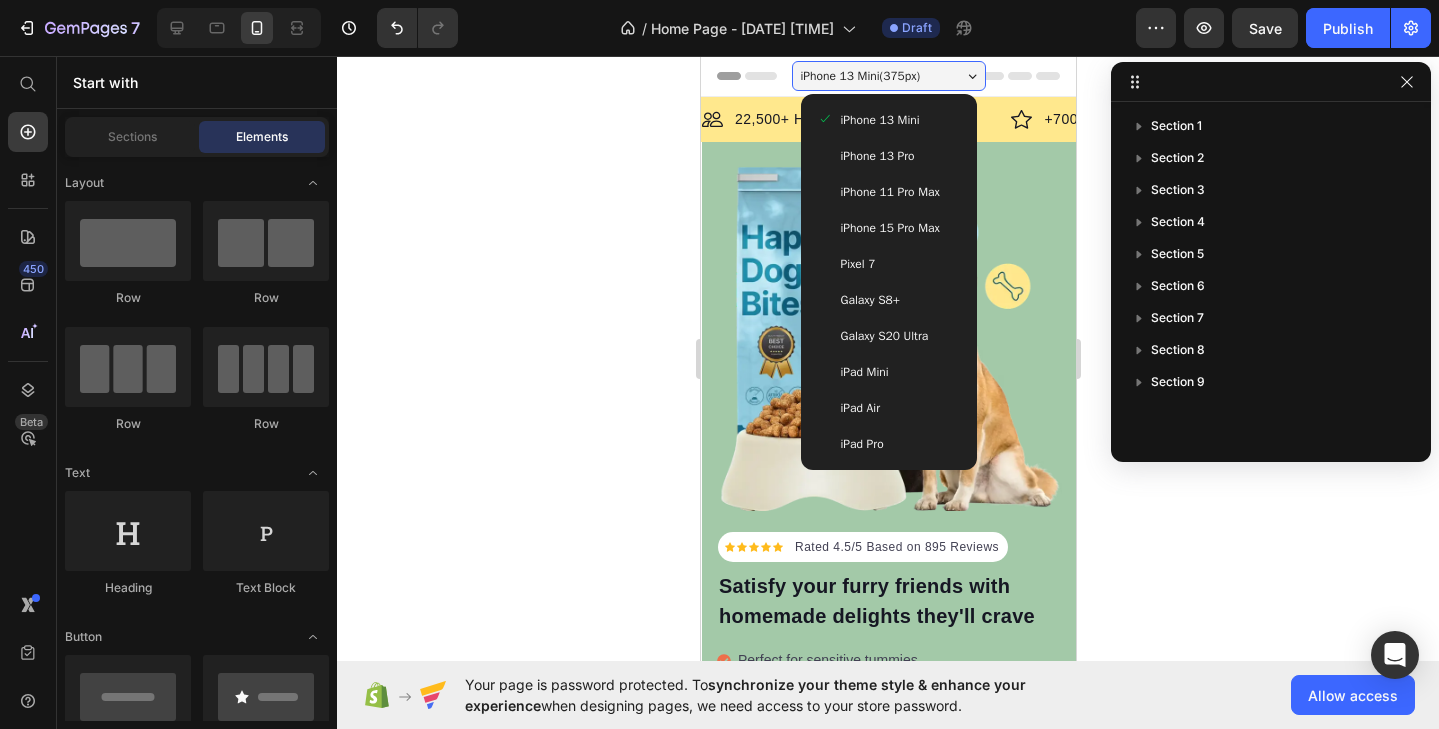 click on "iPhone 13 Pro" at bounding box center (888, 156) 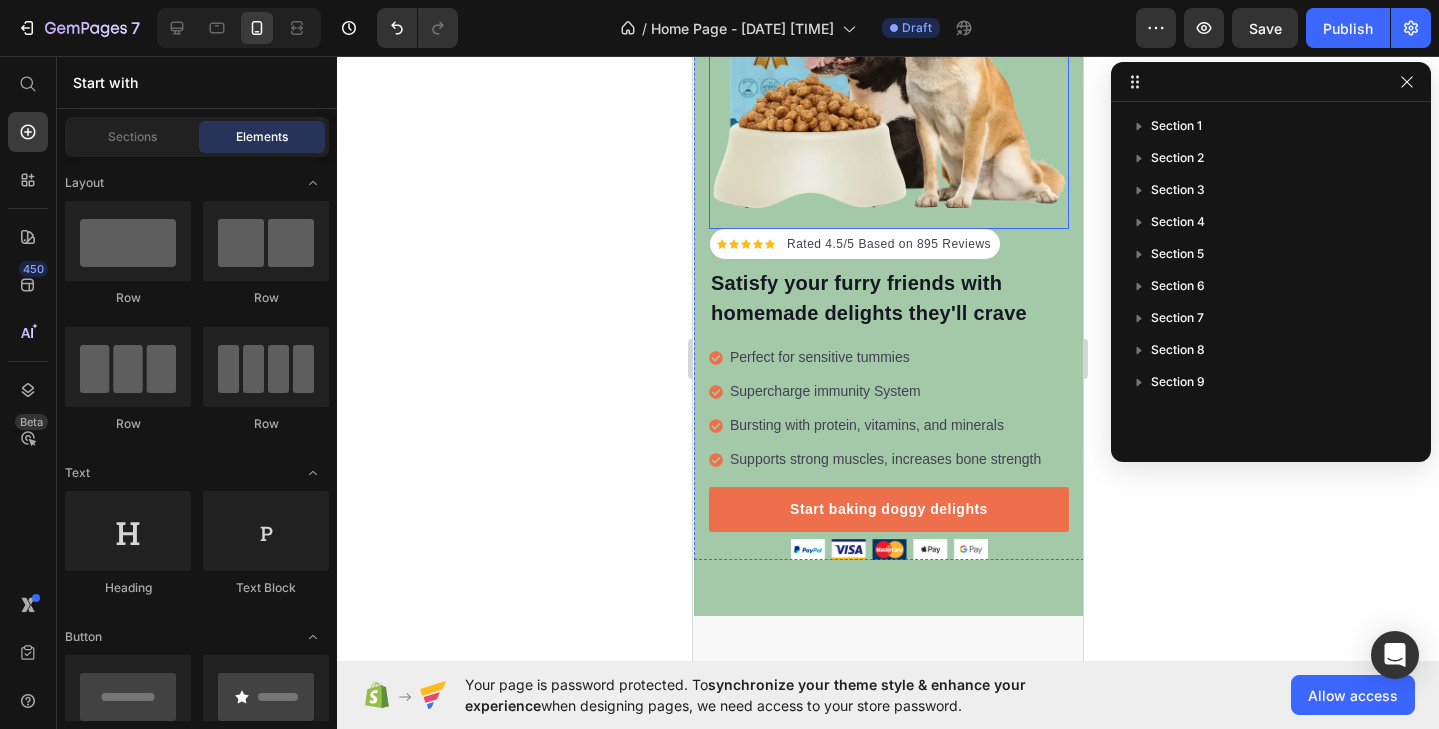 scroll, scrollTop: 608, scrollLeft: 0, axis: vertical 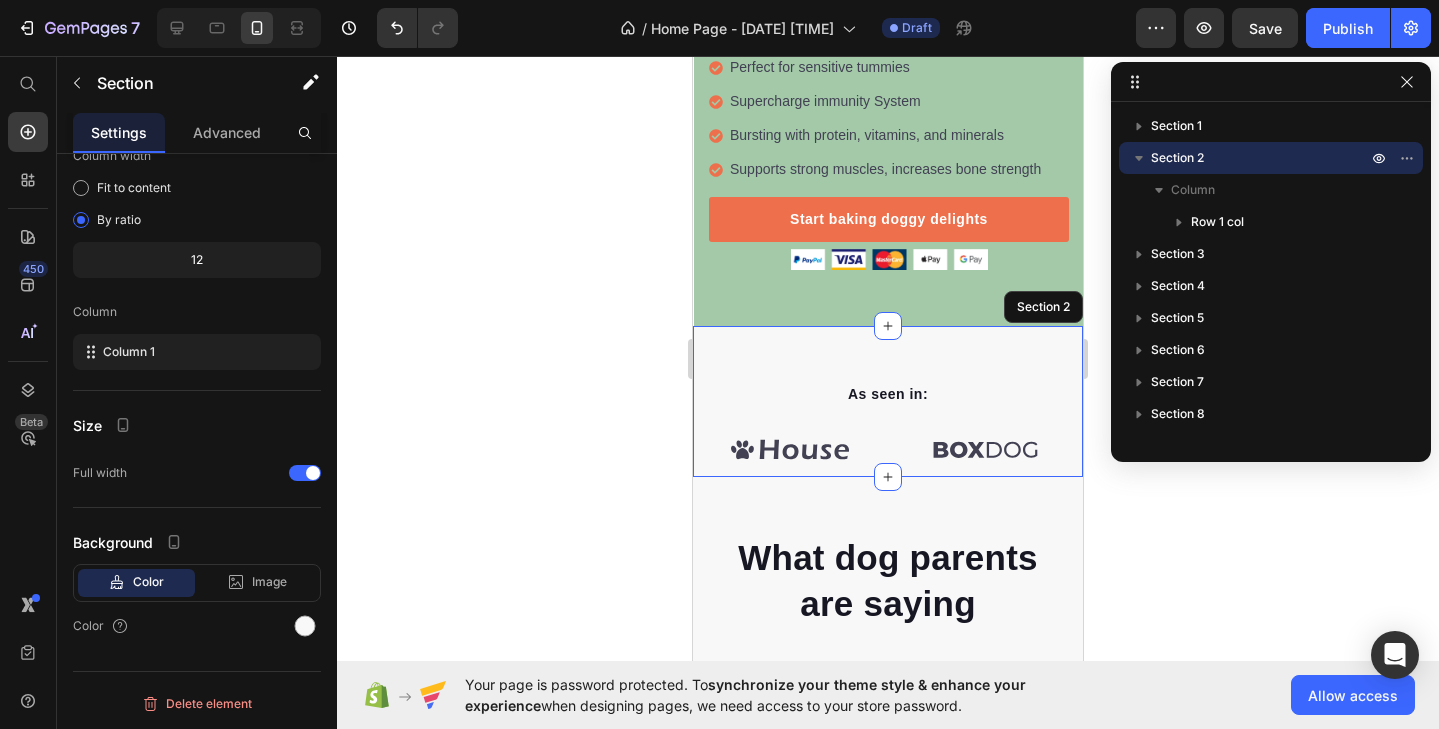 click on "As seen in: Text block Image Image Image Image Image Image Carousel Row Section 2" at bounding box center [888, 401] 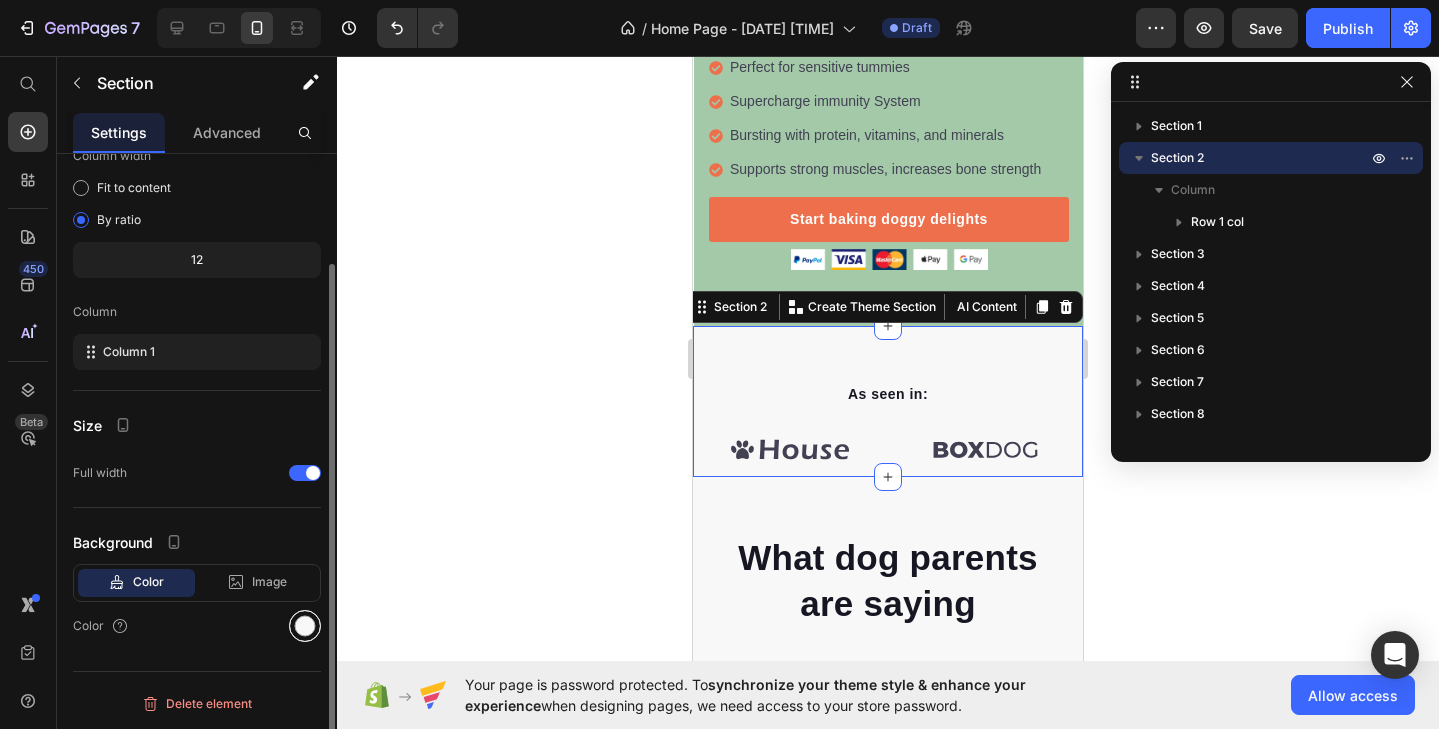 click at bounding box center [305, 626] 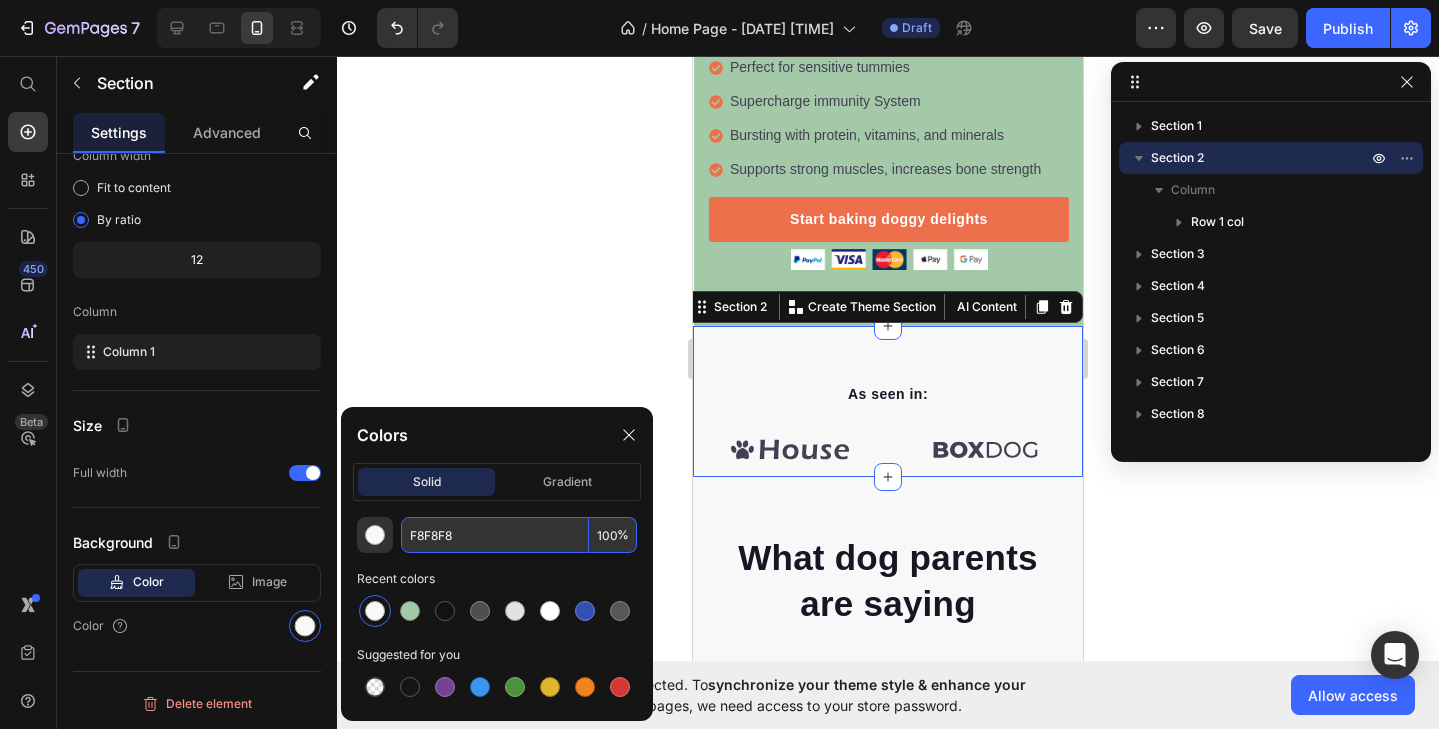 click on "F8F8F8" at bounding box center (495, 535) 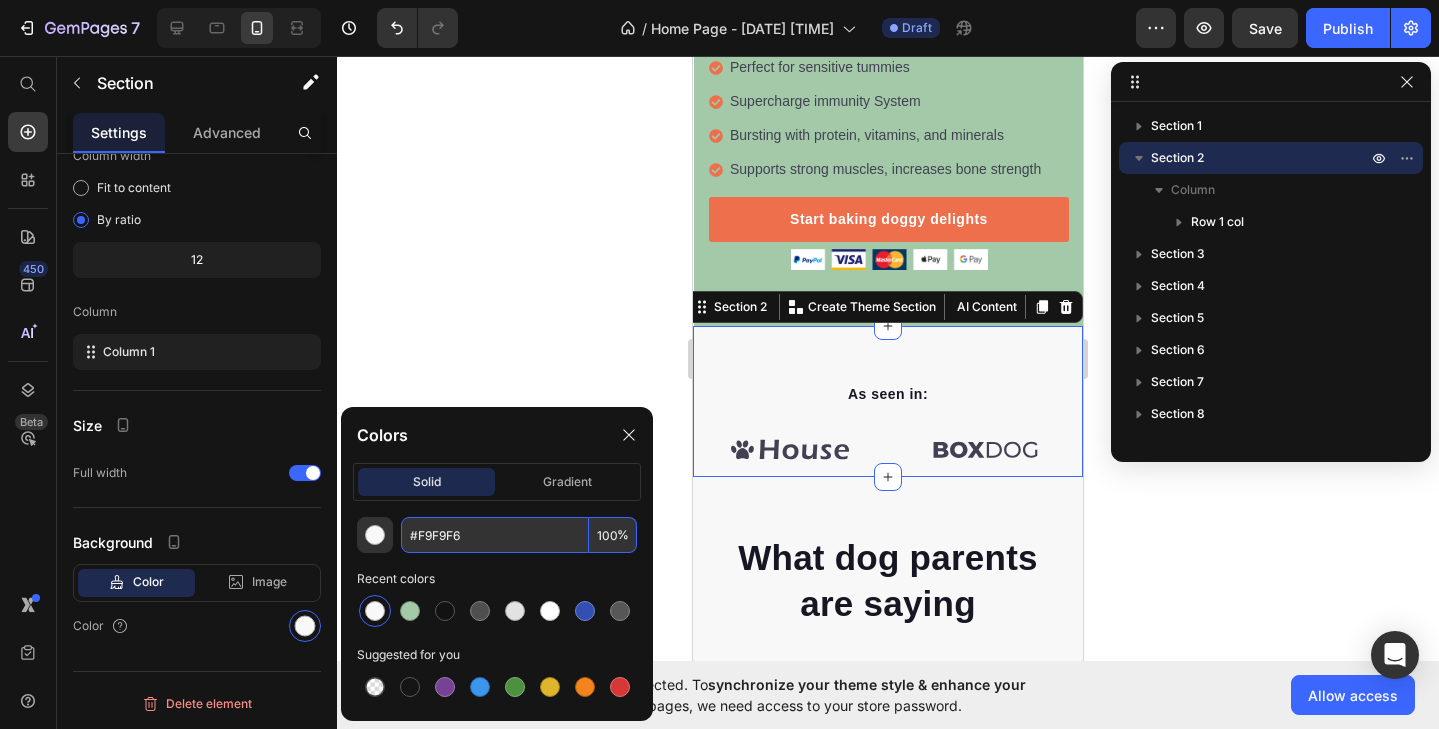 type on "F9F9F6" 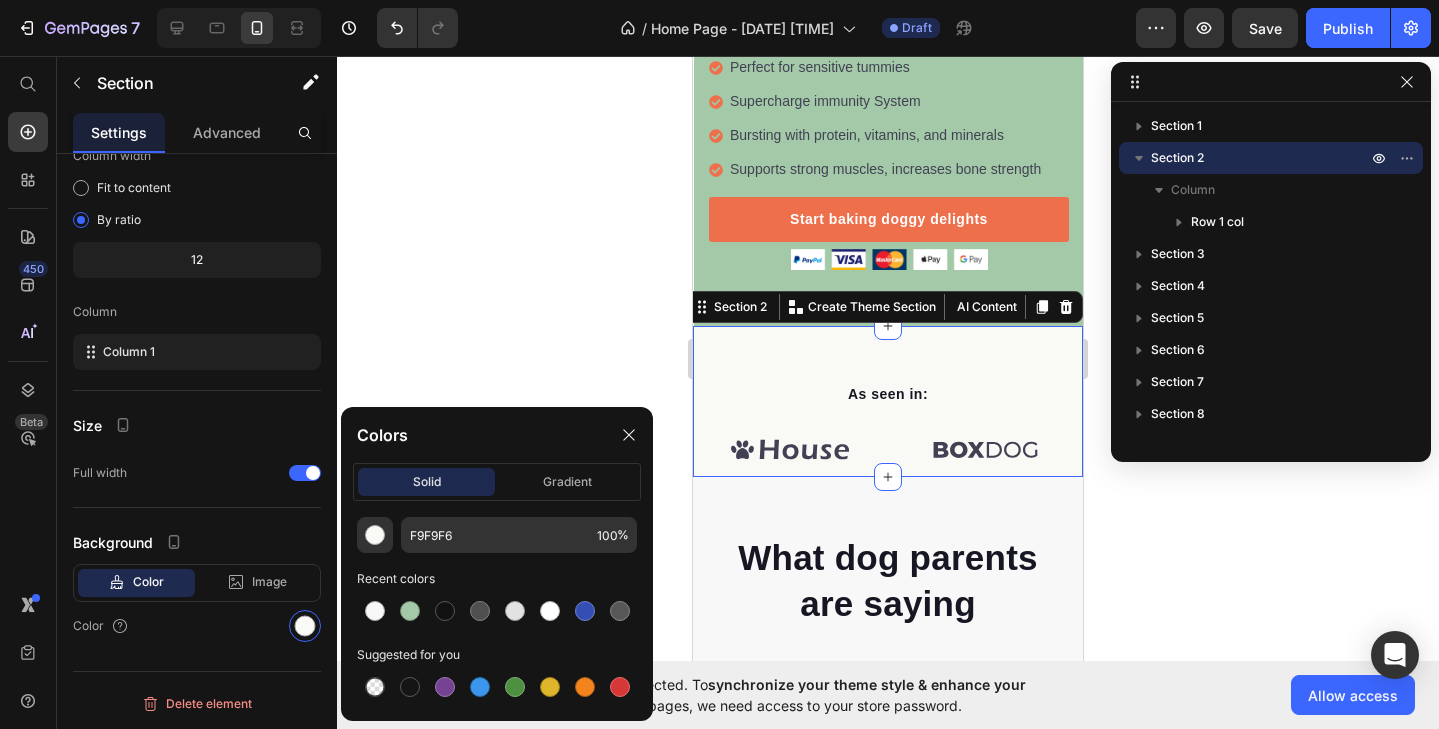 click 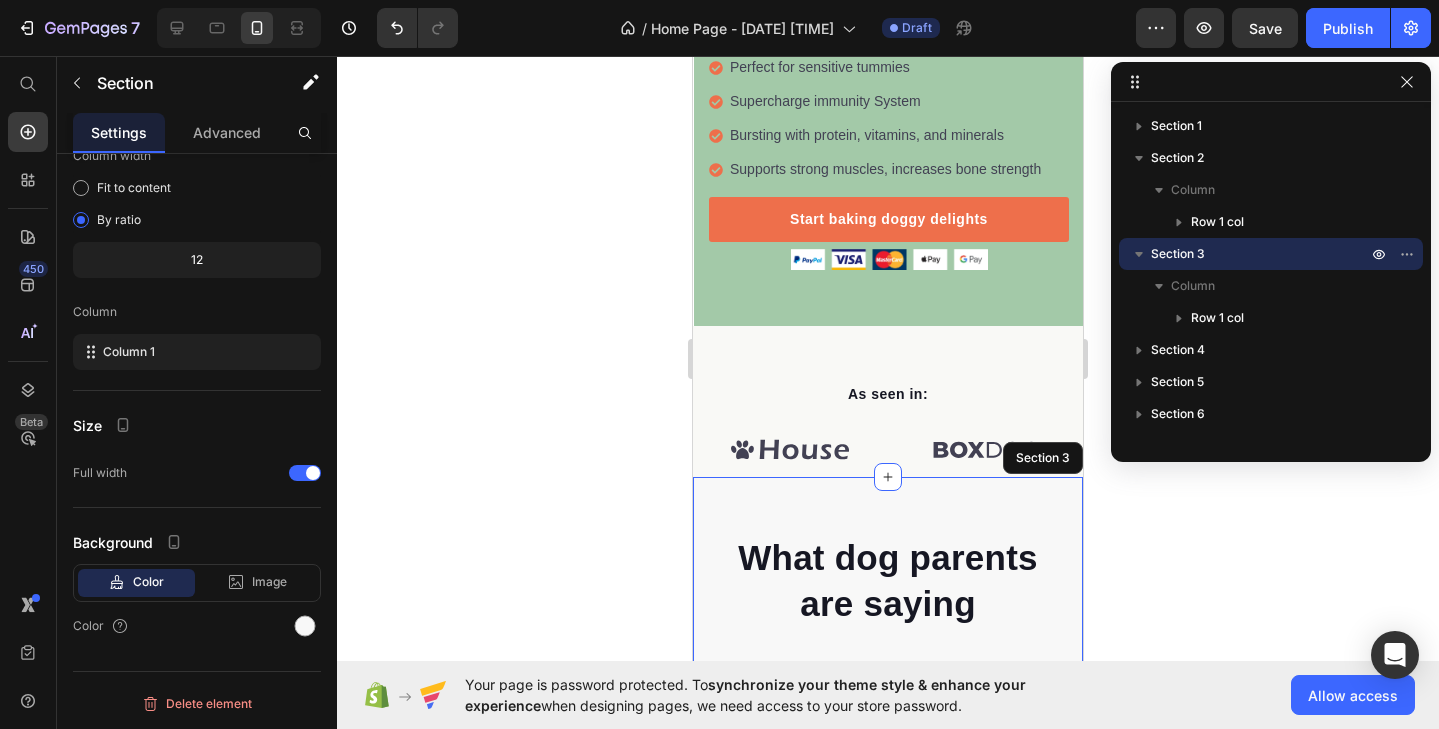 click on "What dog parents are saying Heading Video Video Video Video Video Carousel Row Section 3" at bounding box center [888, 766] 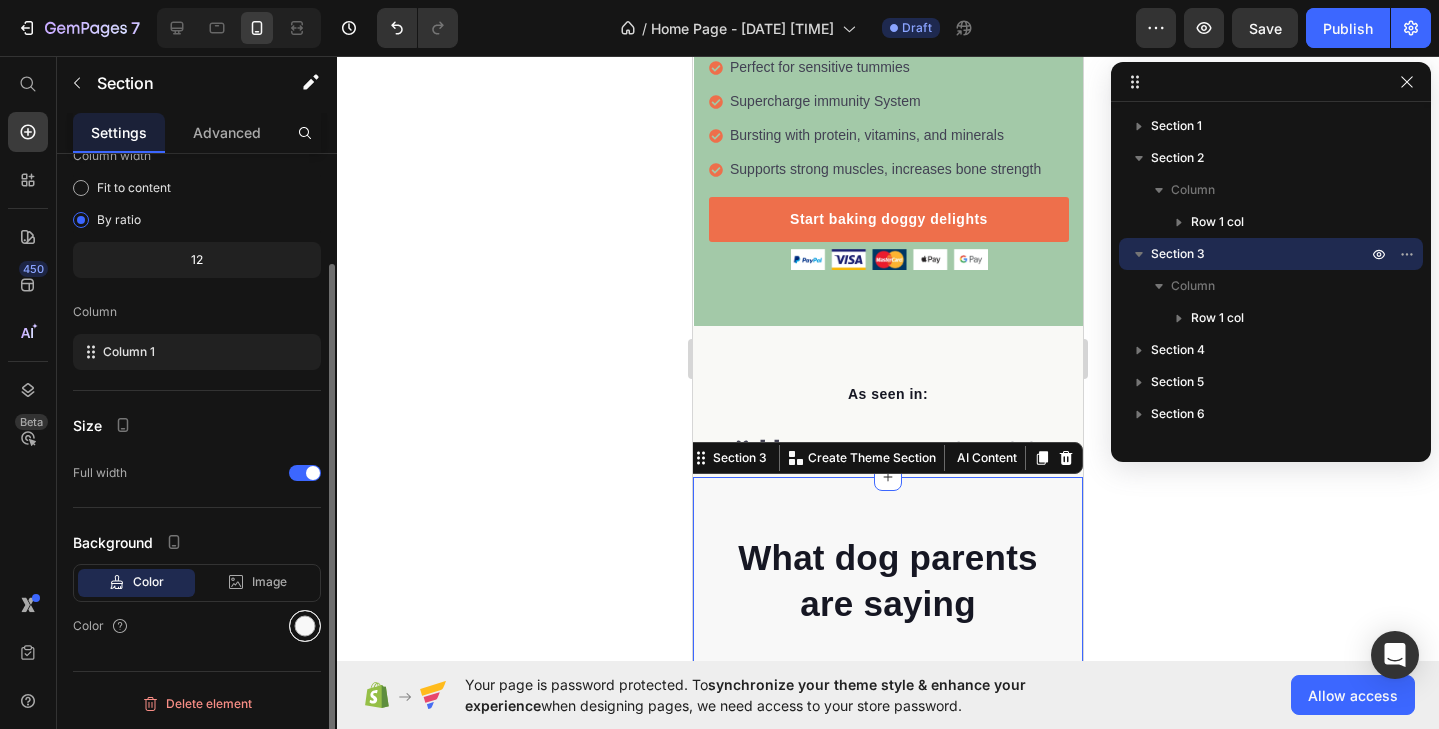 click at bounding box center [305, 626] 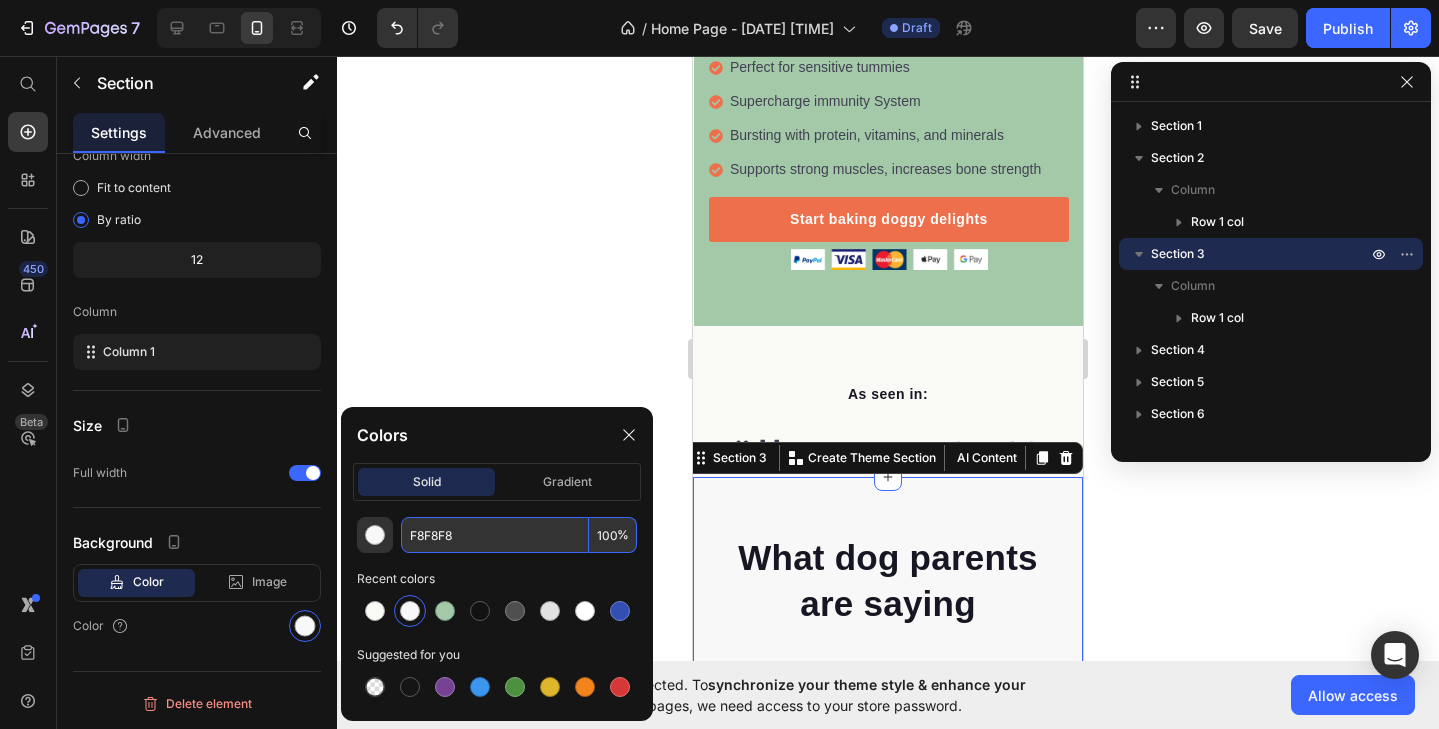click on "F8F8F8" at bounding box center (495, 535) 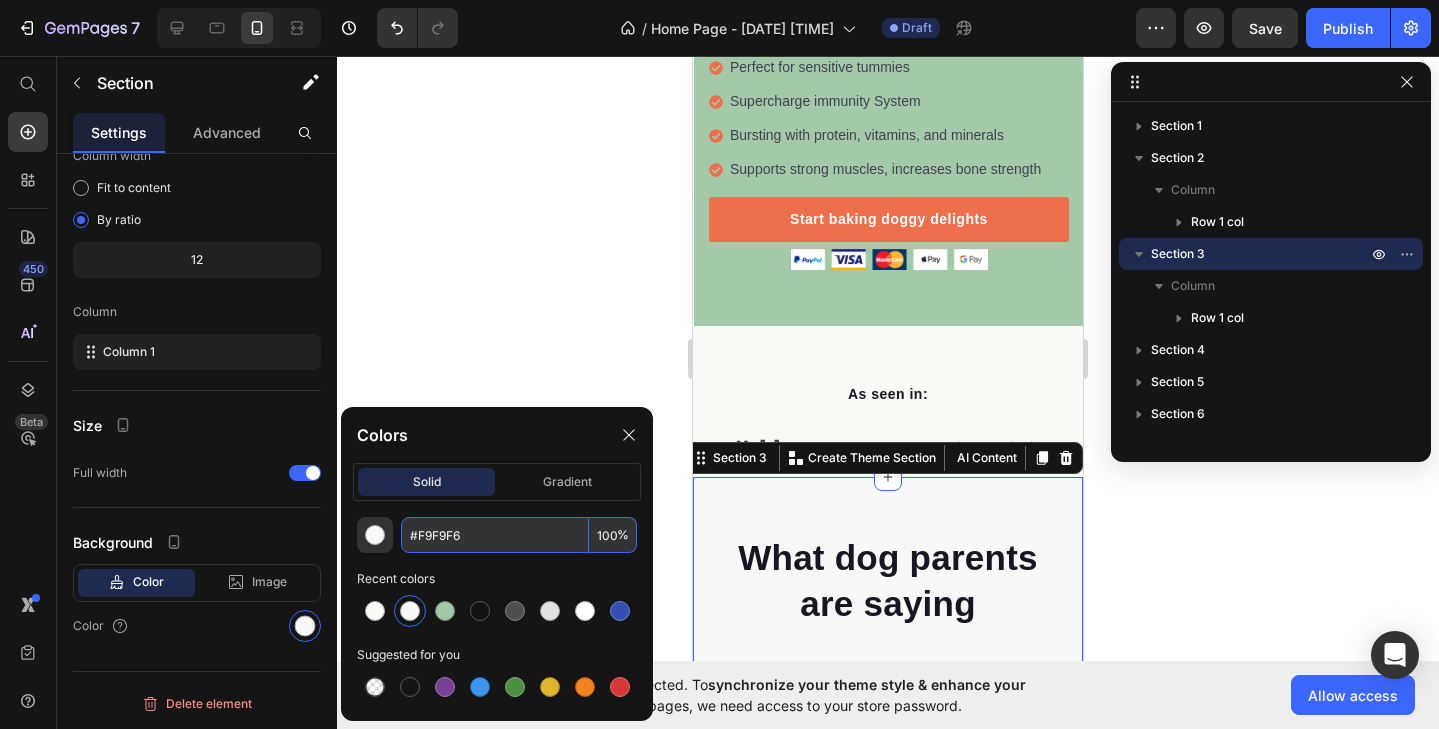 type on "F9F9F6" 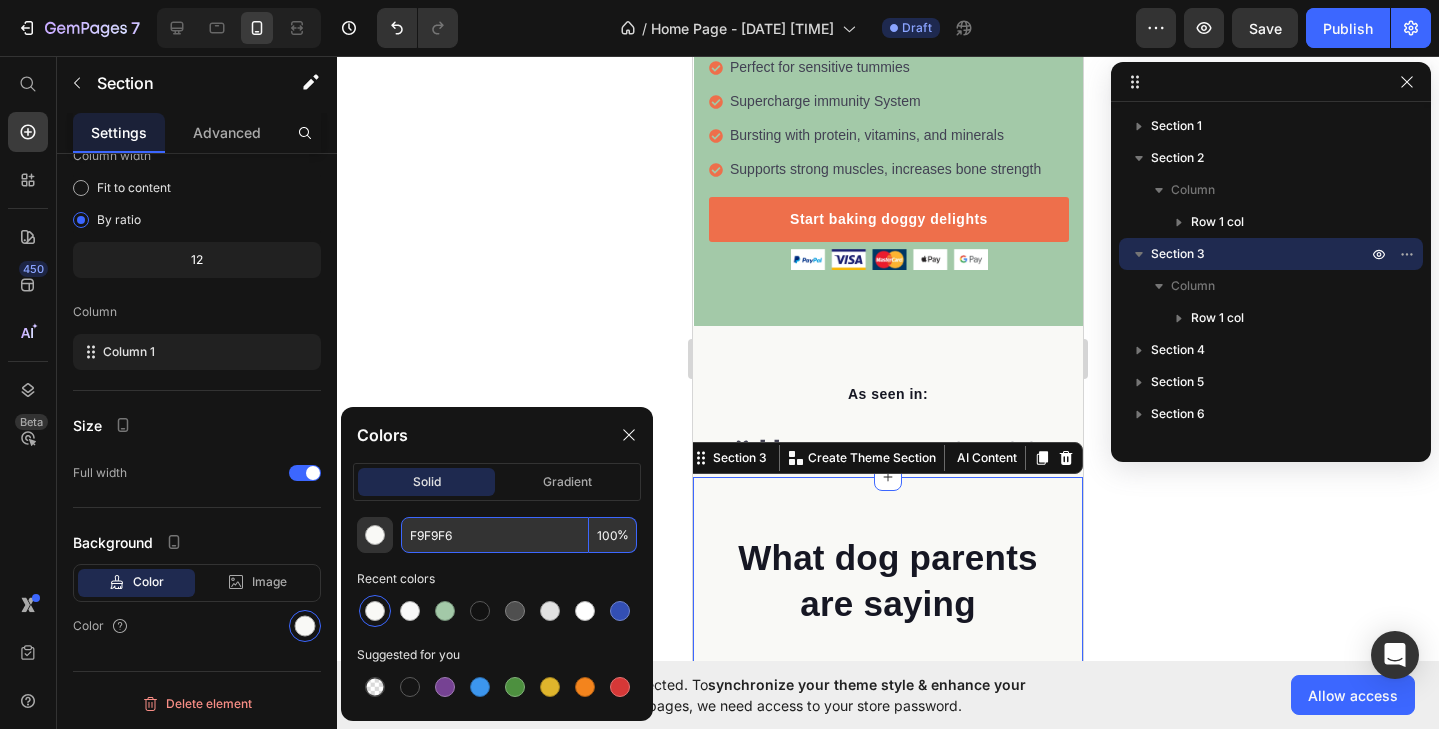 click 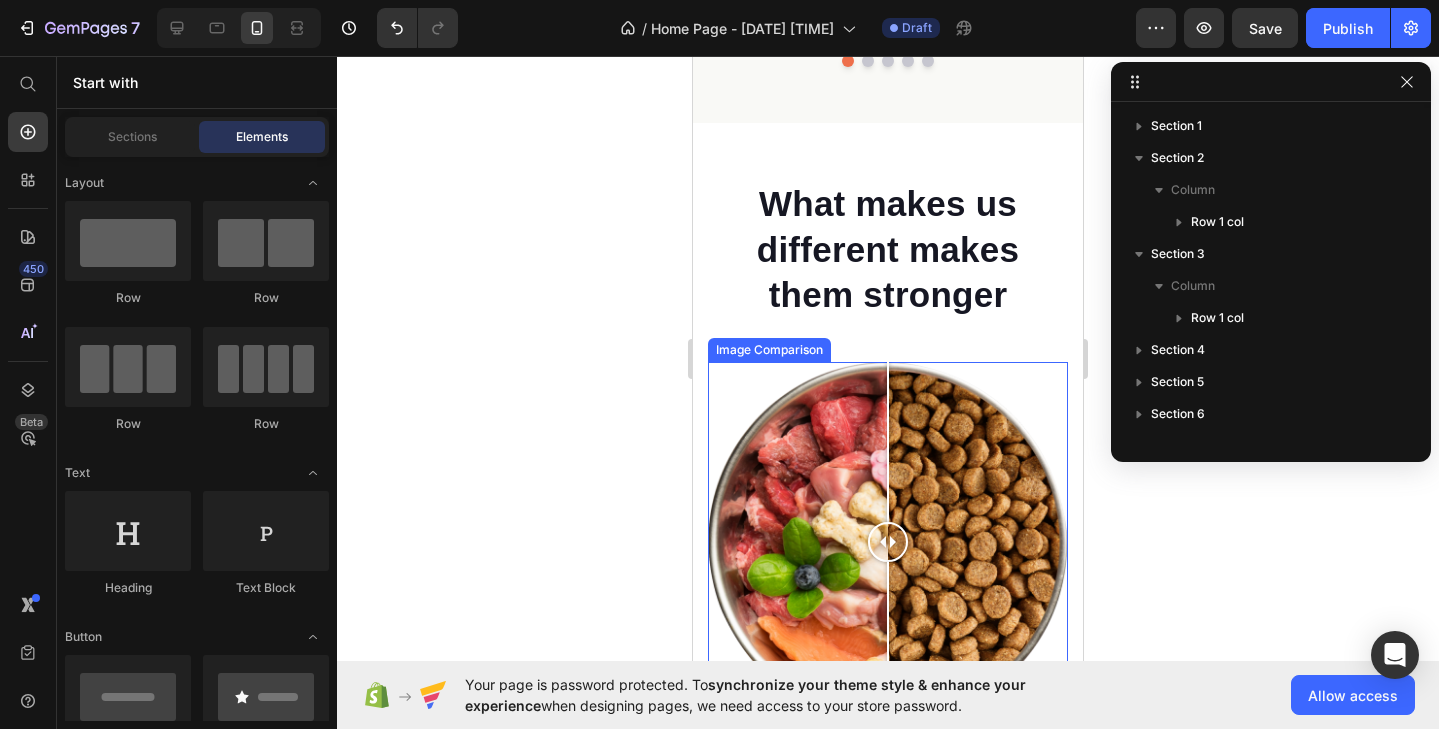 scroll, scrollTop: 1512, scrollLeft: 0, axis: vertical 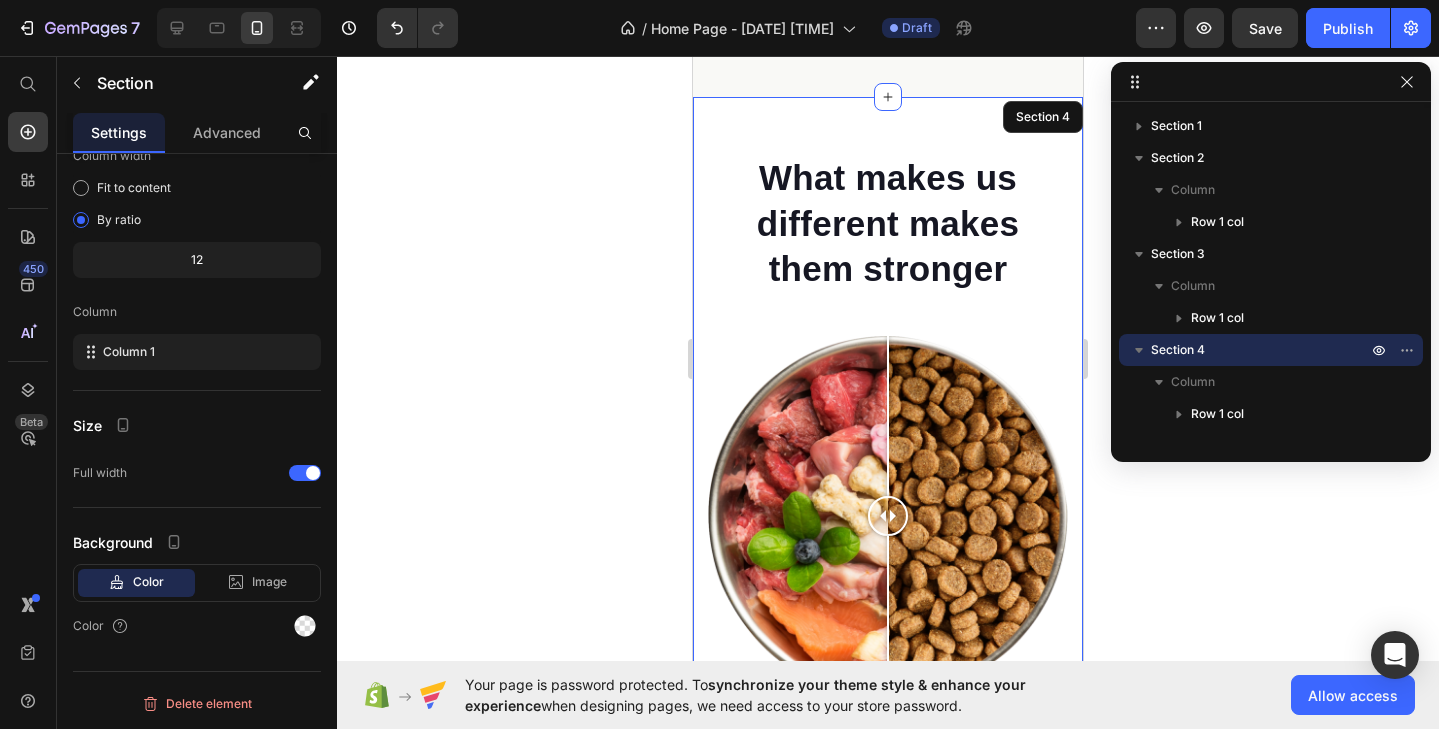click on "What makes us different makes them stronger Heading Image Real Food Text block Wholesome recipes for dogs with real meat and veggies. Text block Image Premium Ingredient Text block Elevating pet care with unmatched safety and quality. Text block Advanced list Image Comparison Image Made Fresh Text block We prioritize maintaining the integrity of whole foods and nutrition. Text block Image Vet Developed Text block We raise the bar for dog nutrition, surpassing industry expectations. Text block Advanced list Row Row Image Real Food Text block Wholesome recipes for dogs with real meat and veggies. Text block Image Premium Ingredient Text block Elevating pet care with unmatched safety and quality. Text block Advanced list Image Made Fresh Text block We prioritize maintaining the integrity of whole foods and nutrition. Text block Image Vet Developed Text block We raise the bar for dog nutrition, surpassing industry expectations. Text block Advanced list Row Get your dog's healthy meal today! Button" at bounding box center (888, 710) 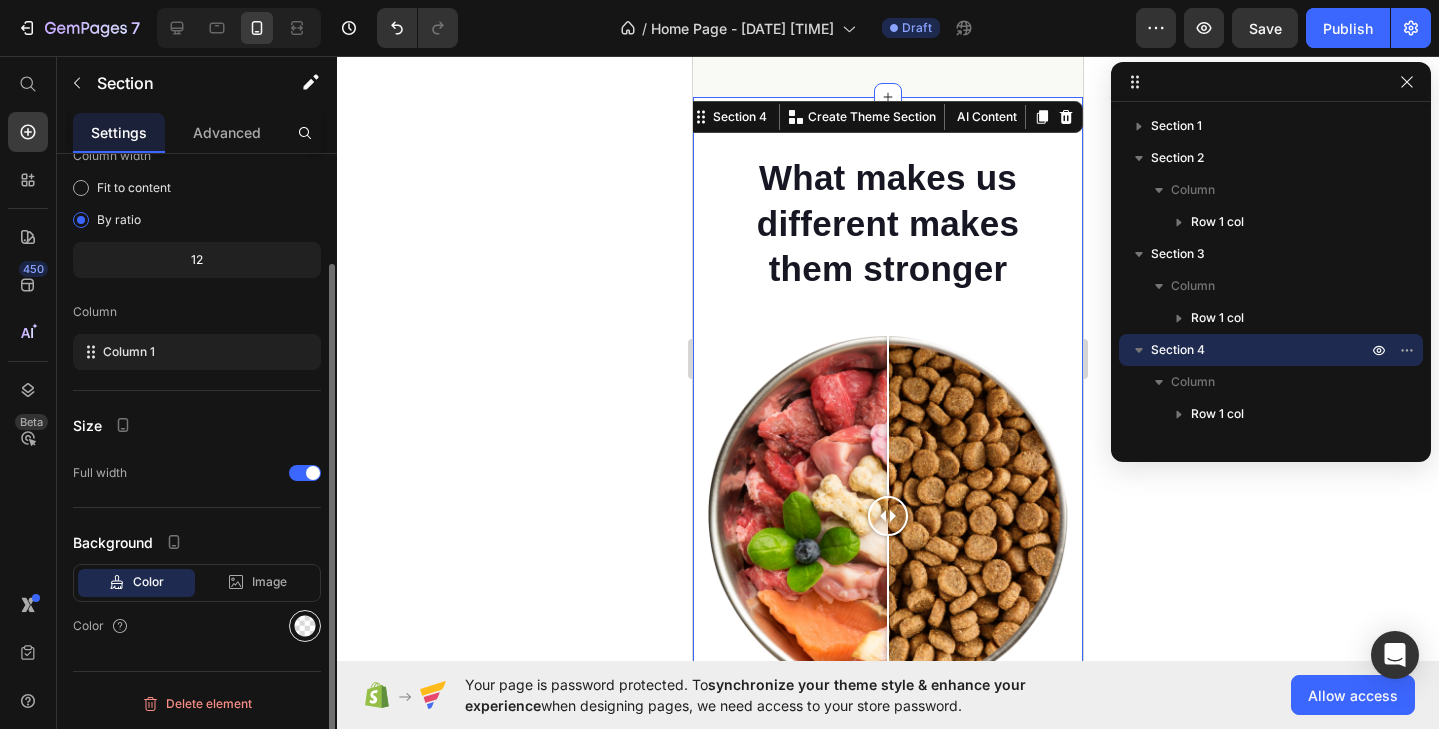 click at bounding box center (305, 626) 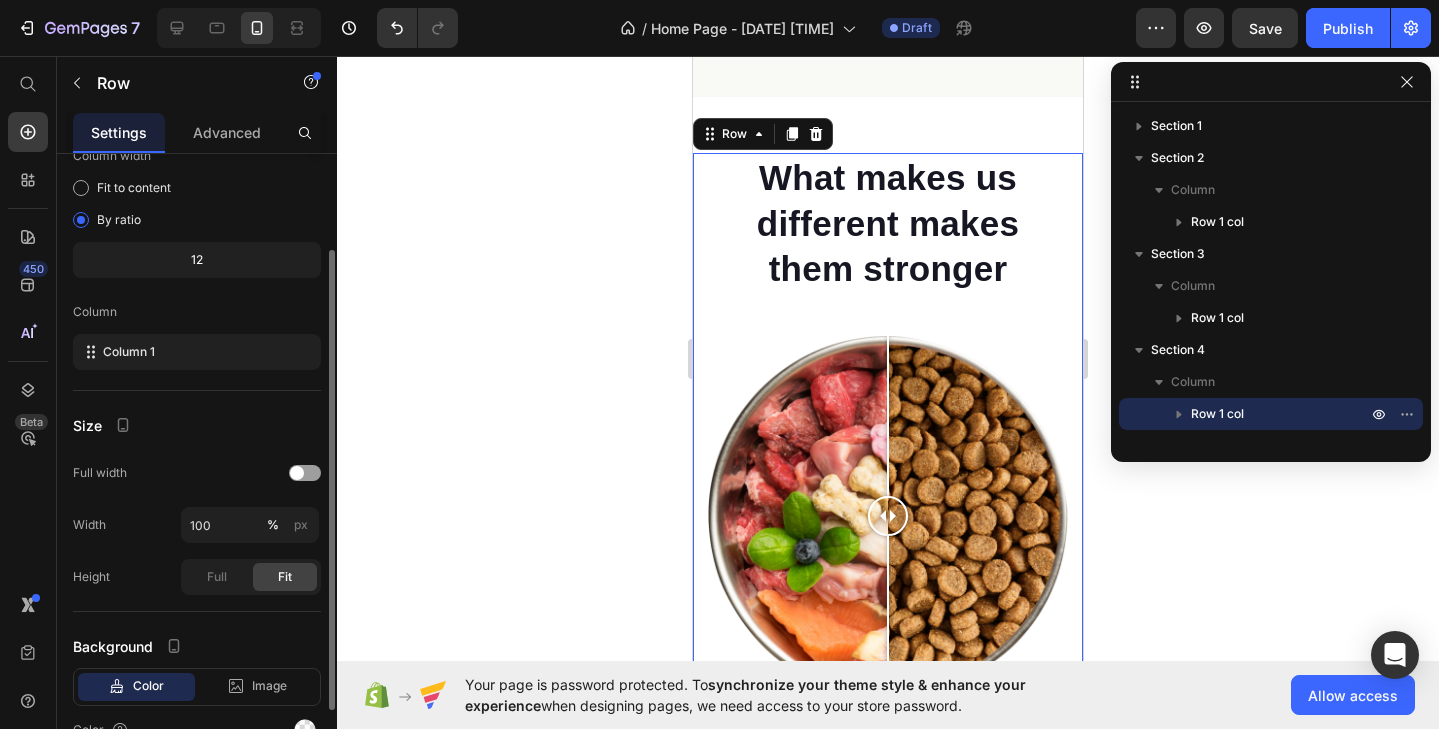 click on "What makes us different makes them stronger Heading Image Real Food Text block Wholesome recipes for dogs with real meat and veggies. Text block Image Premium Ingredient Text block Elevating pet care with unmatched safety and quality. Text block Advanced list Image Comparison Image Made Fresh Text block We prioritize maintaining the integrity of whole foods and nutrition. Text block Image Vet Developed Text block We raise the bar for dog nutrition, surpassing industry expectations. Text block Advanced list Row Row   0" at bounding box center (888, 424) 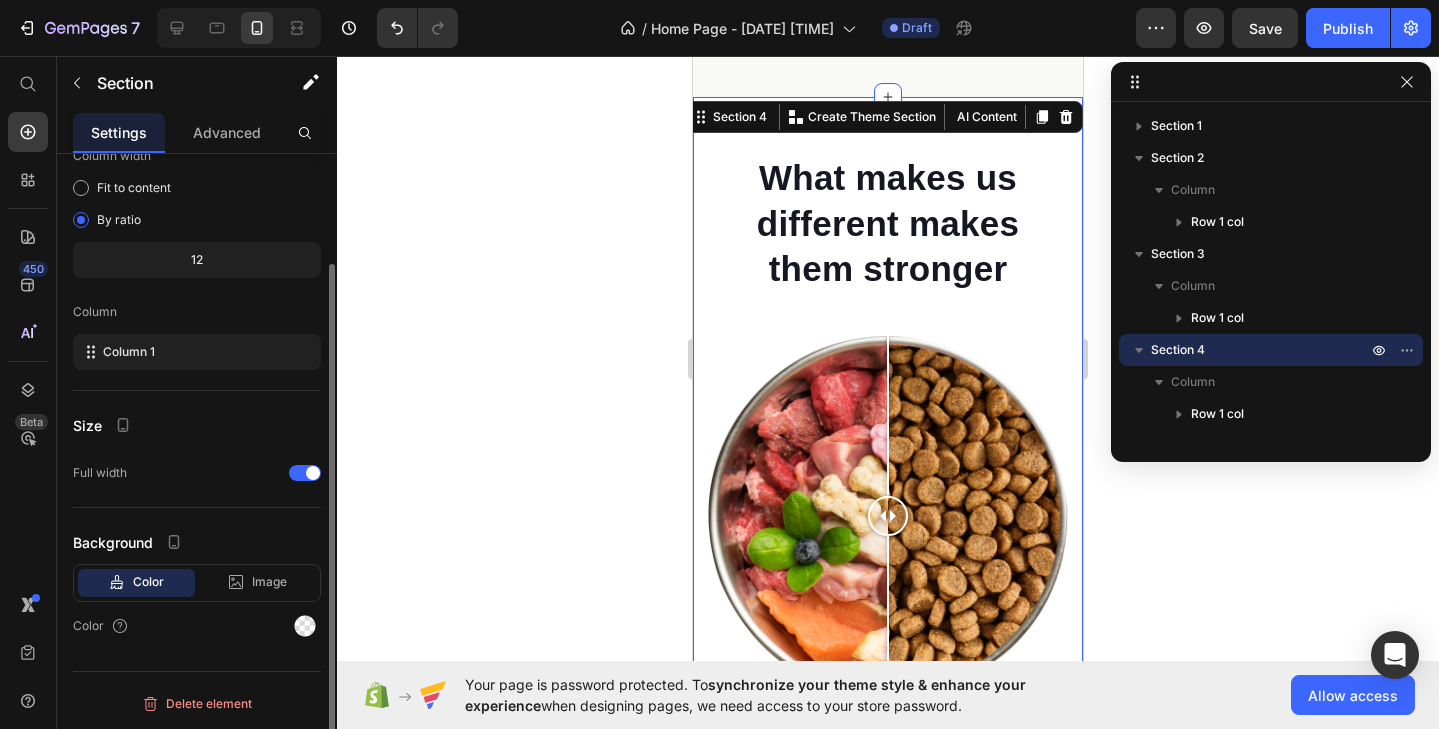 scroll, scrollTop: 0, scrollLeft: 0, axis: both 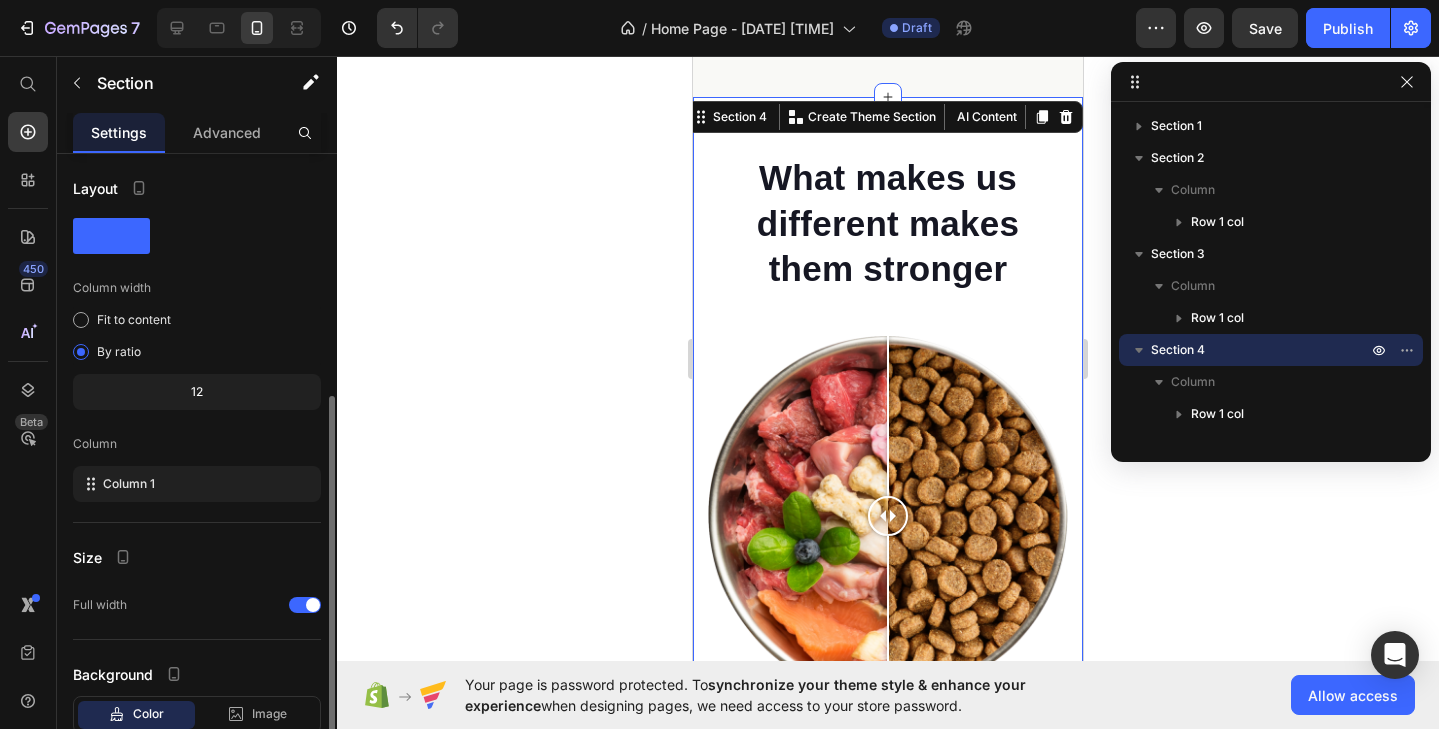 click on "What makes us different makes them stronger Heading Image Real Food Text block Wholesome recipes for dogs with real meat and veggies. Text block Image Premium Ingredient Text block Elevating pet care with unmatched safety and quality. Text block Advanced list Image Comparison Image Made Fresh Text block We prioritize maintaining the integrity of whole foods and nutrition. Text block Image Vet Developed Text block We raise the bar for dog nutrition, surpassing industry expectations. Text block Advanced list Row Row Image Real Food Text block Wholesome recipes for dogs with real meat and veggies. Text block Image Premium Ingredient Text block Elevating pet care with unmatched safety and quality. Text block Advanced list Image Made Fresh Text block We prioritize maintaining the integrity of whole foods and nutrition. Text block Image Vet Developed Text block We raise the bar for dog nutrition, surpassing industry expectations. Text block Advanced list Row Get your dog's healthy meal today! Button" at bounding box center (888, 710) 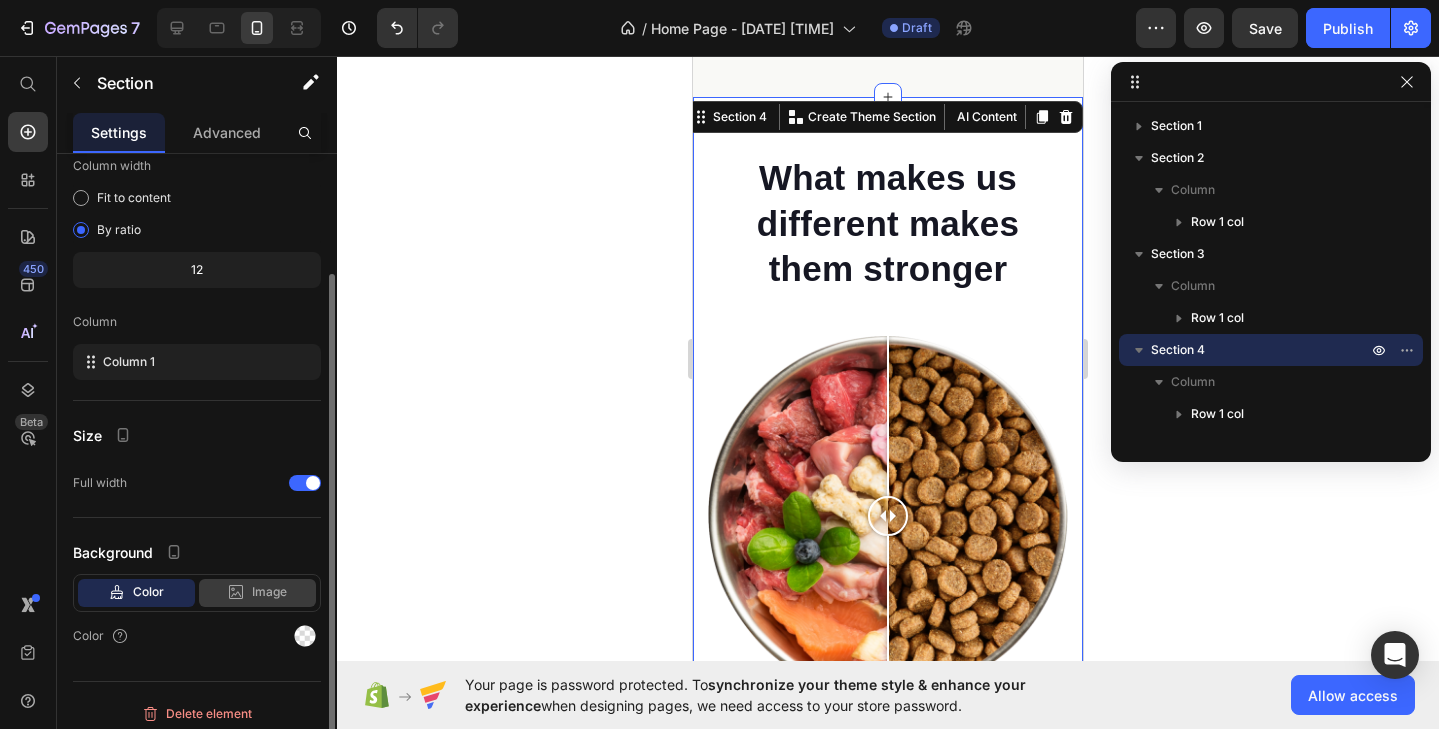 scroll, scrollTop: 132, scrollLeft: 0, axis: vertical 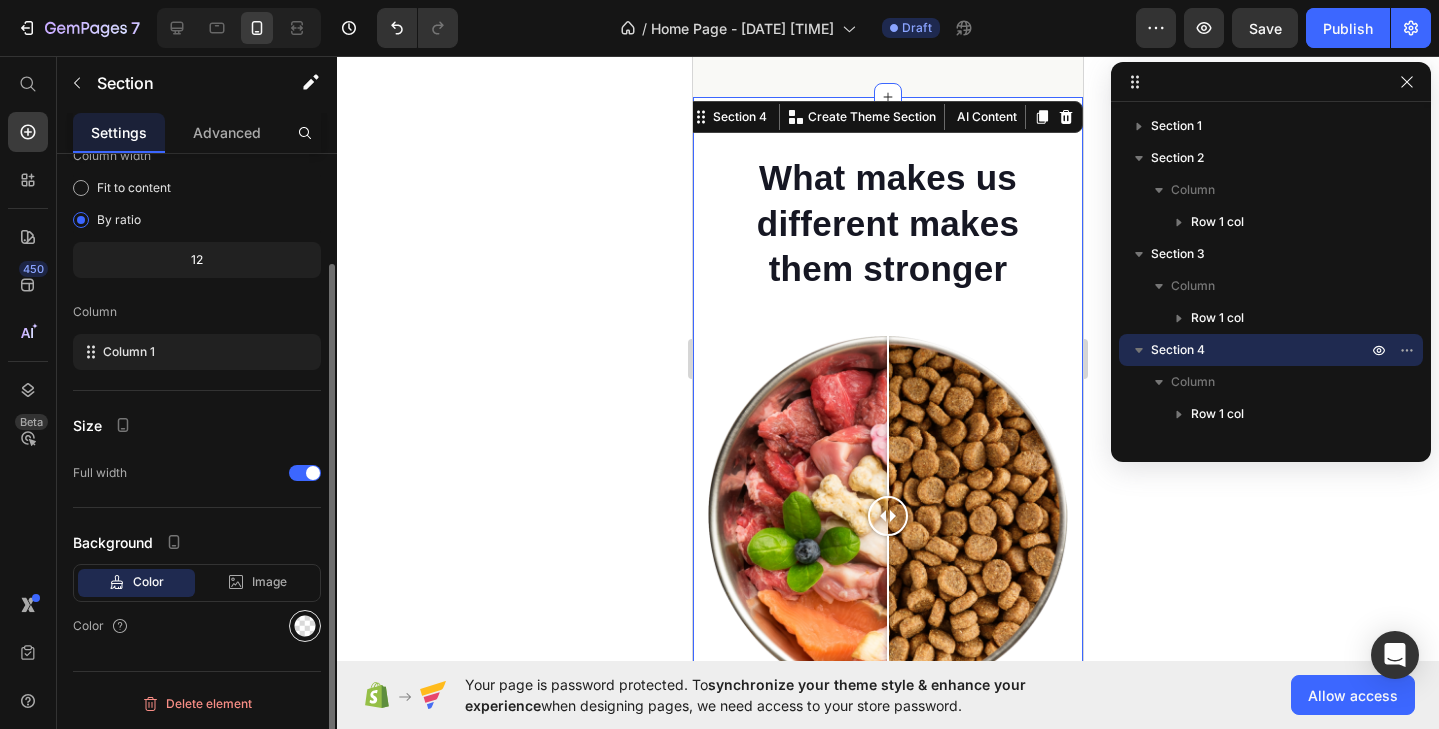 click at bounding box center (305, 626) 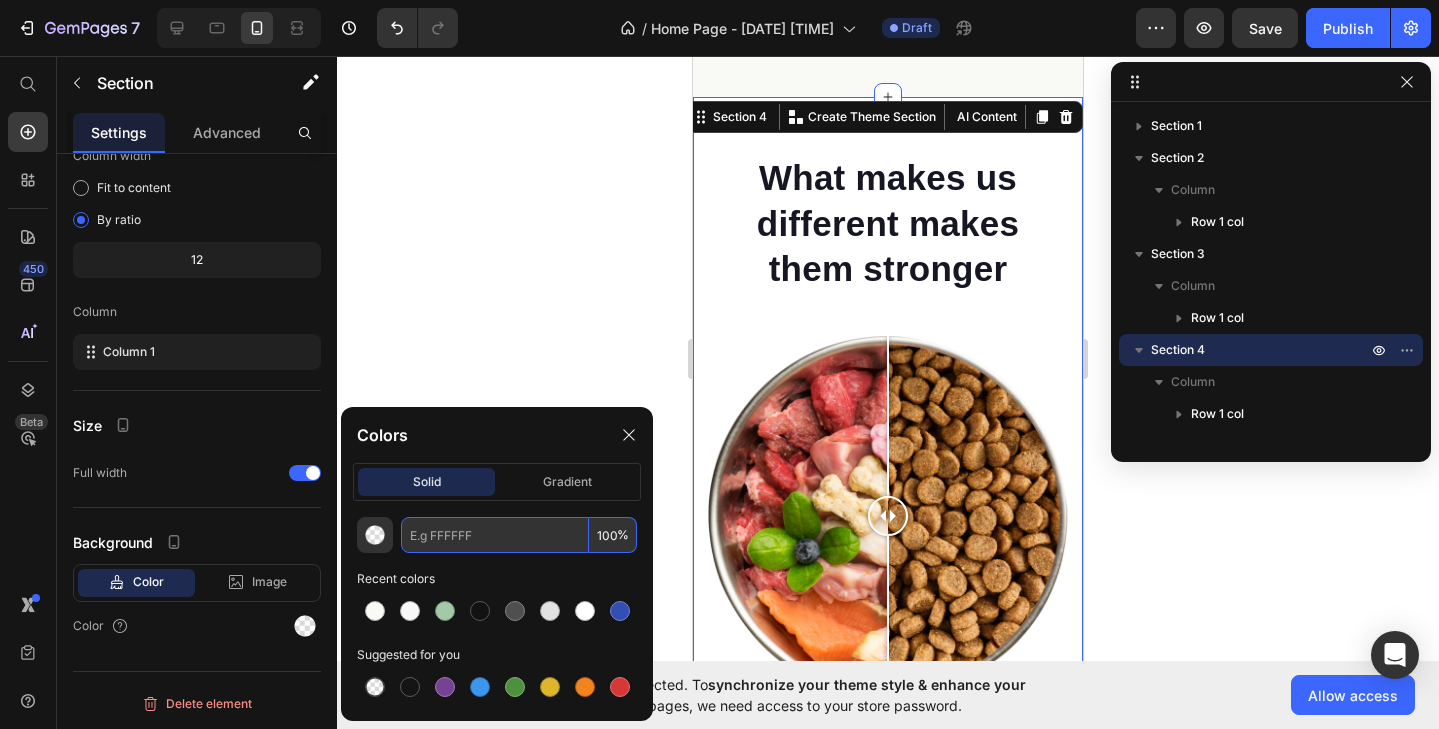 click at bounding box center (495, 535) 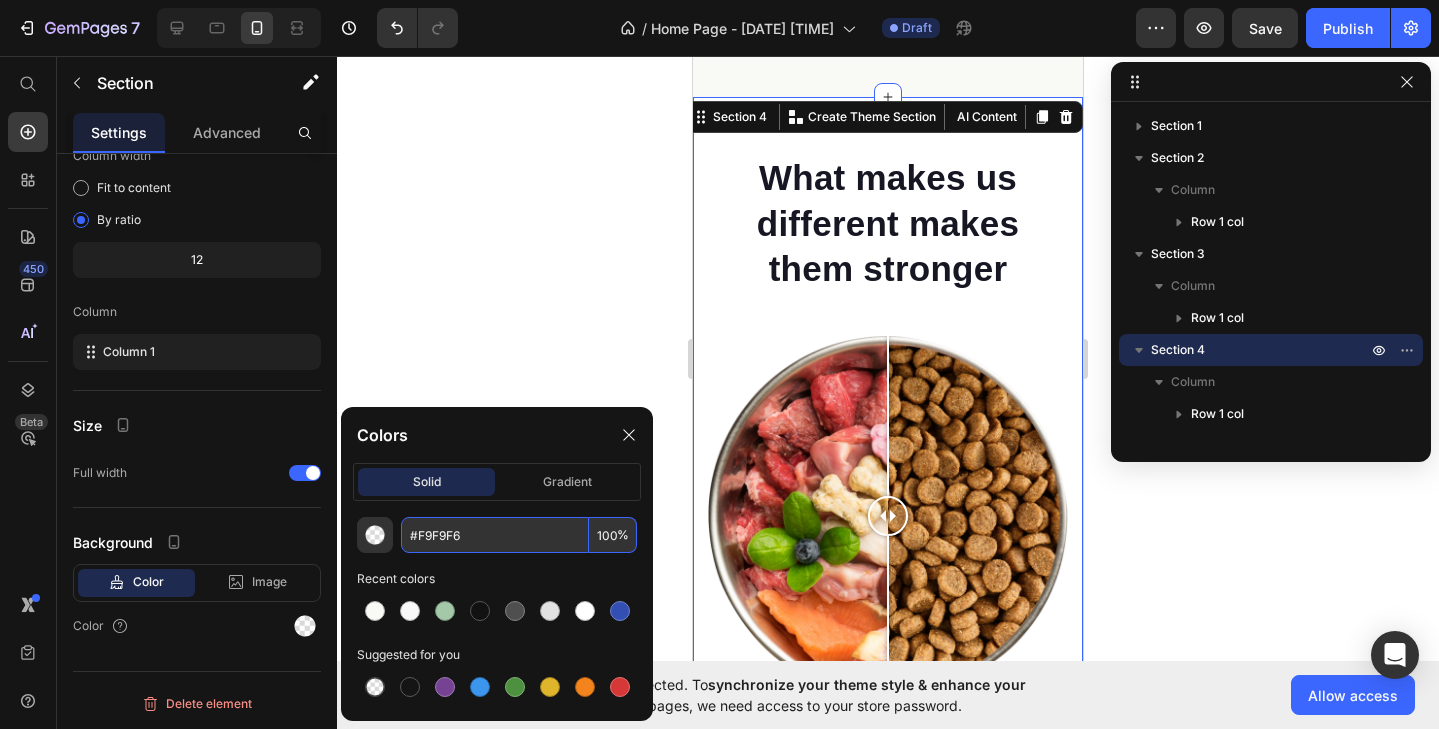 type on "F9F9F6" 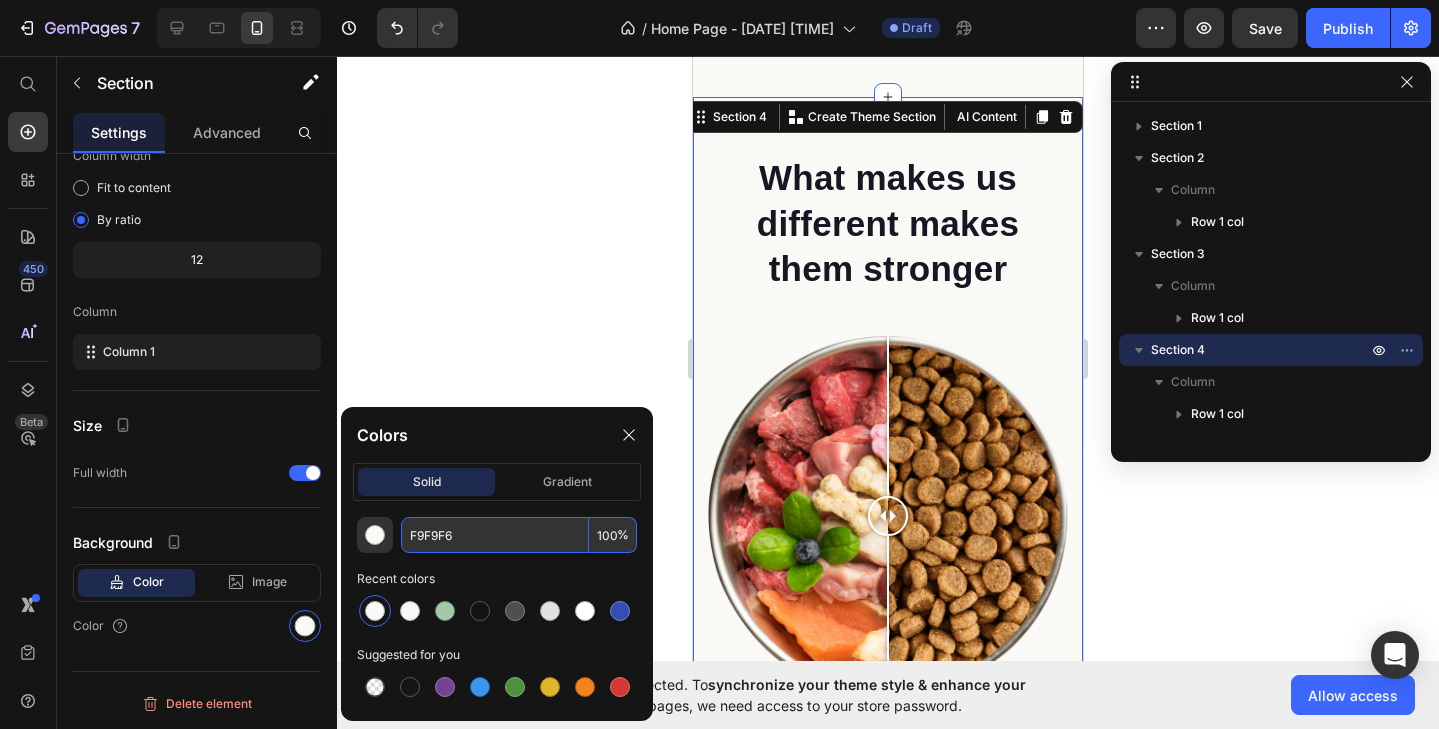click 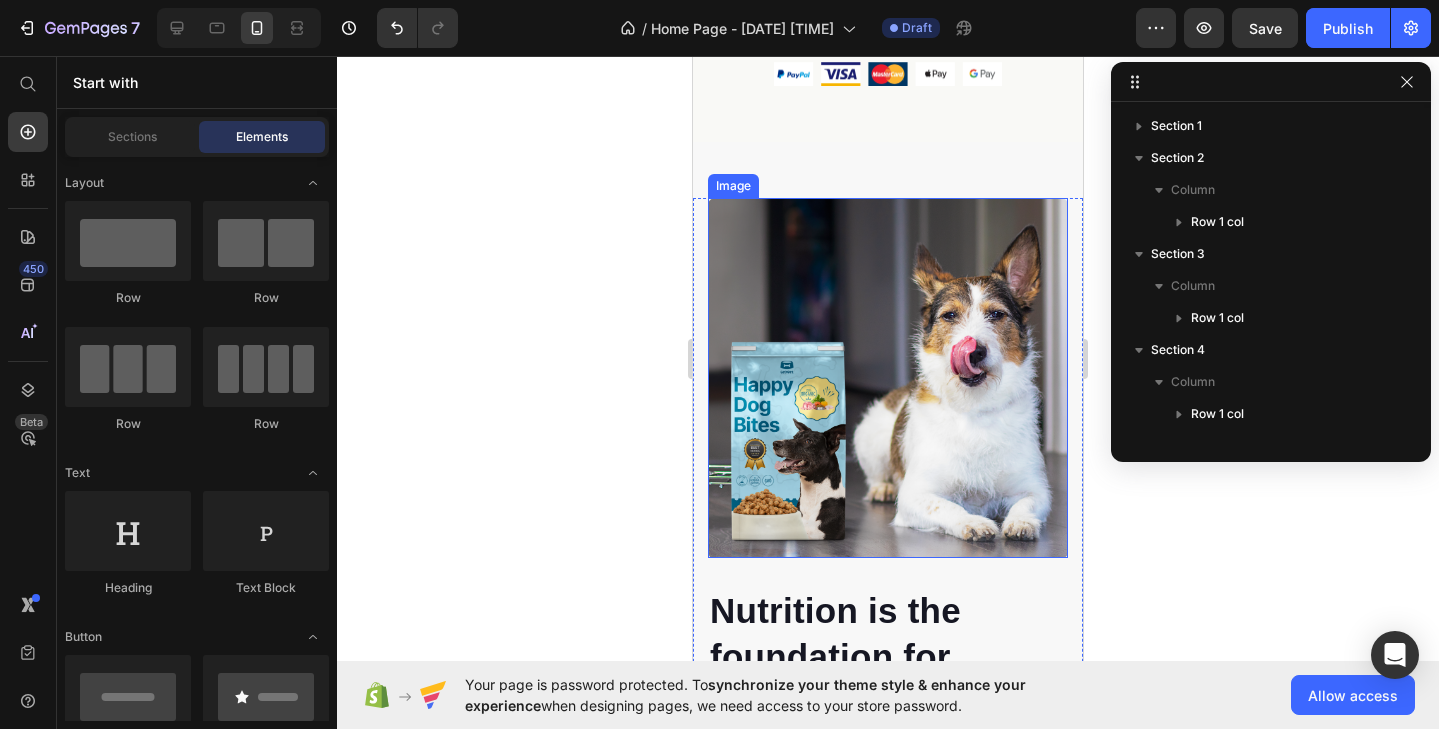 scroll, scrollTop: 2774, scrollLeft: 0, axis: vertical 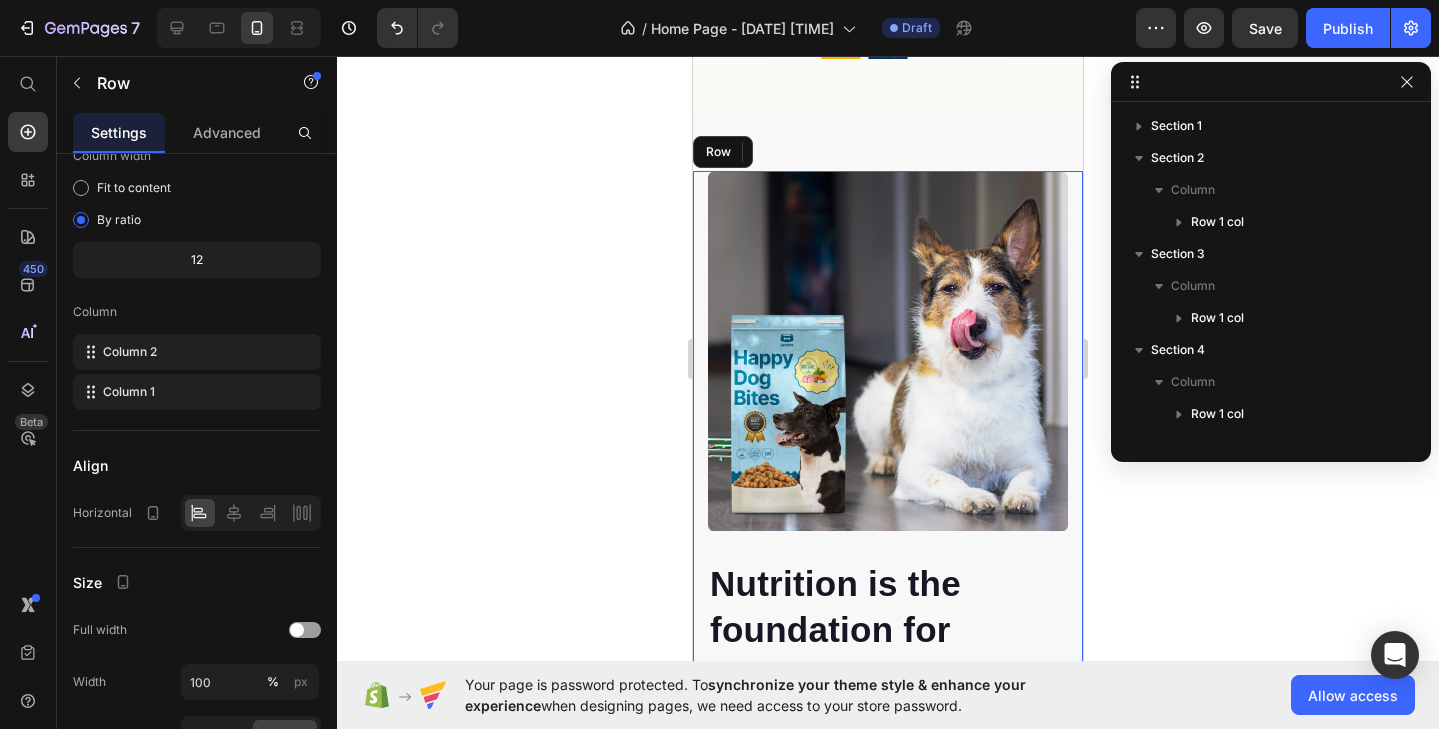 click on "Nutrition is the foundation for longer, healthier lives in dogs. Heading Invest in your dog's future with our scientifically formulated superfood-powered supplements. Give them the nutrition they deserve and watch them thrive with vitality, energy, and the joy of a longer, healthier life. Text block Key Points: Text block 97% Text block Dogs choose our dog food over leading brands because of its real functional ingredients and delicious flavor. Text block Advanced list                Title Line 84% Text block Our dog food provides superior nutrition and a patented probiotic for optimal nutrient absorption. Text block Advanced list                Title Line 92% Text block Our dog food's high protein and fat digestibility contribute to ideal stool quality. Text block Advanced list Give your furry friend the gift of wholesome nutrition Button Row Image Image Row" at bounding box center [888, 756] 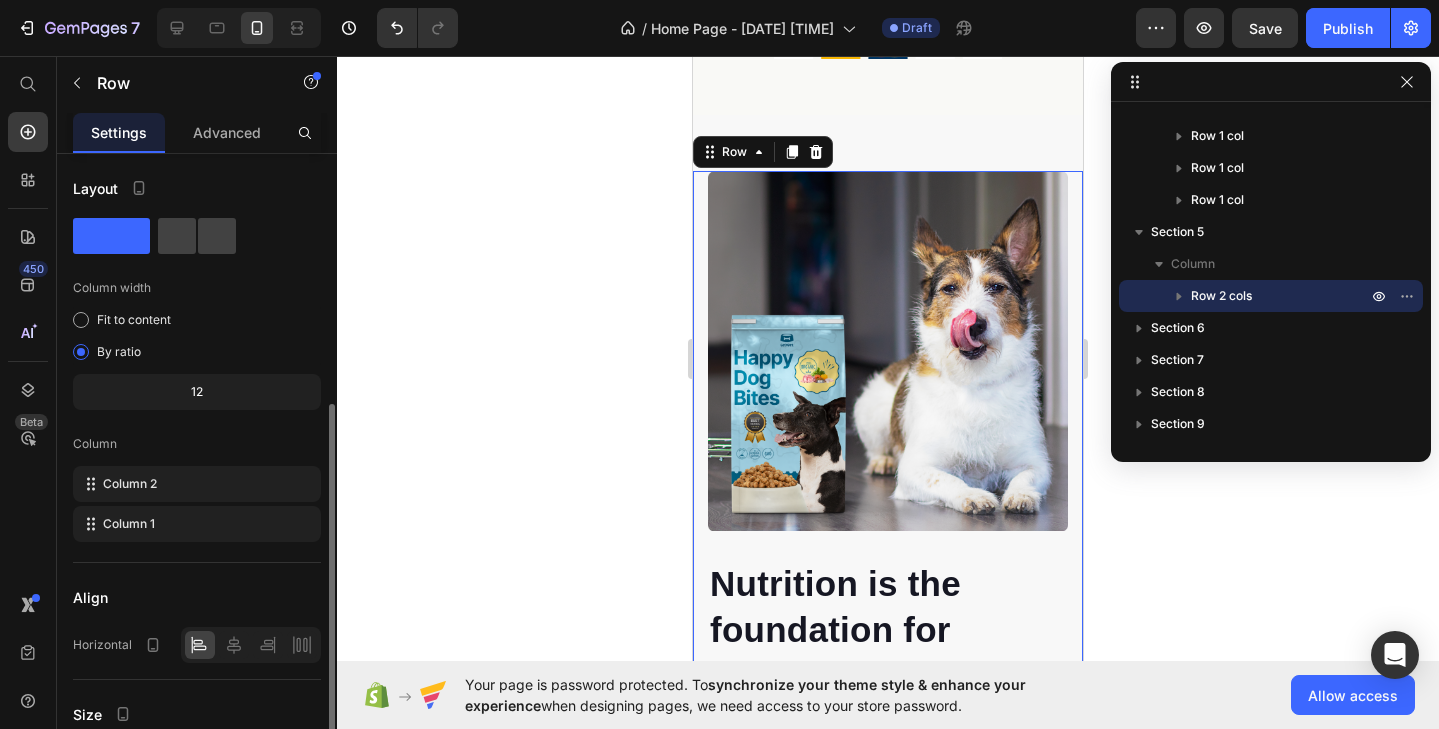 scroll, scrollTop: 376, scrollLeft: 0, axis: vertical 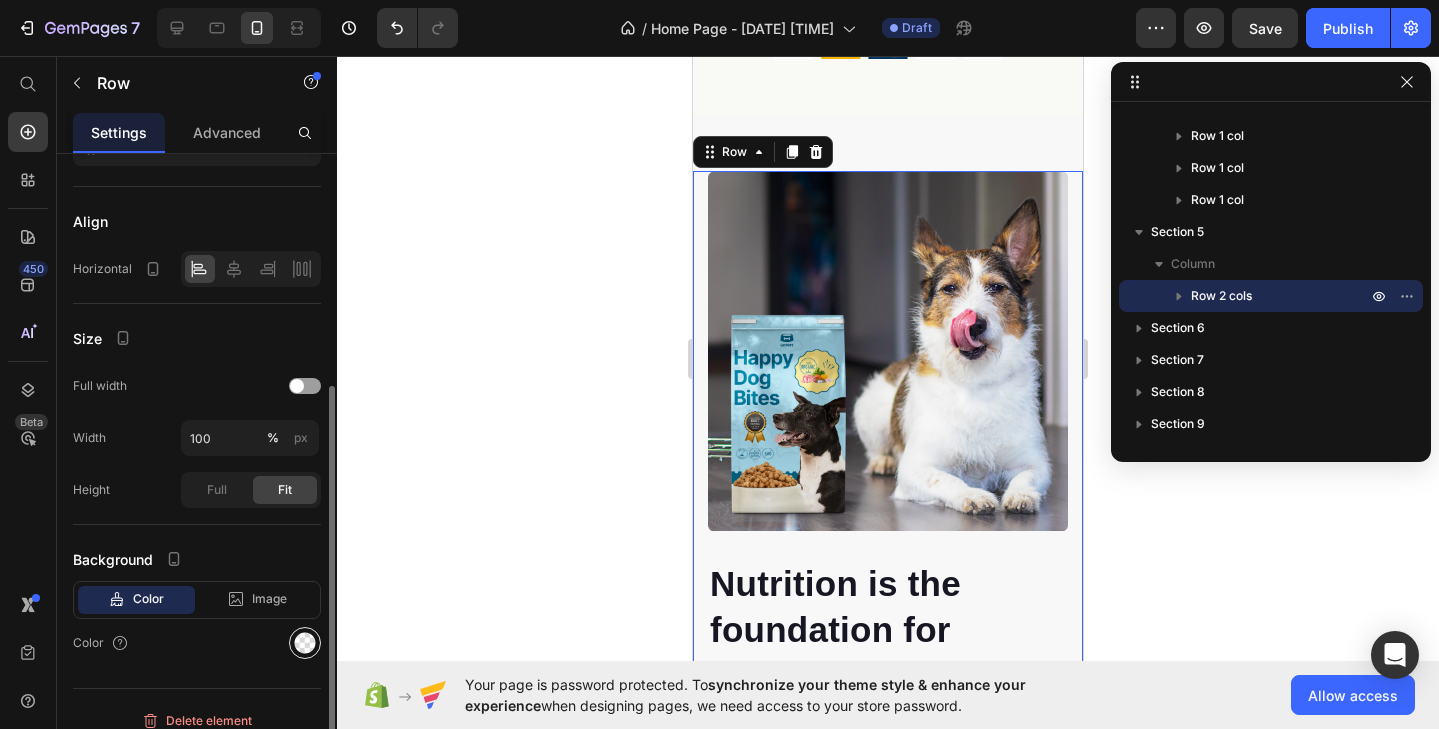 click at bounding box center (305, 643) 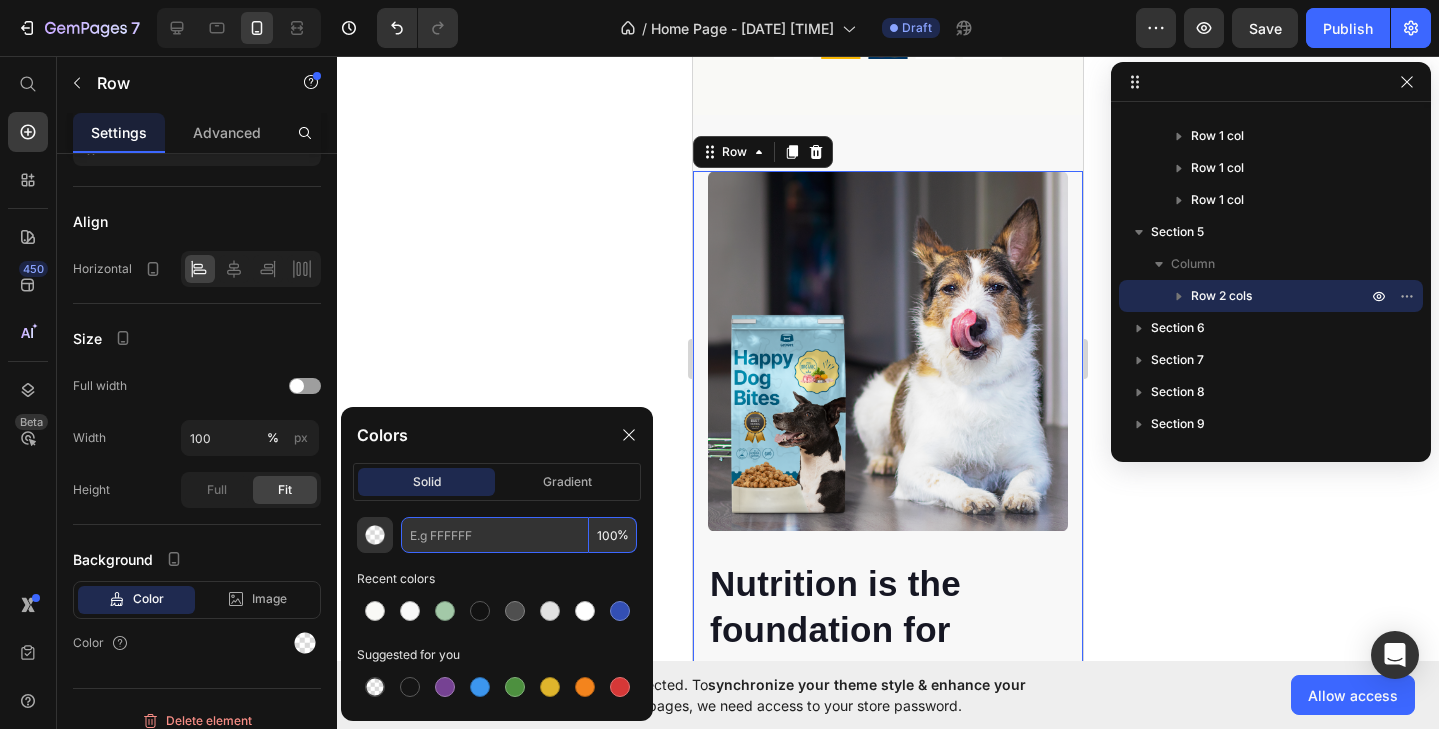 click at bounding box center [495, 535] 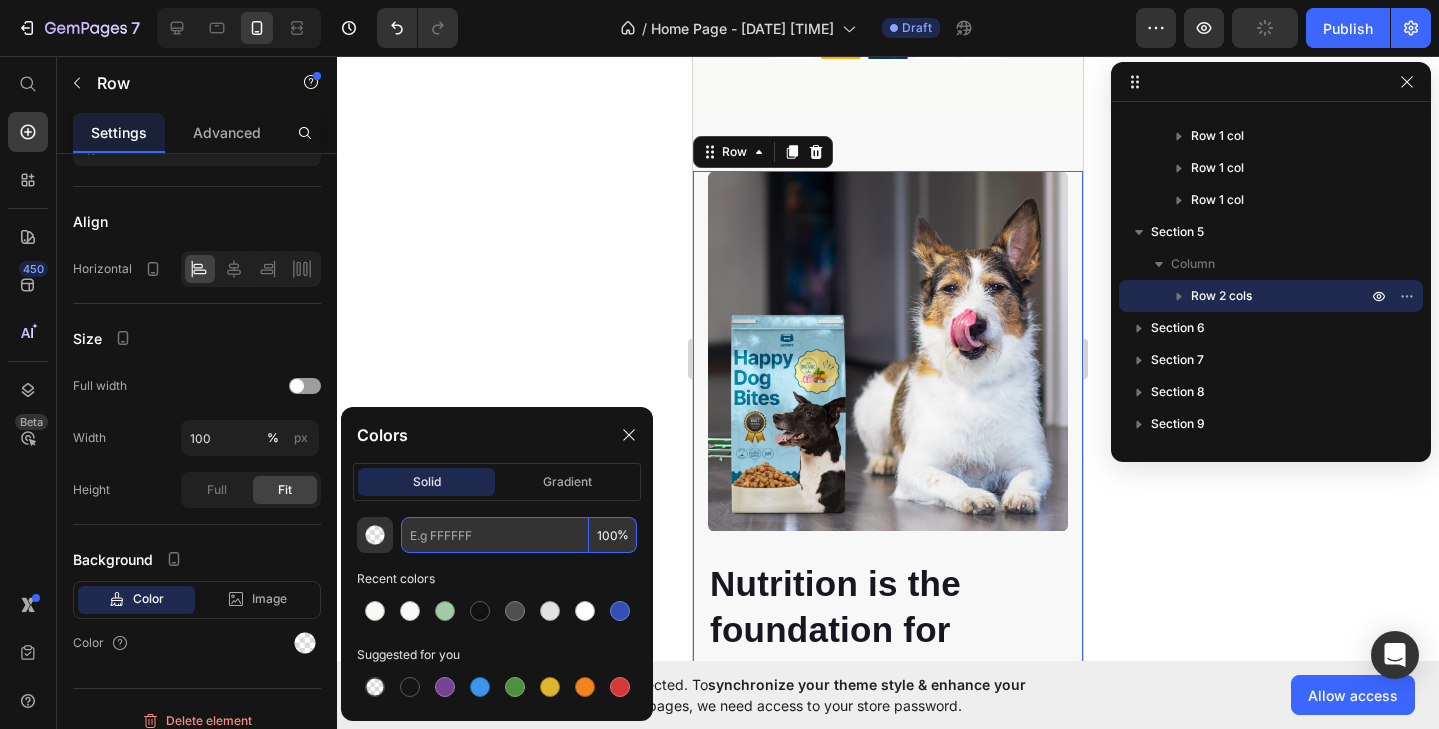 paste on "#F9F9F6" 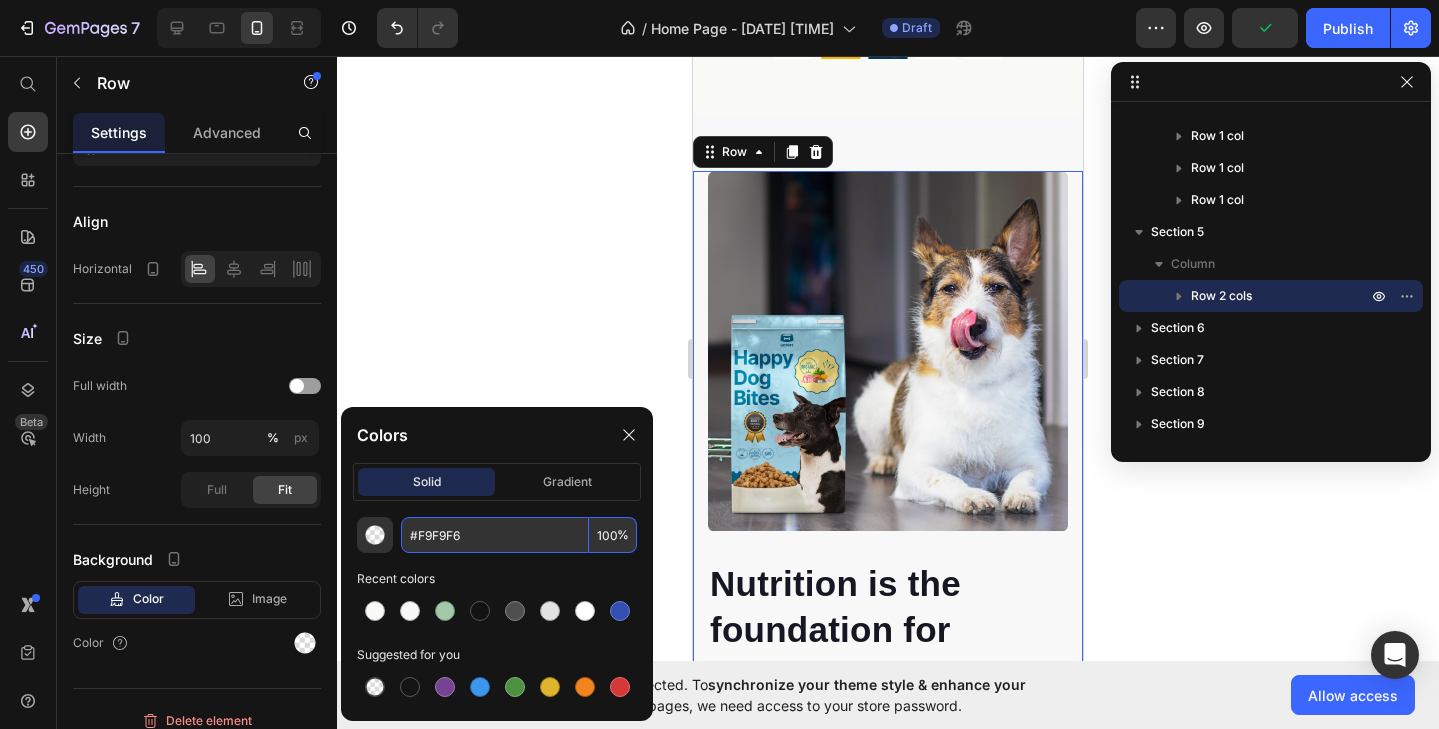 type on "F9F9F6" 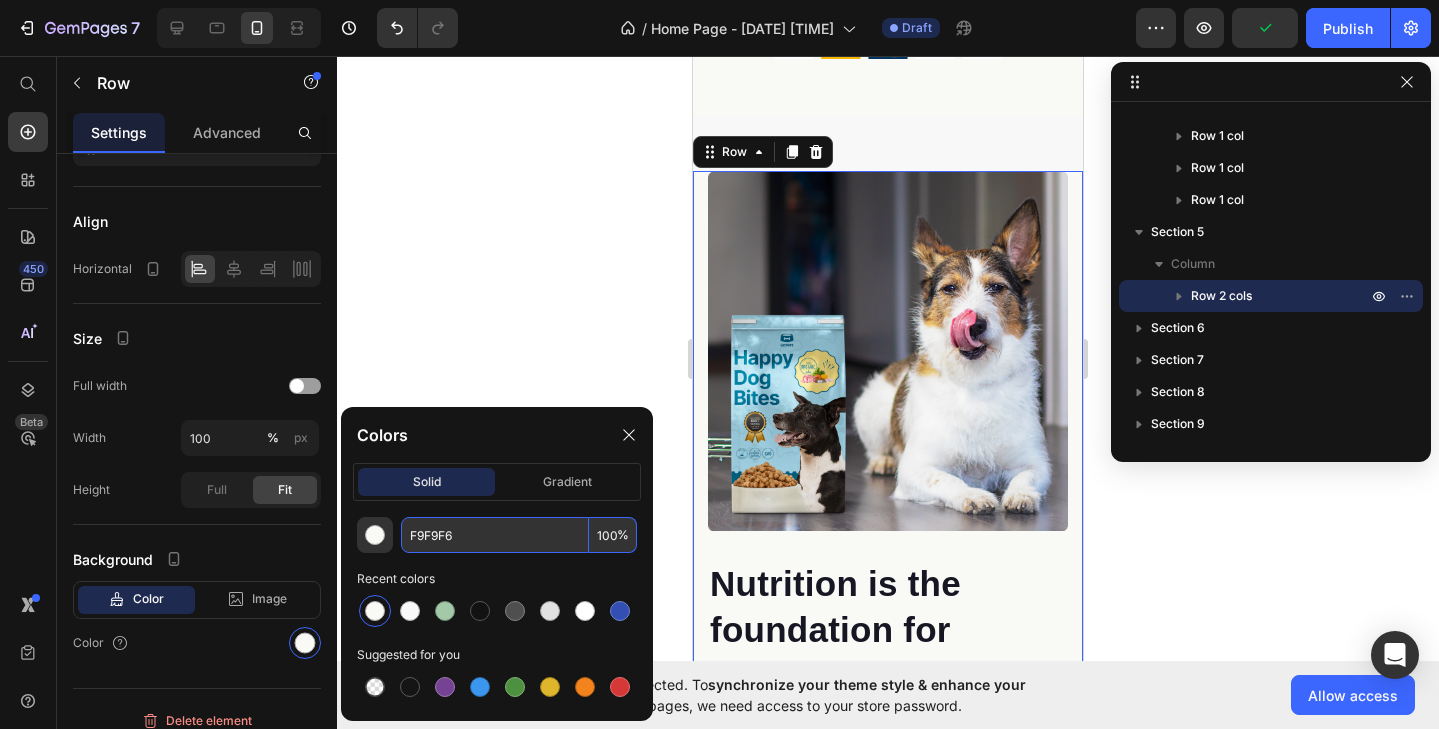 click 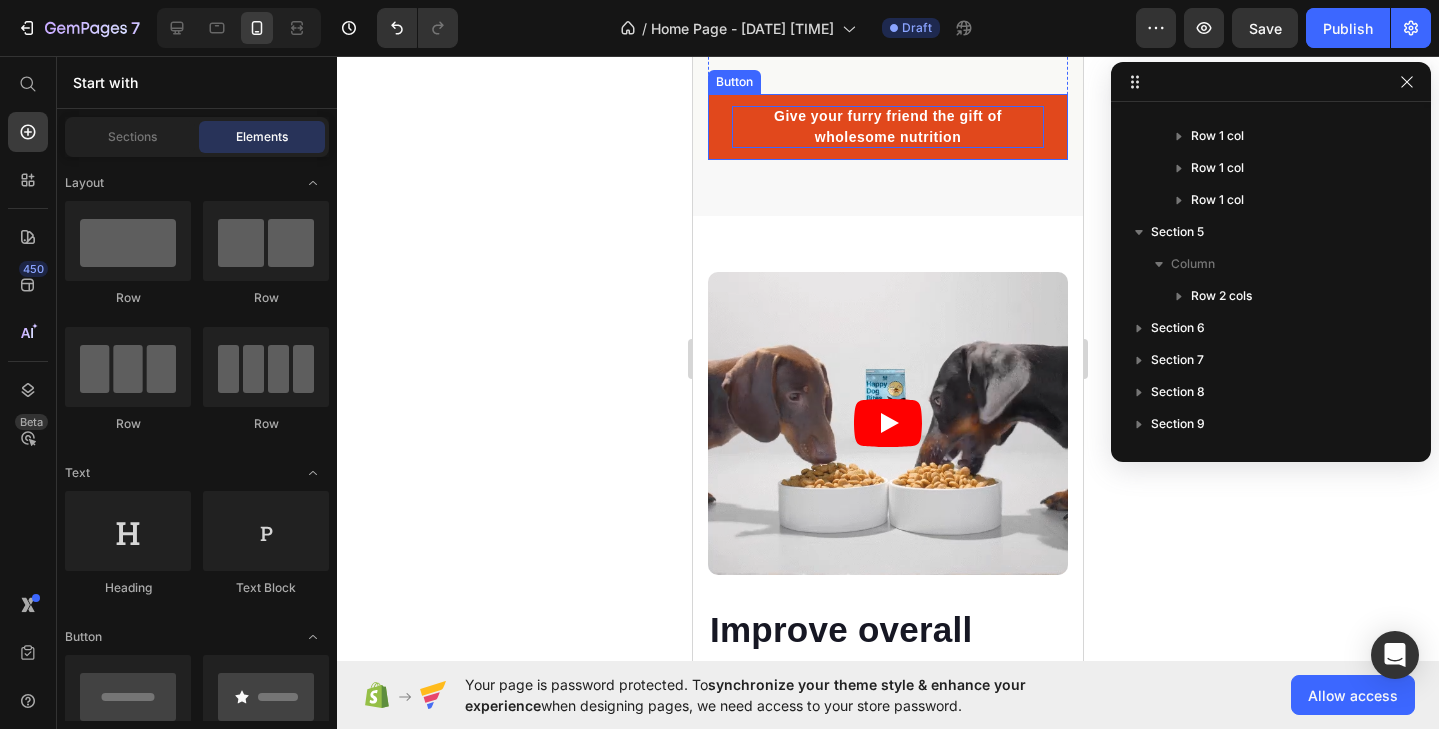 scroll, scrollTop: 4016, scrollLeft: 0, axis: vertical 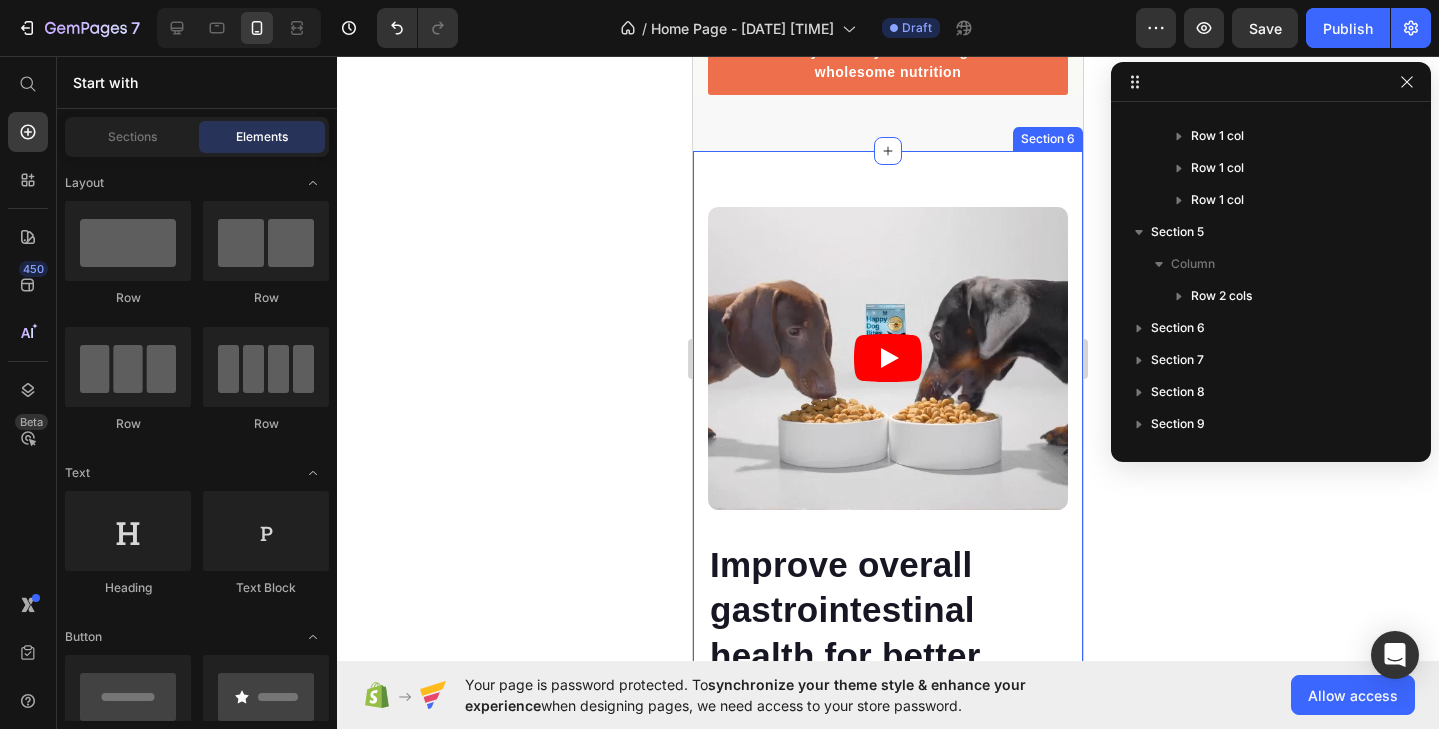 click on "Video Improve overall gastrointestinal health for better nutrient absorption Heading Through rigorous scientific studies and consultations with veterinarians, we have created a breakthrough formula exclusively tailored to combat the health challenges prevalent in dogs. A staggering 91% of our customers have reported significant improvements in their dogs' health after incorporating our product into their diet. Text block Row Row Prebiotics nourish the beneficial gut bacteria, supporting digestive health Heading Our dog food formula contains carefully selected prebiotics that work in harmony with the gut microbiota, providing the necessary nutrients for the growth and maintenance of beneficial bacteria, ultimately supporting digestive health. Text block Row Image Row Section 6" at bounding box center [888, 755] 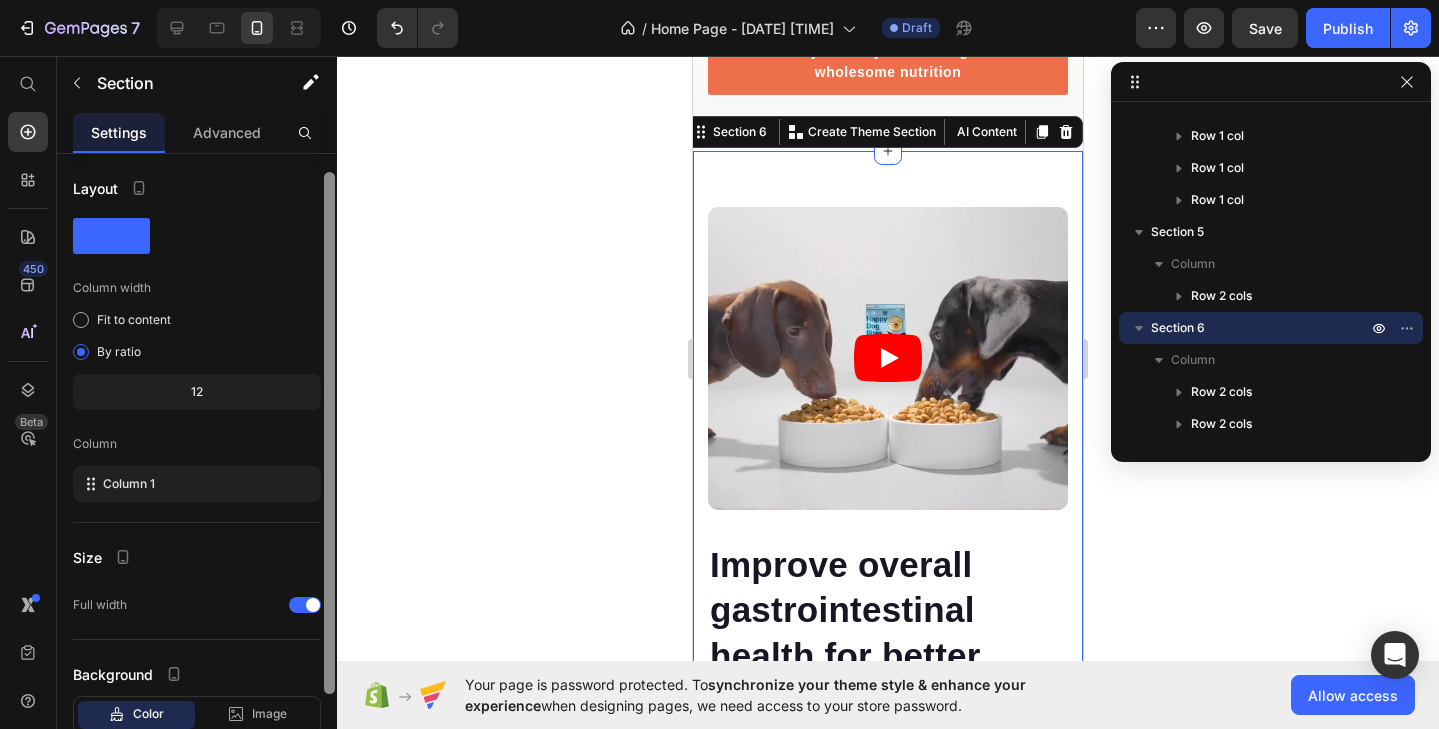 scroll, scrollTop: 132, scrollLeft: 0, axis: vertical 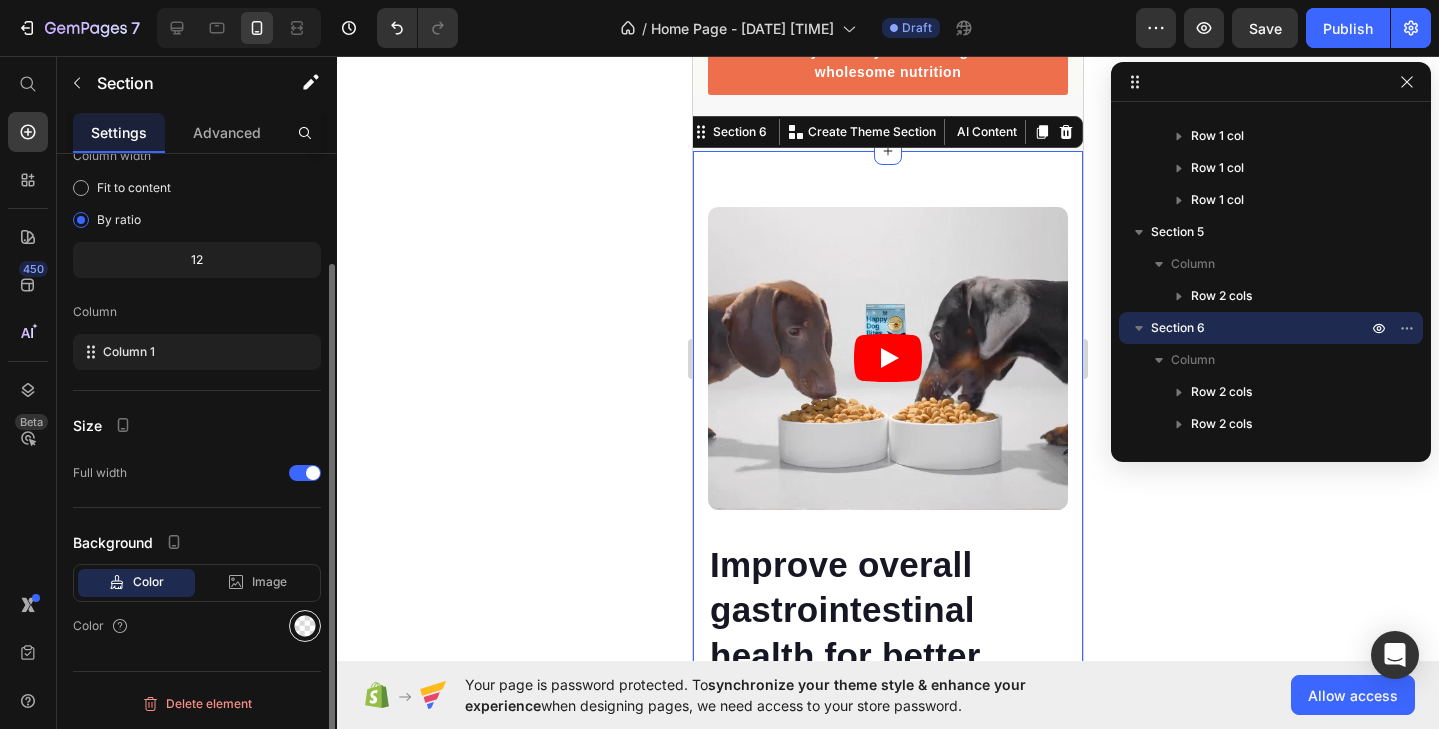click at bounding box center [305, 626] 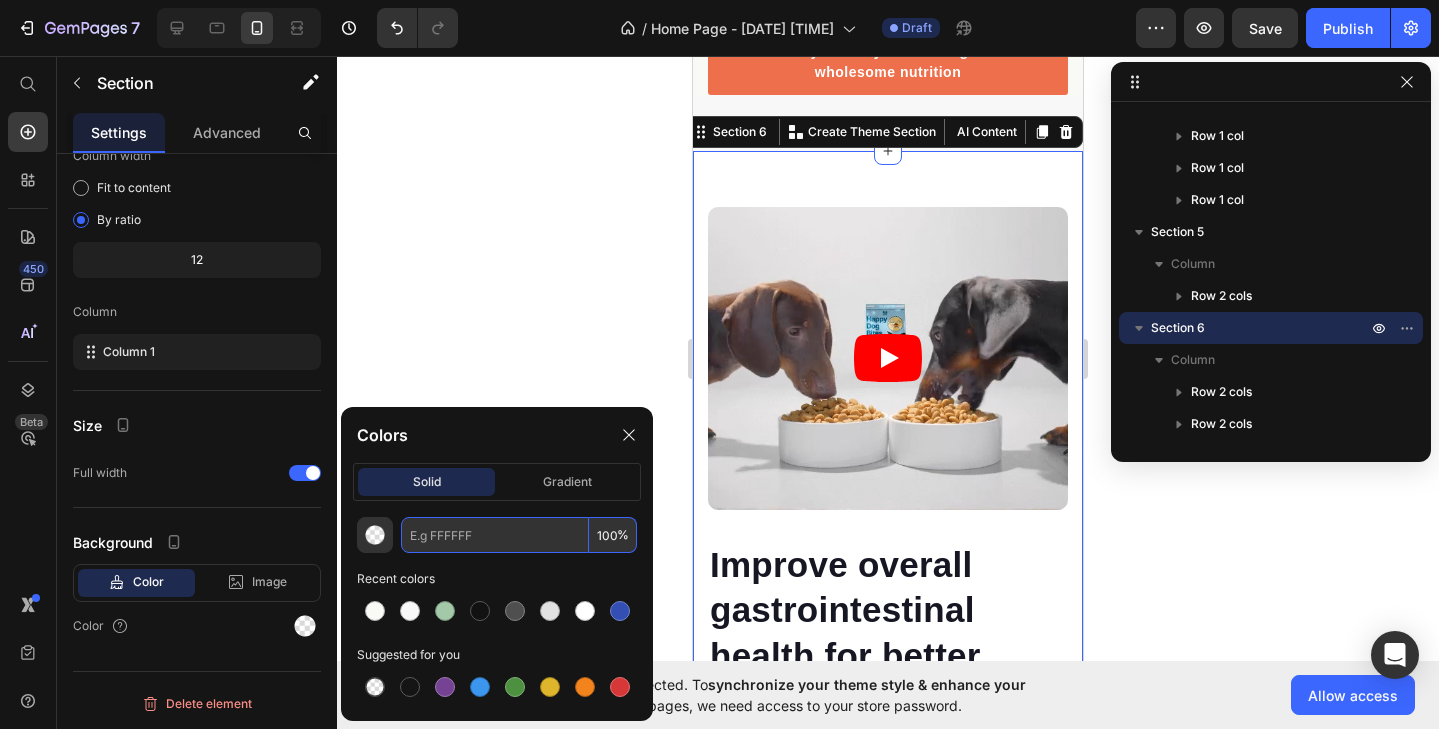 click at bounding box center [495, 535] 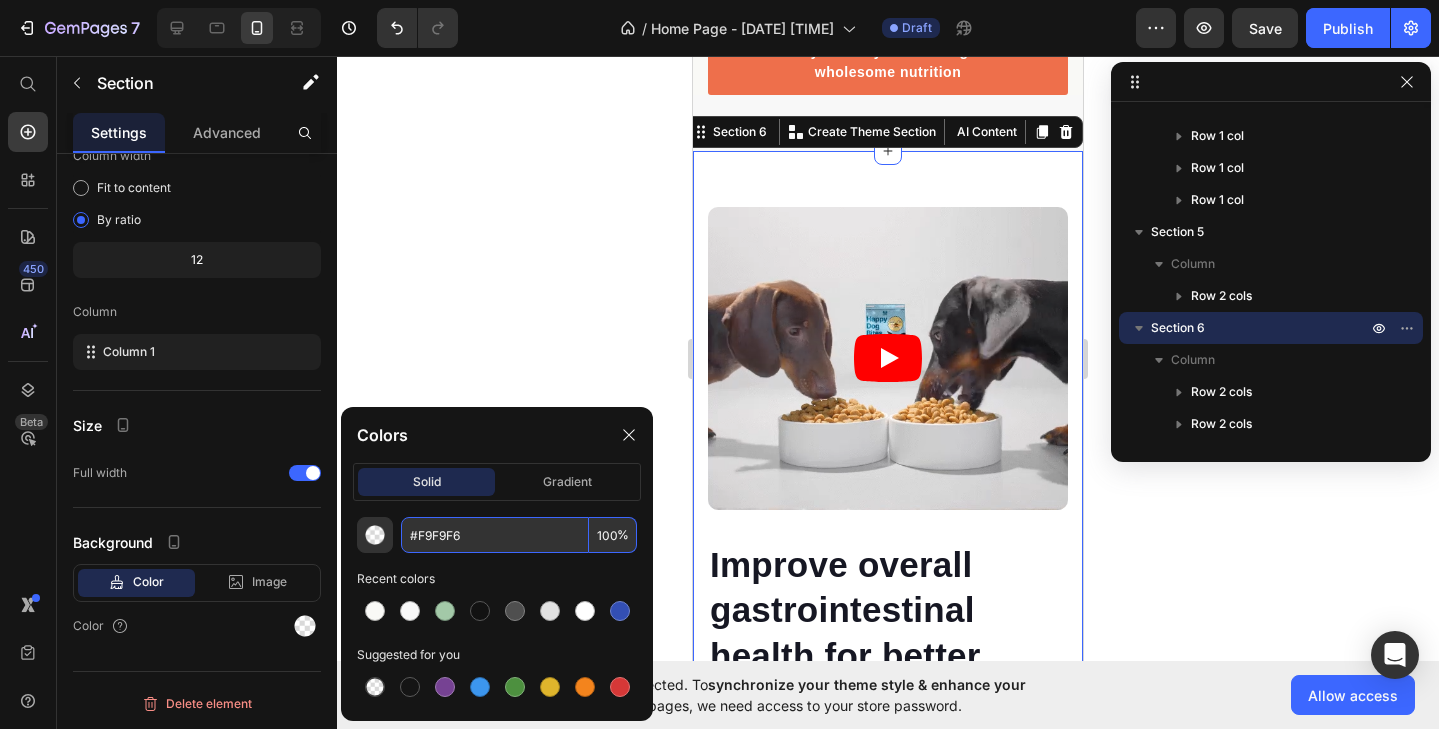 type on "F9F9F6" 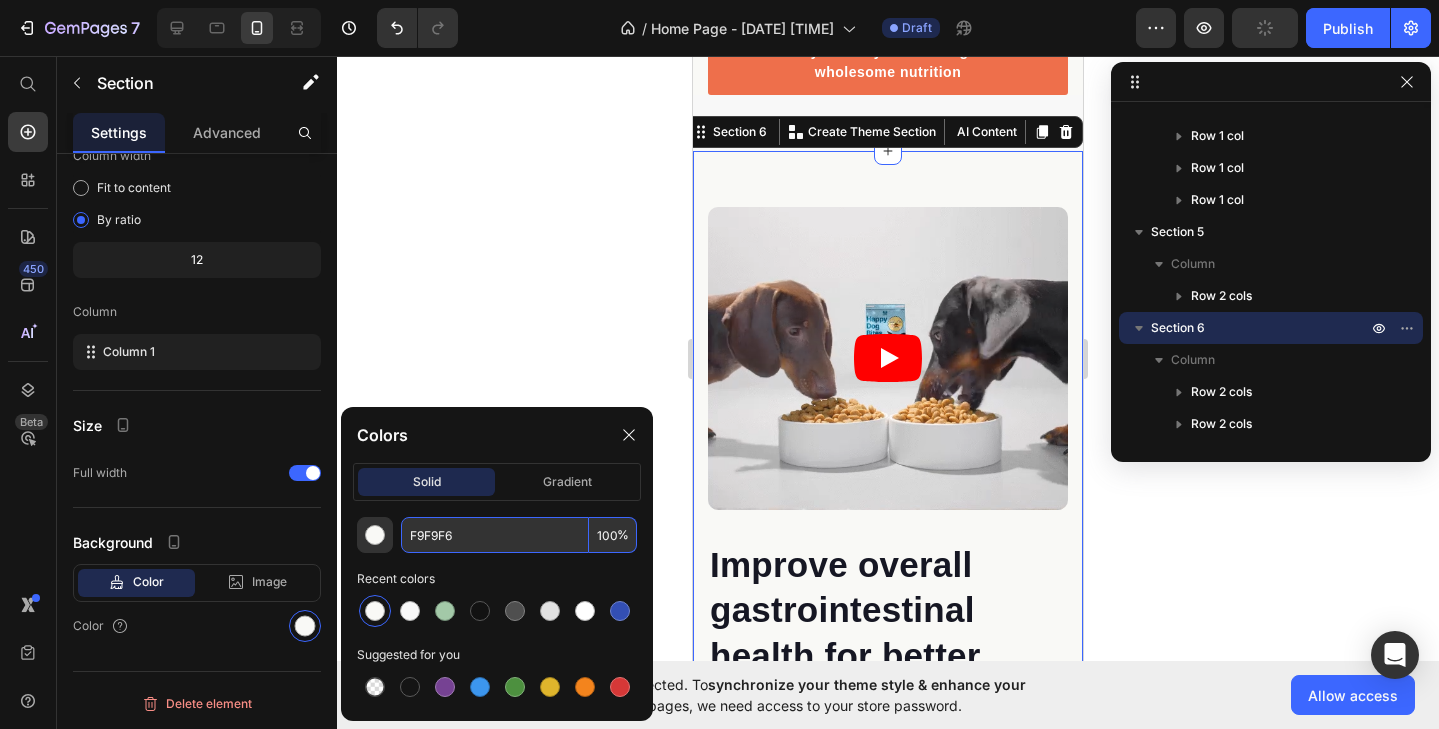 click 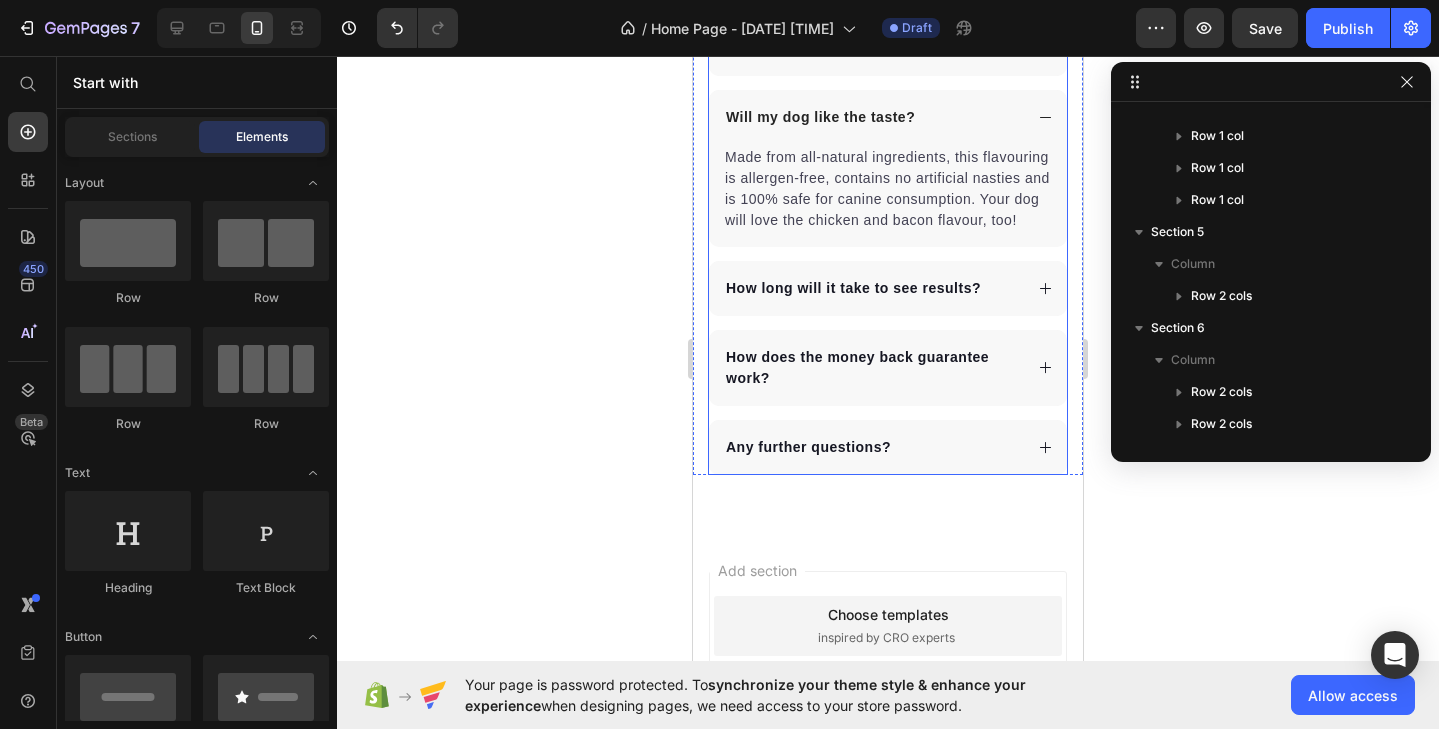 scroll, scrollTop: 7737, scrollLeft: 0, axis: vertical 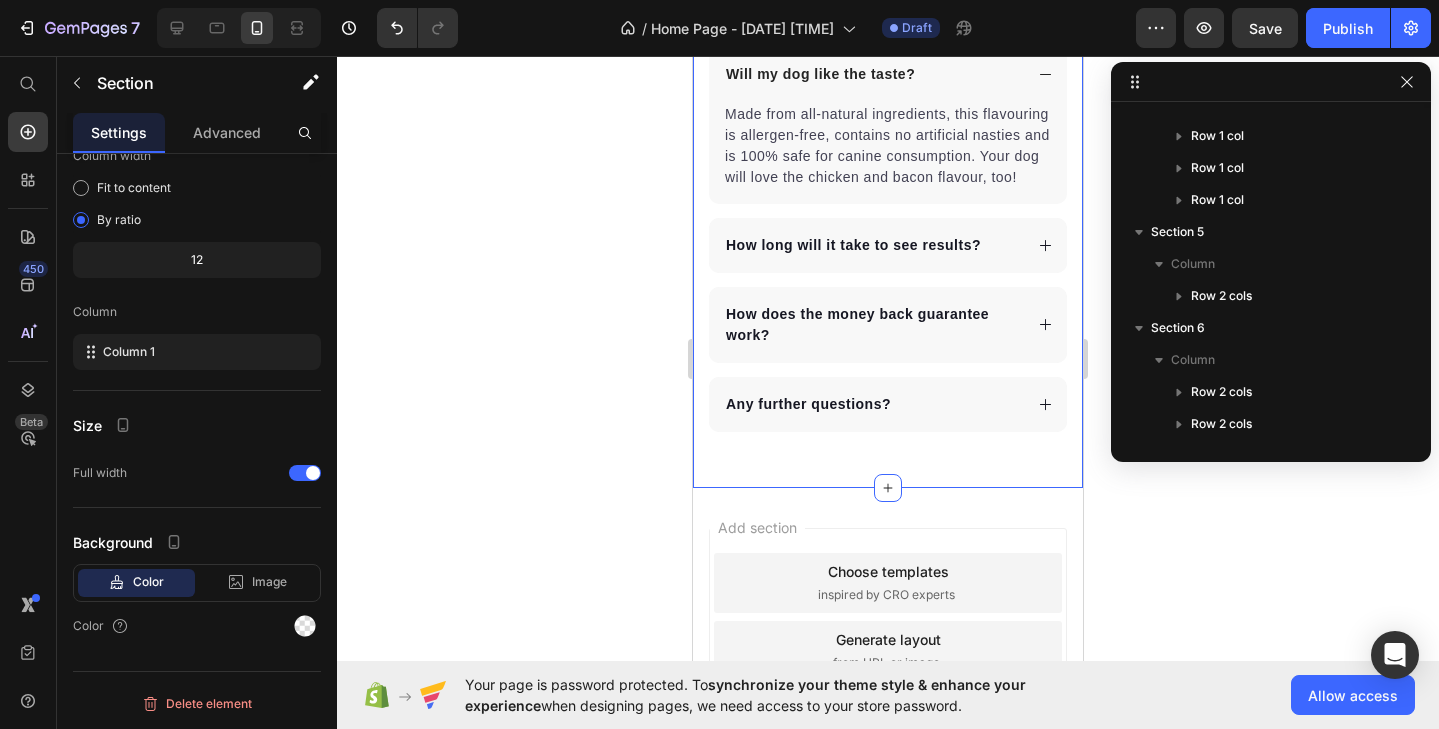 click on "Frequently Asked Questions Heading
Can Petpure plate be used on a regular basis?
Can Petpure plate be given to pregnant & nursing dogs?
Will my dog like the taste? Made from all-natural ingredients, this flavouring is allergen-free, contains no artificial nasties and is 100% safe for canine consumption. Your dog will love the chicken and bacon flavour, too! Text block
How long will it take to see results?
How does the money back guarantee work?
Any further questions? Accordion Row Section 9" at bounding box center [888, 81] 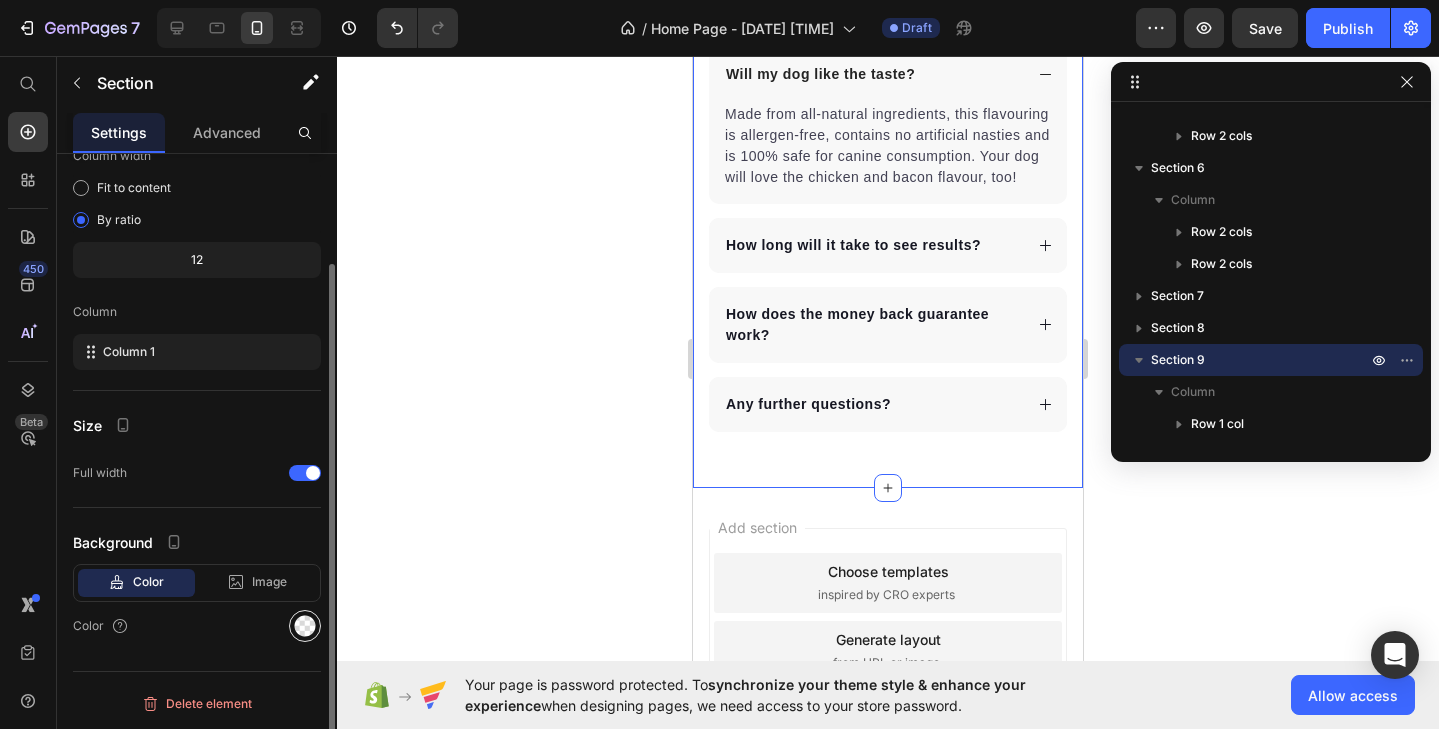 click at bounding box center [305, 626] 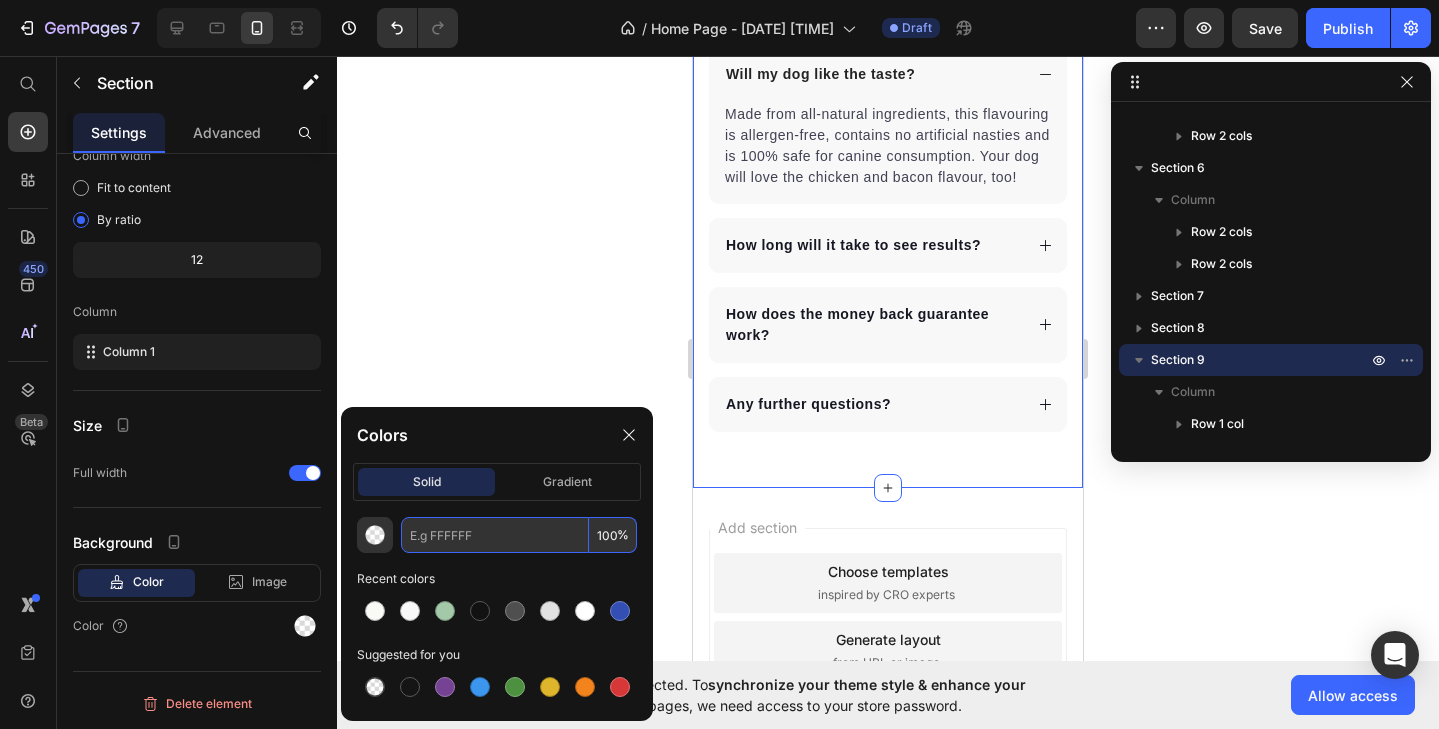 click at bounding box center [495, 535] 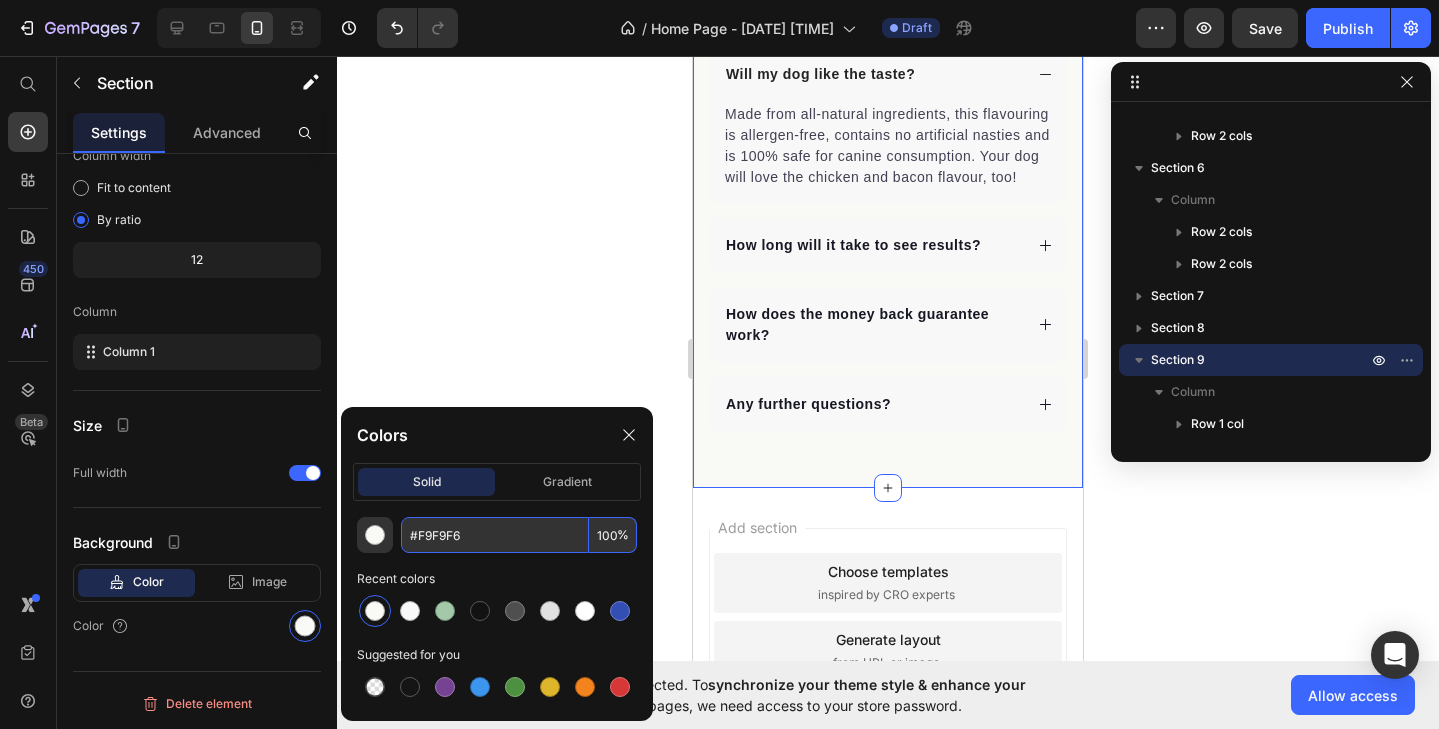 type on "F9F9F6" 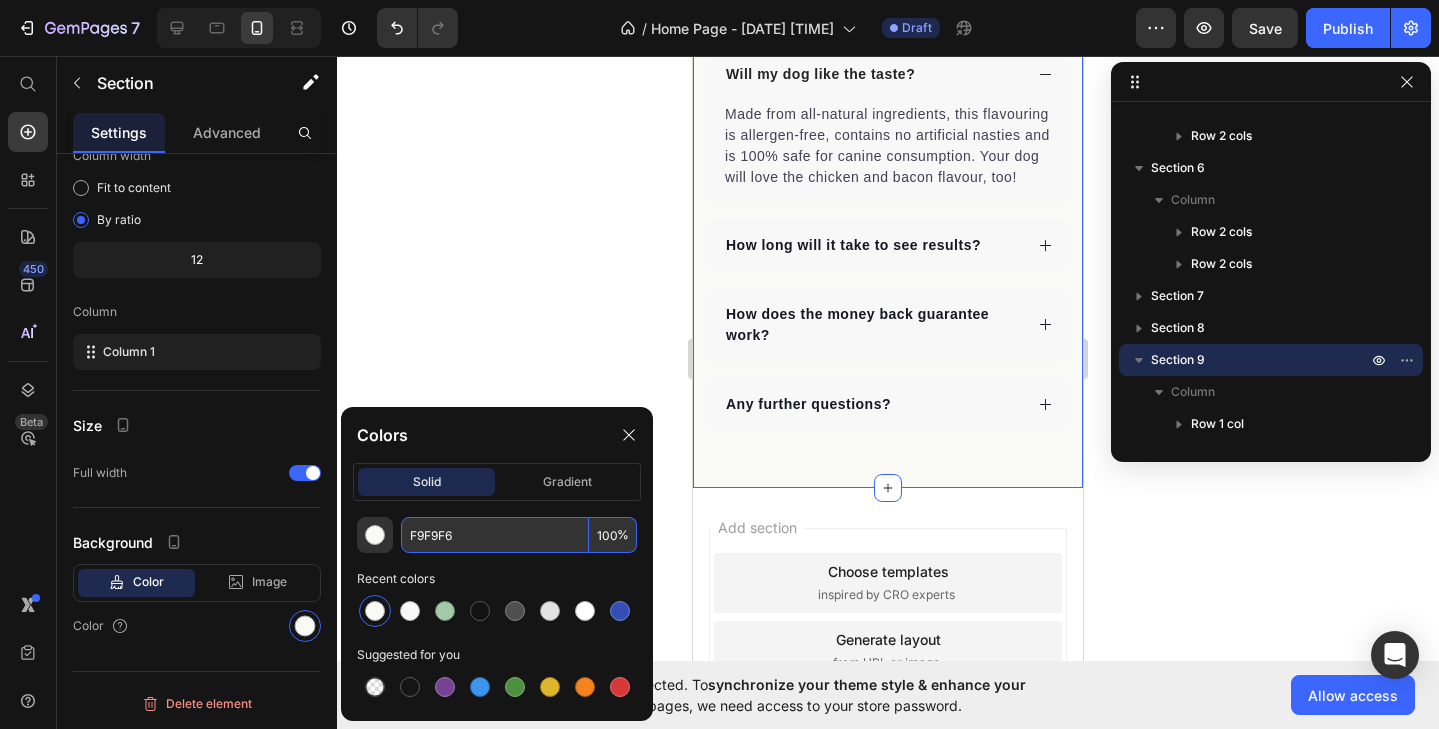 click at bounding box center [629, 435] 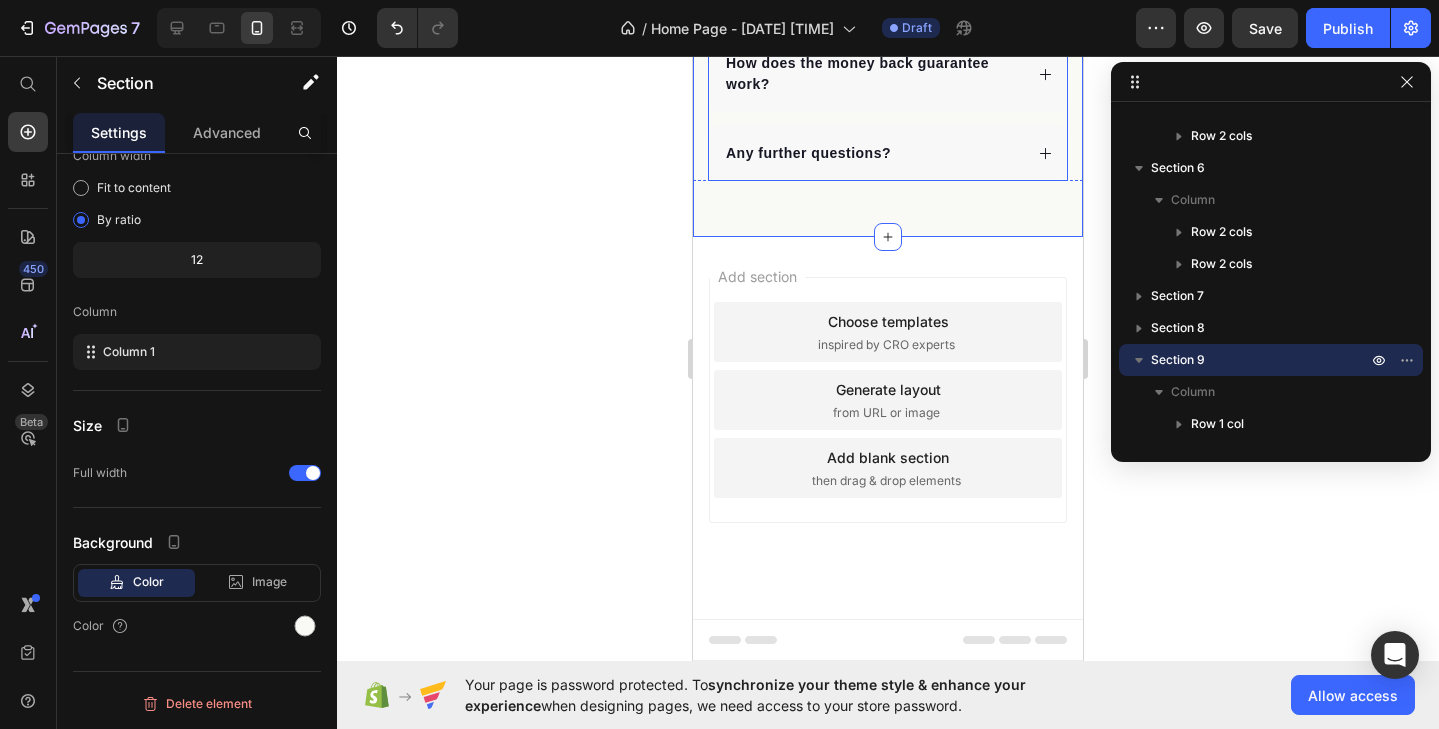 scroll, scrollTop: 8459, scrollLeft: 0, axis: vertical 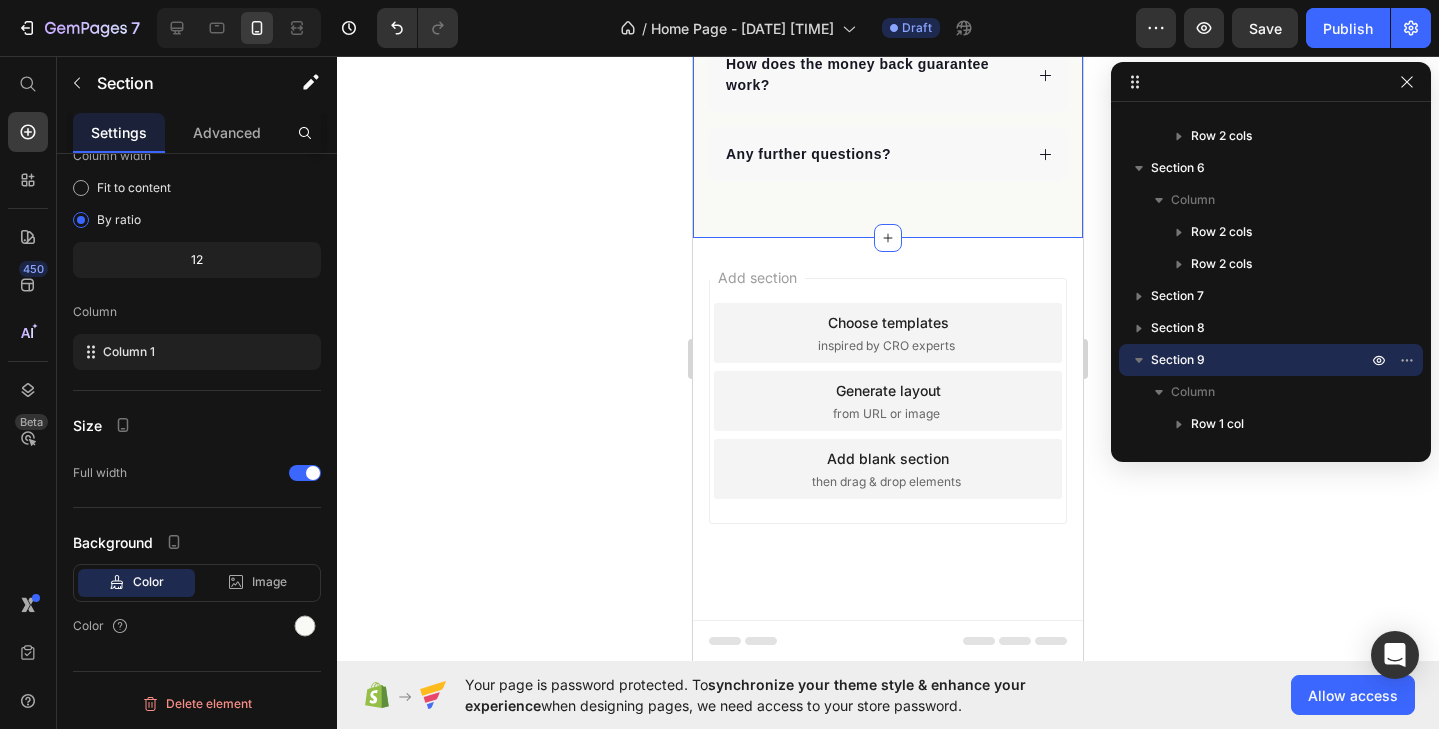click on "Add section Choose templates inspired by CRO experts Generate layout from URL or image Add blank section then drag & drop elements" at bounding box center (888, 429) 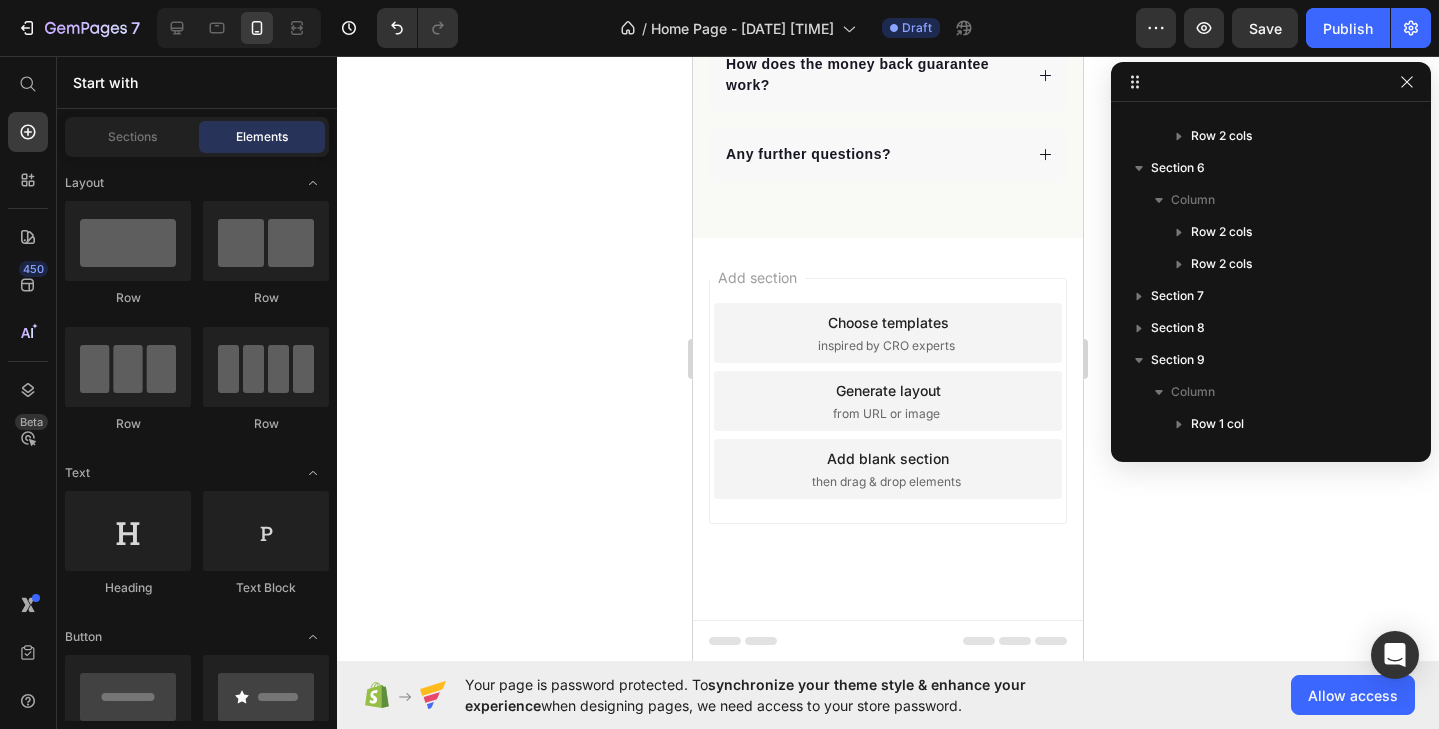 click on "Add section Choose templates inspired by CRO experts Generate layout from URL or image Add blank section then drag & drop elements" at bounding box center [888, 429] 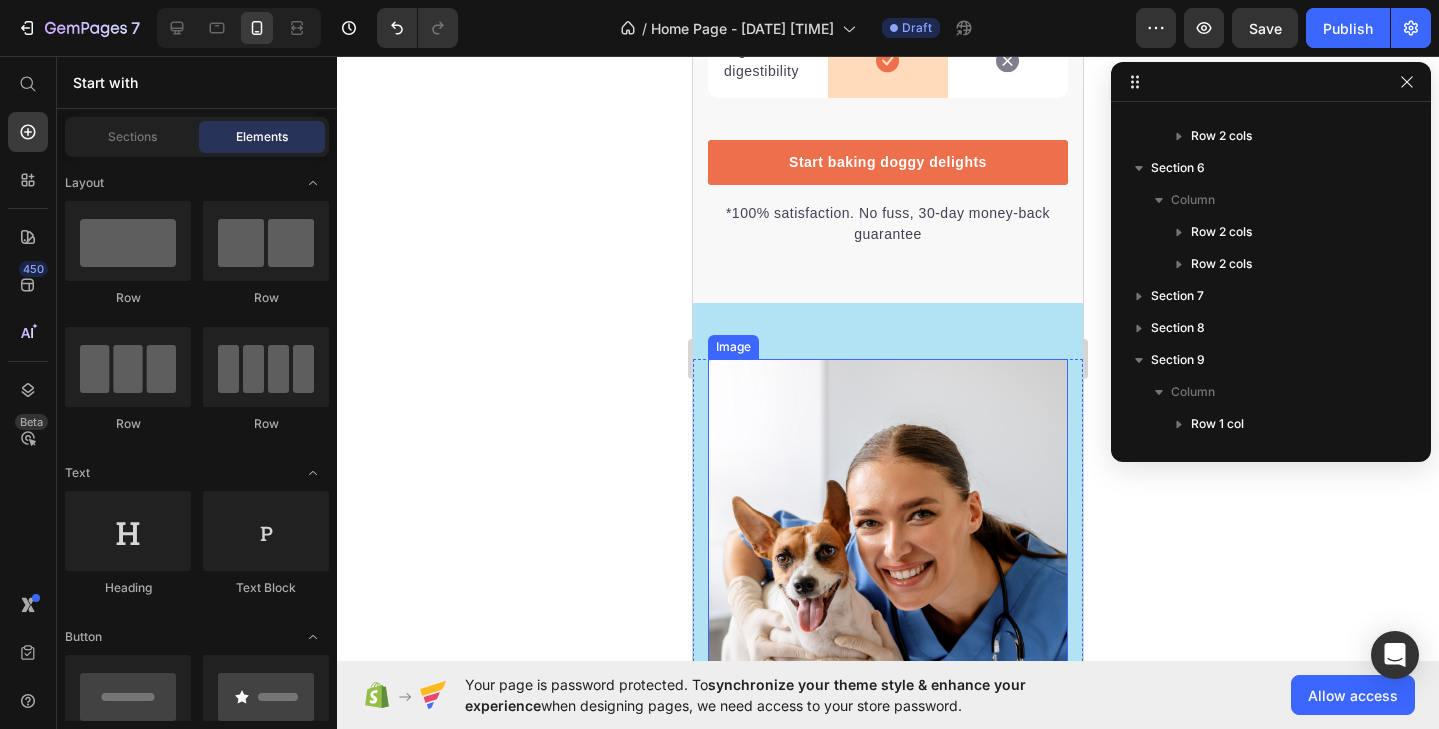 scroll, scrollTop: 6520, scrollLeft: 0, axis: vertical 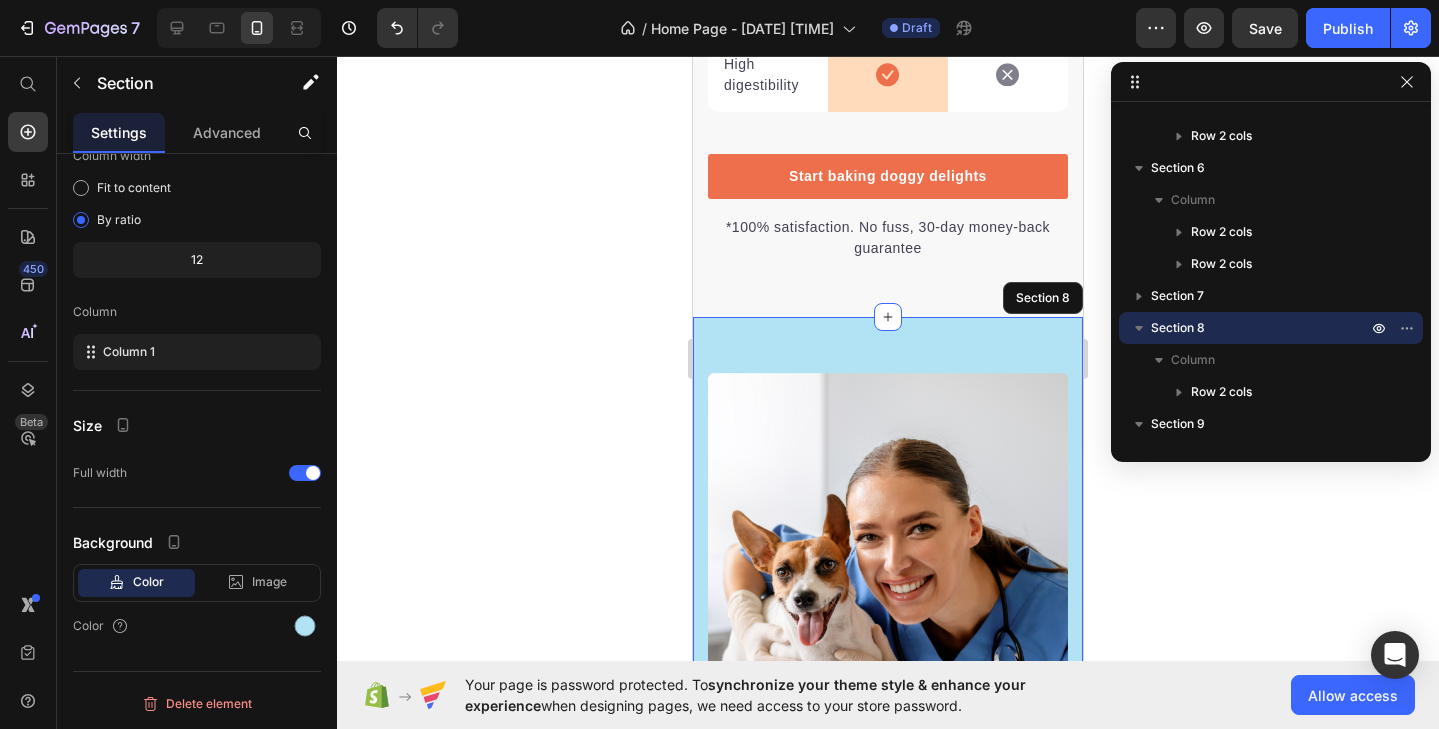 click on "Image Image Praised by vets and leading dog experts Heading “Probiotics and prebiotics focus on your dog’s microbiome to ensure they stay healthy from the inside out. A happy tummy is a happy dog” Text block Dr. Juli G. Doctor of Veterinary Medicine Text block Make your dog's mealtime extraordinary Button Row Row Section 8" at bounding box center (888, 841) 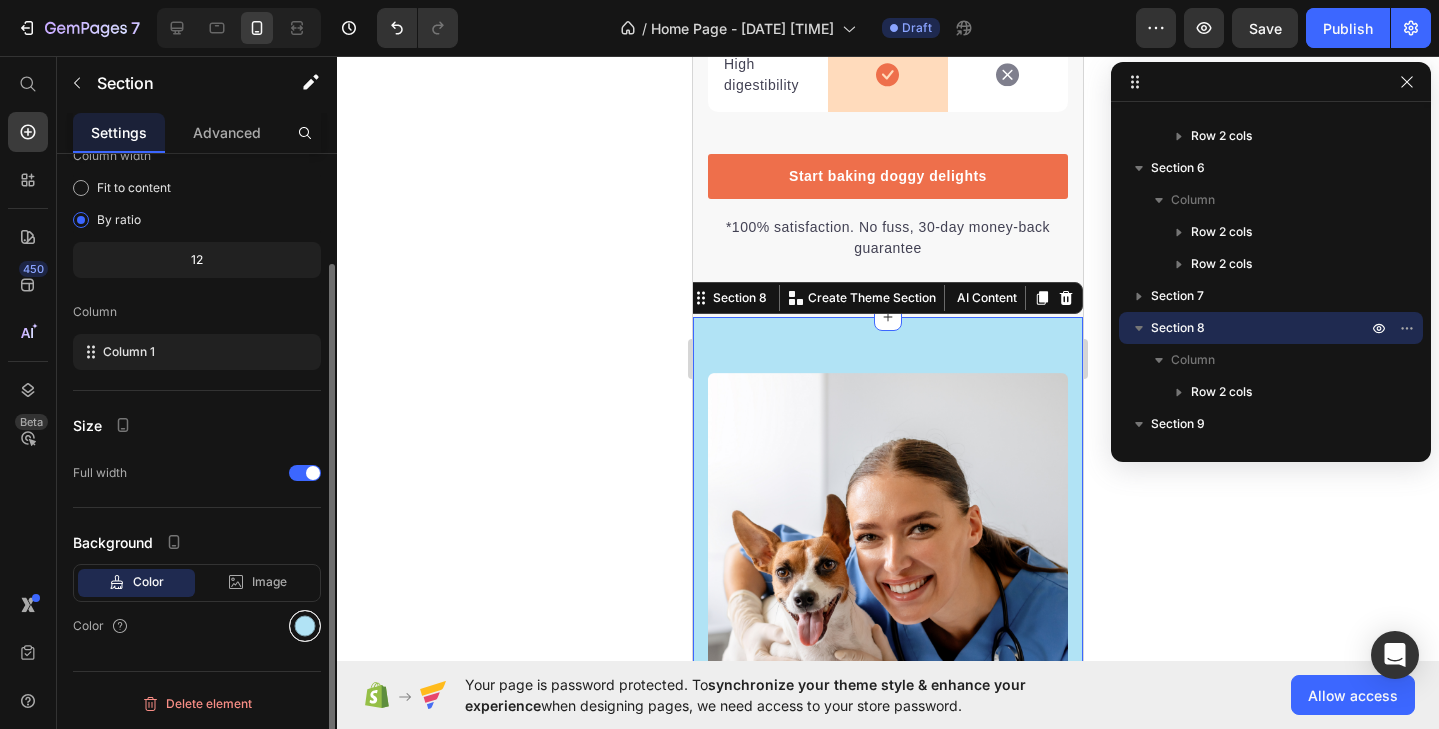 click at bounding box center [305, 626] 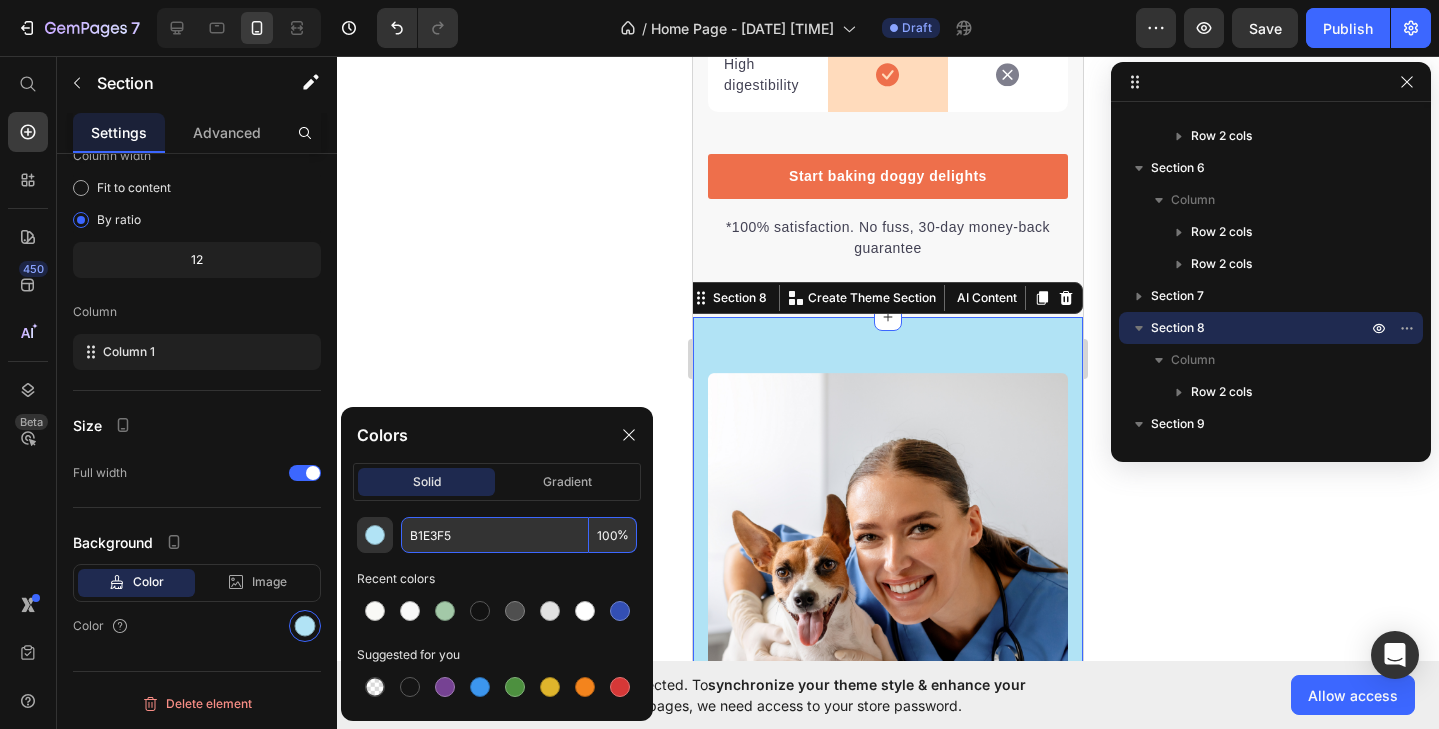 click on "B1E3F5" at bounding box center (495, 535) 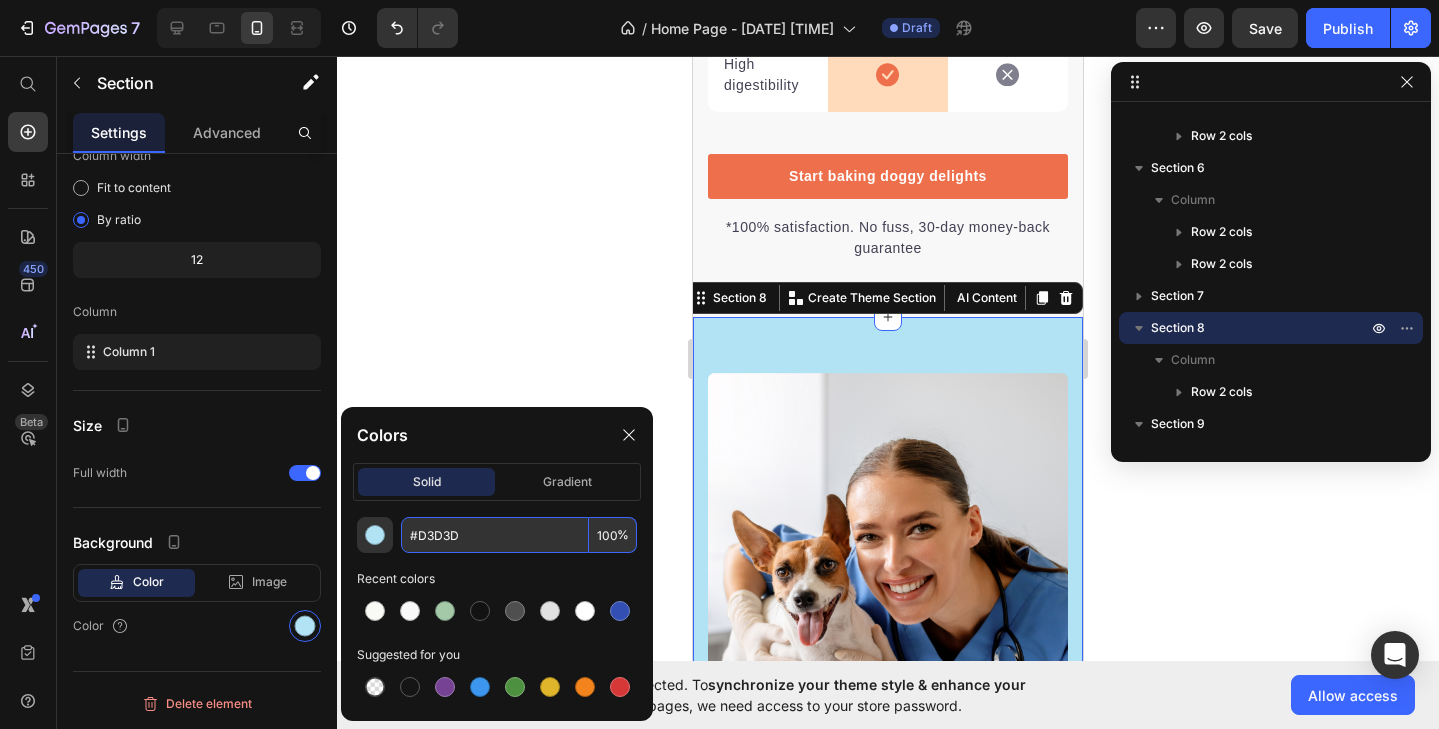 type on "B1E3F5" 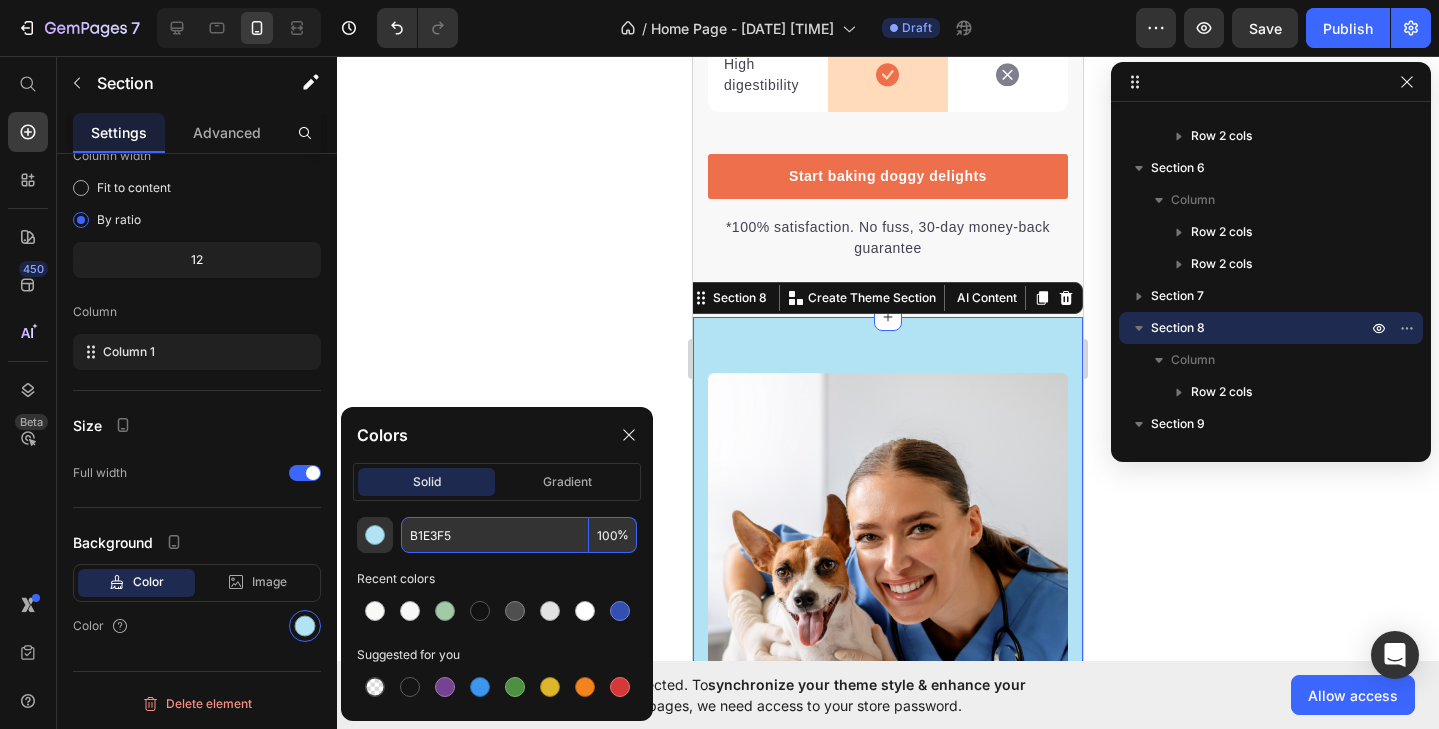 click 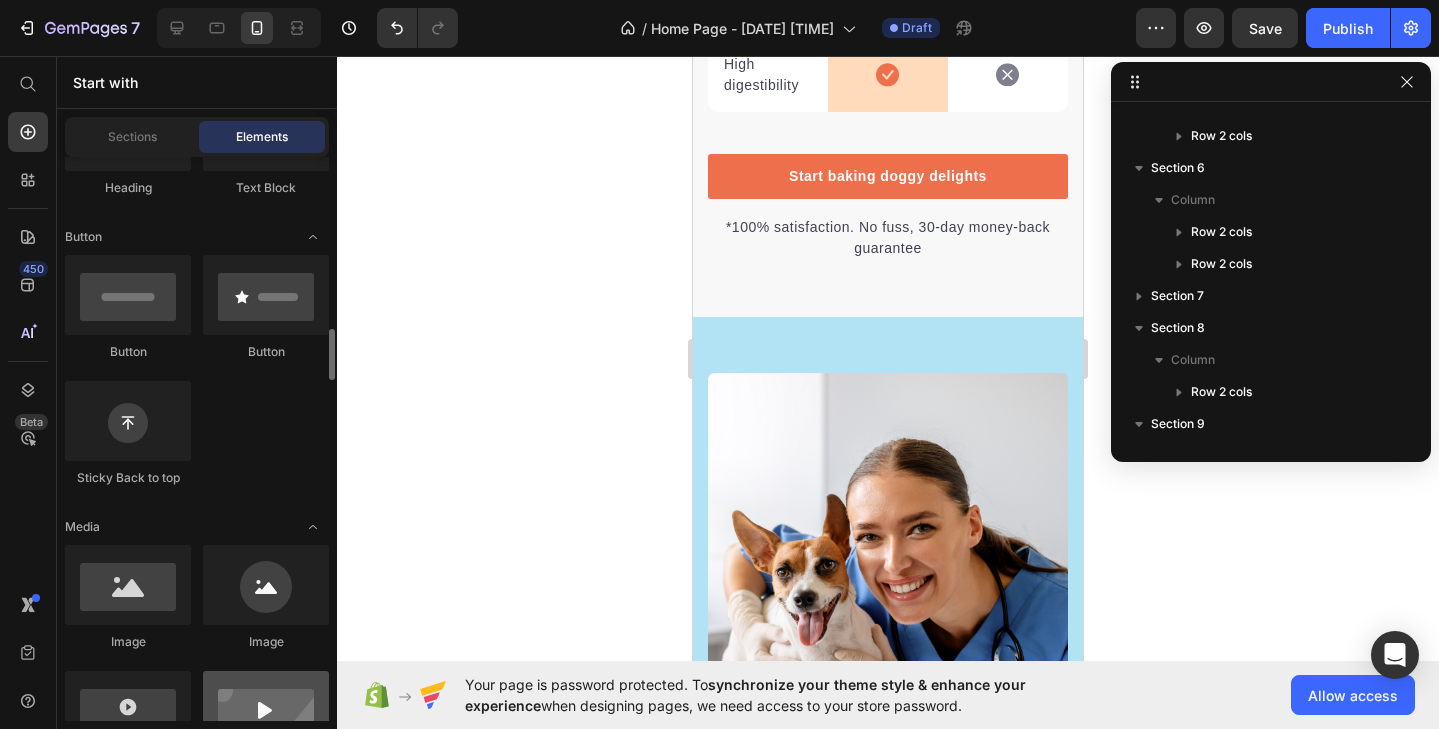 scroll, scrollTop: 525, scrollLeft: 0, axis: vertical 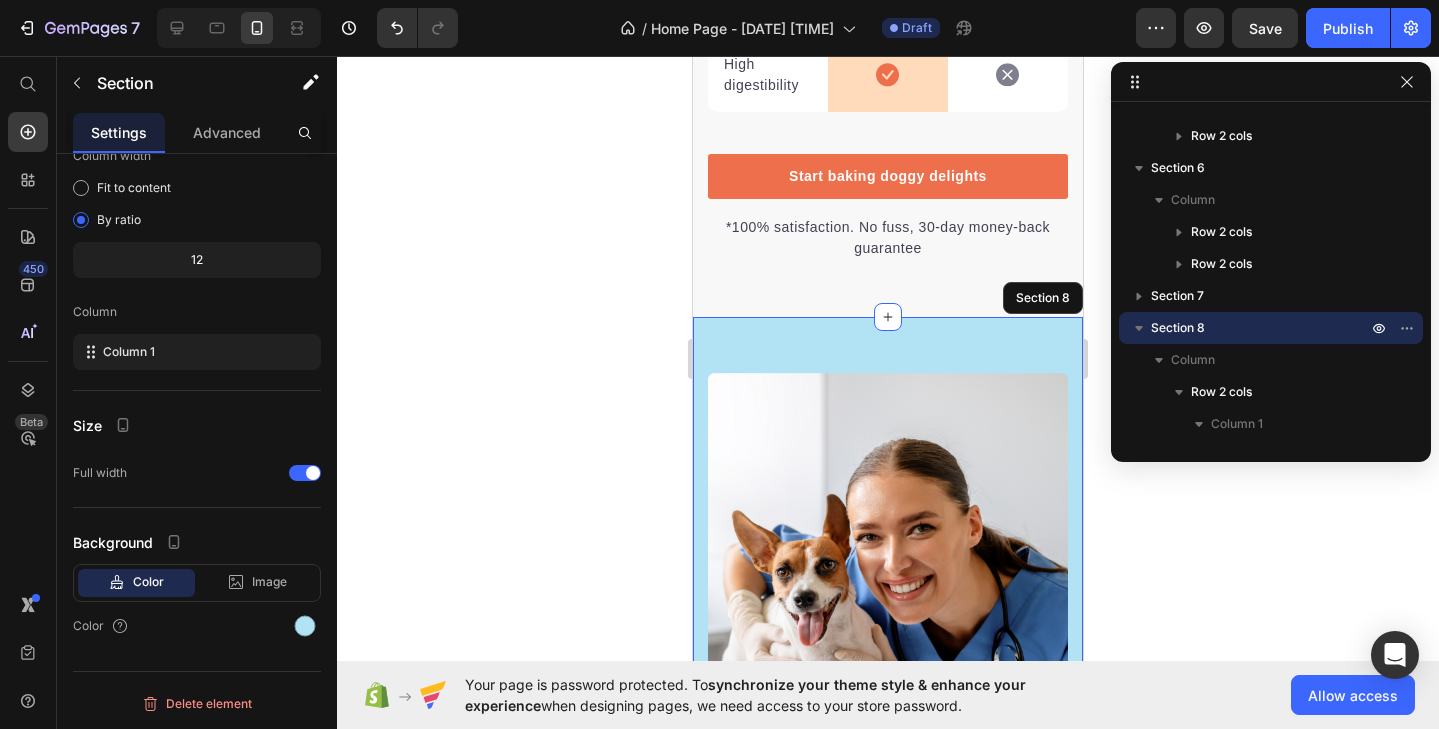 click on "Image Image Praised by vets and leading dog experts Heading “Probiotics and prebiotics focus on your dog’s microbiome to ensure they stay healthy from the inside out. A happy tummy is a happy dog” Text block Dr. Juli G. Doctor of Veterinary Medicine Text block Make your dog's mealtime extraordinary Button Row Row Section 8" at bounding box center (888, 841) 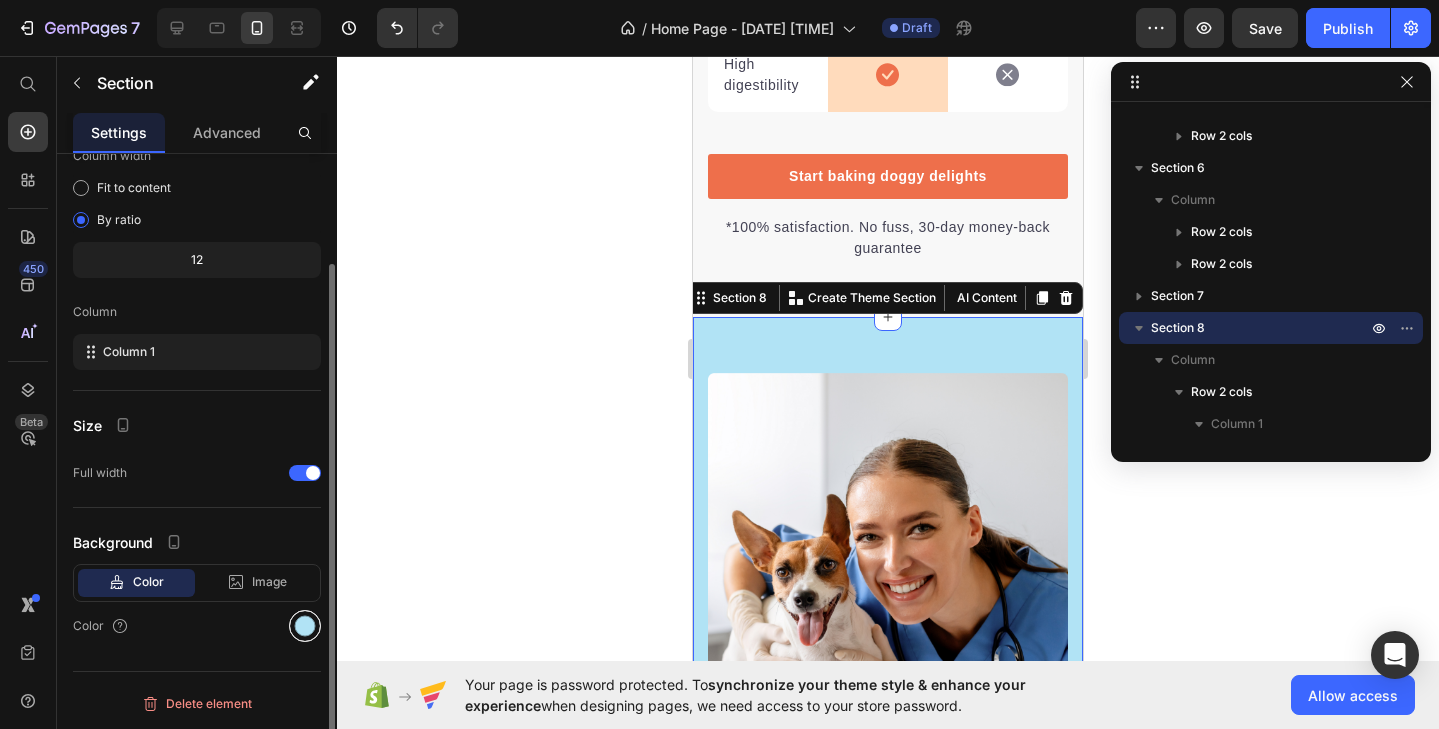 click at bounding box center (305, 626) 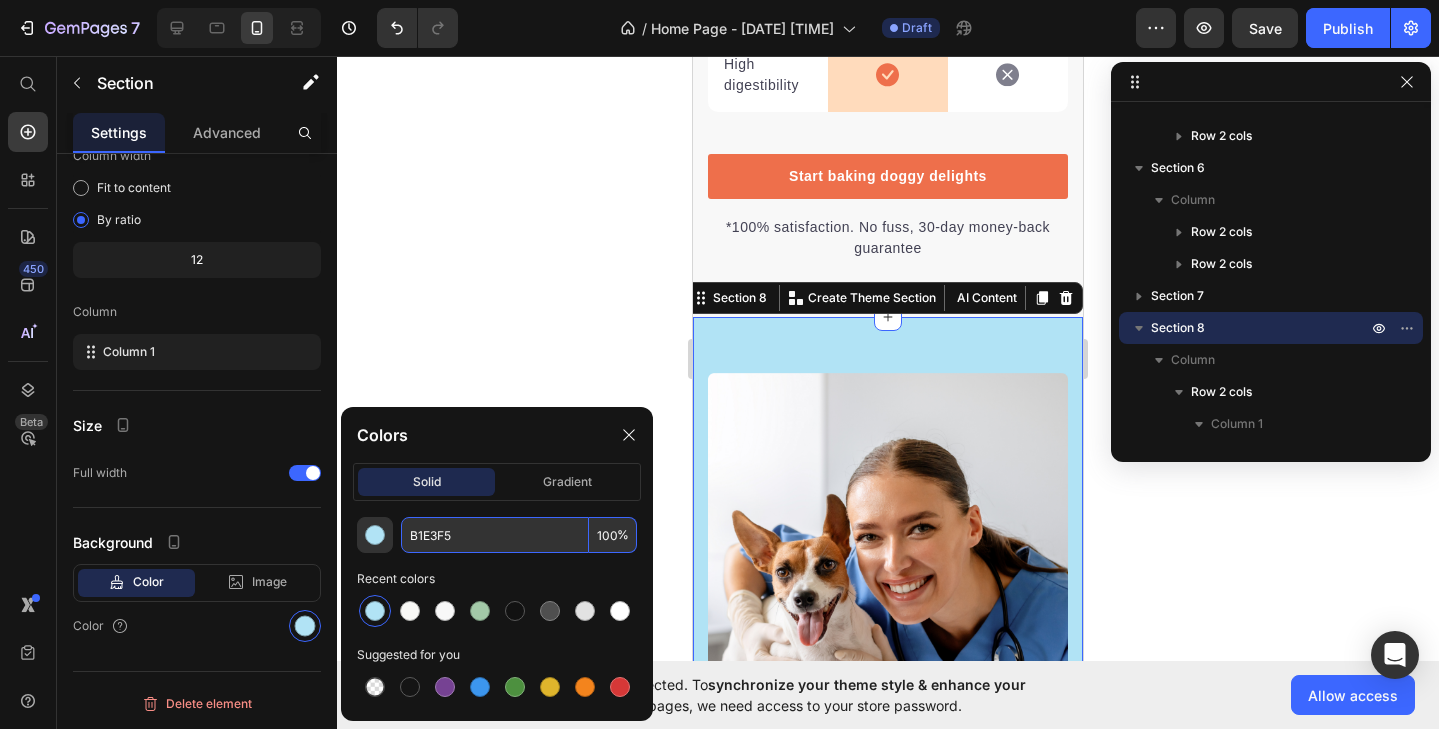 click on "B1E3F5" at bounding box center (495, 535) 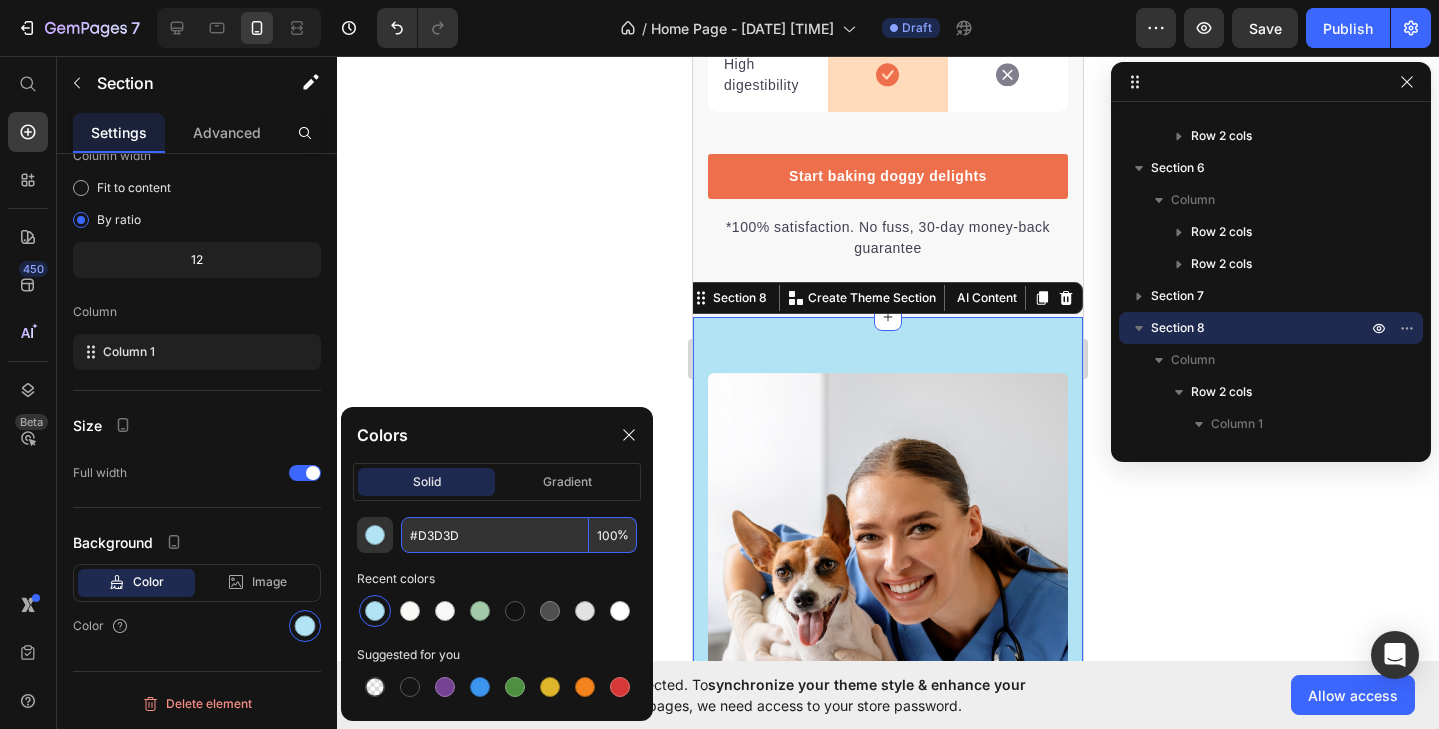 click on "#D3D3D" at bounding box center (495, 535) 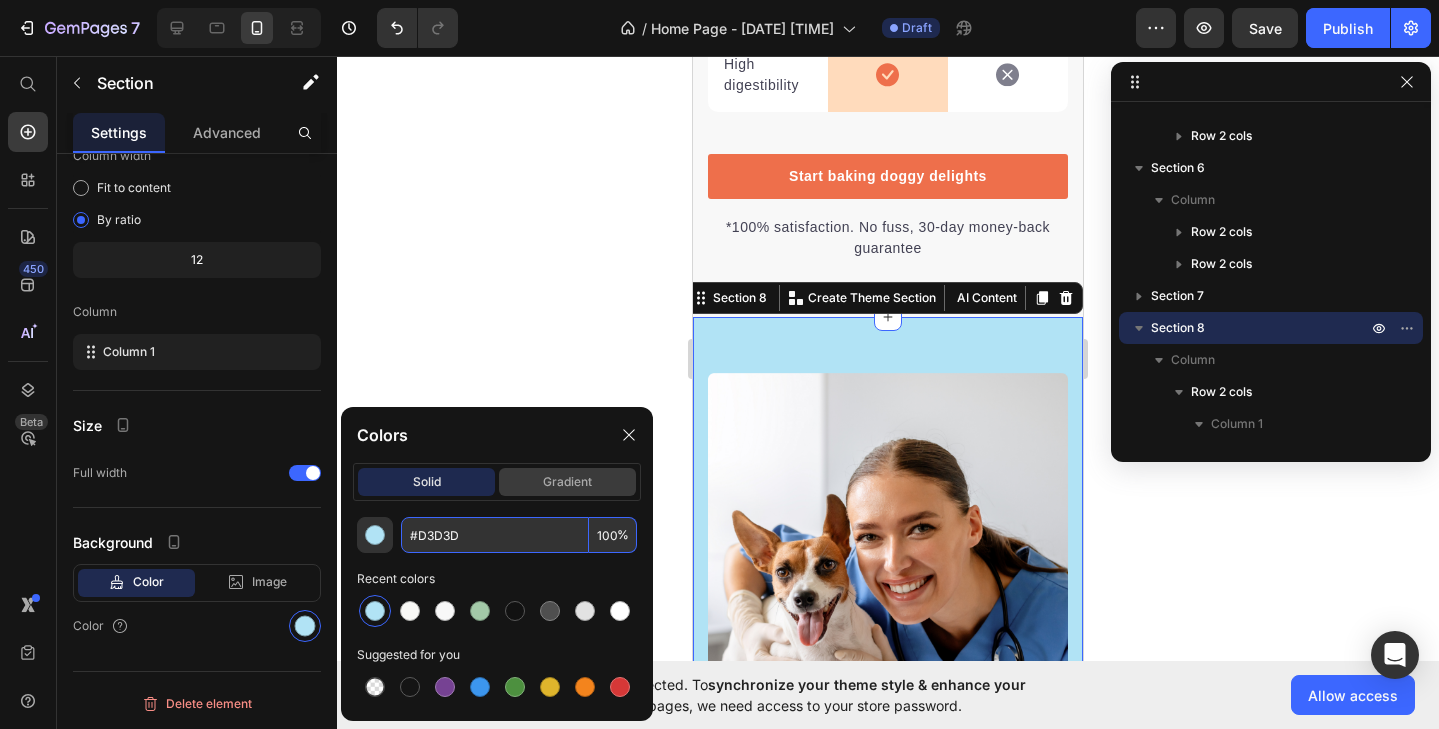 type on "B1E3F5" 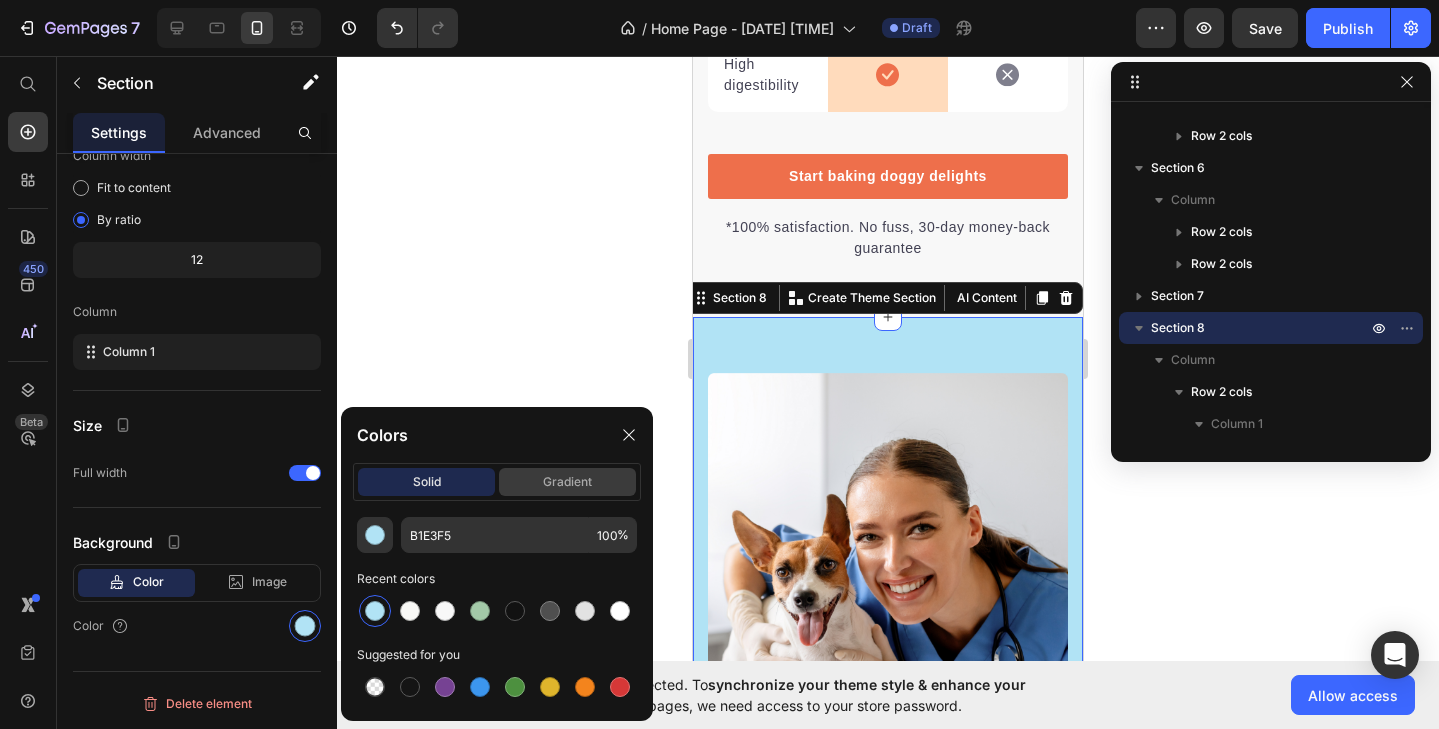 click on "gradient" 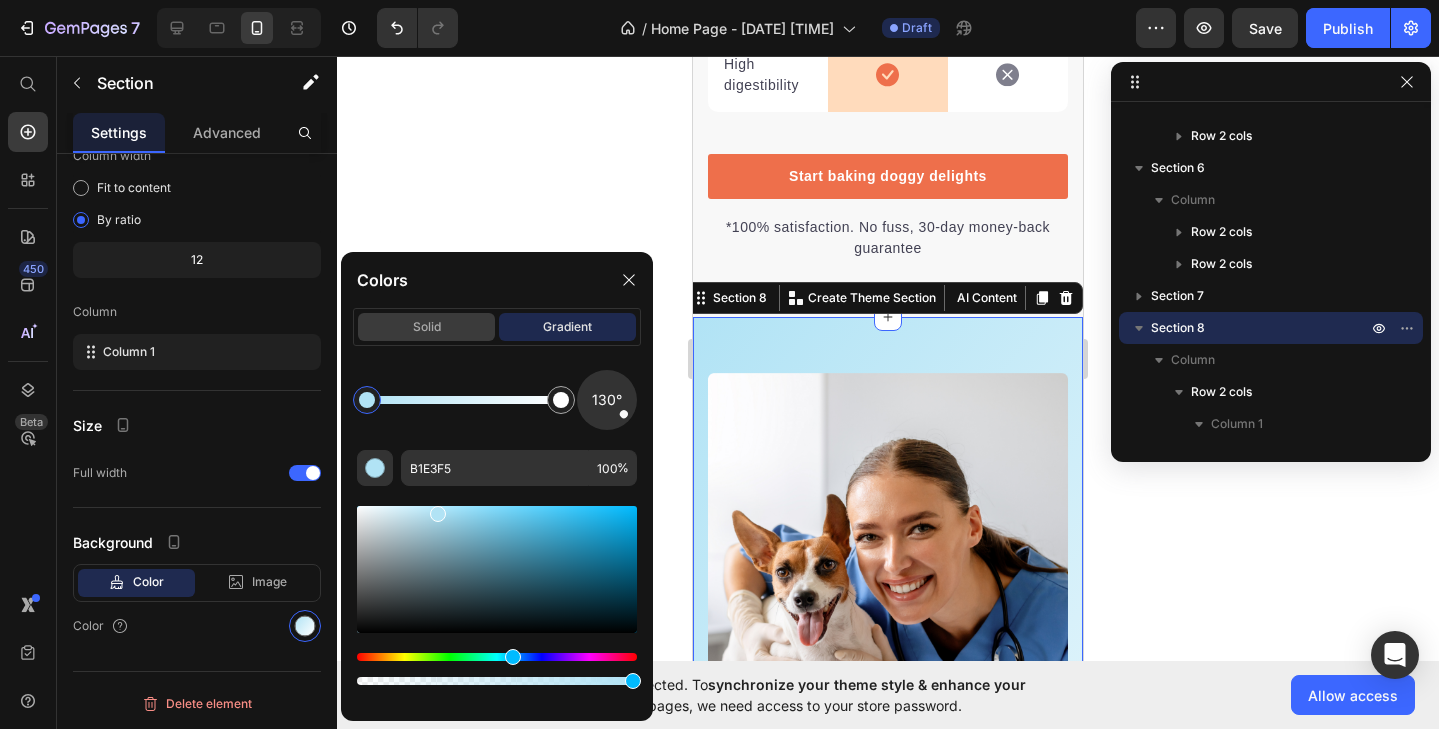click on "solid" 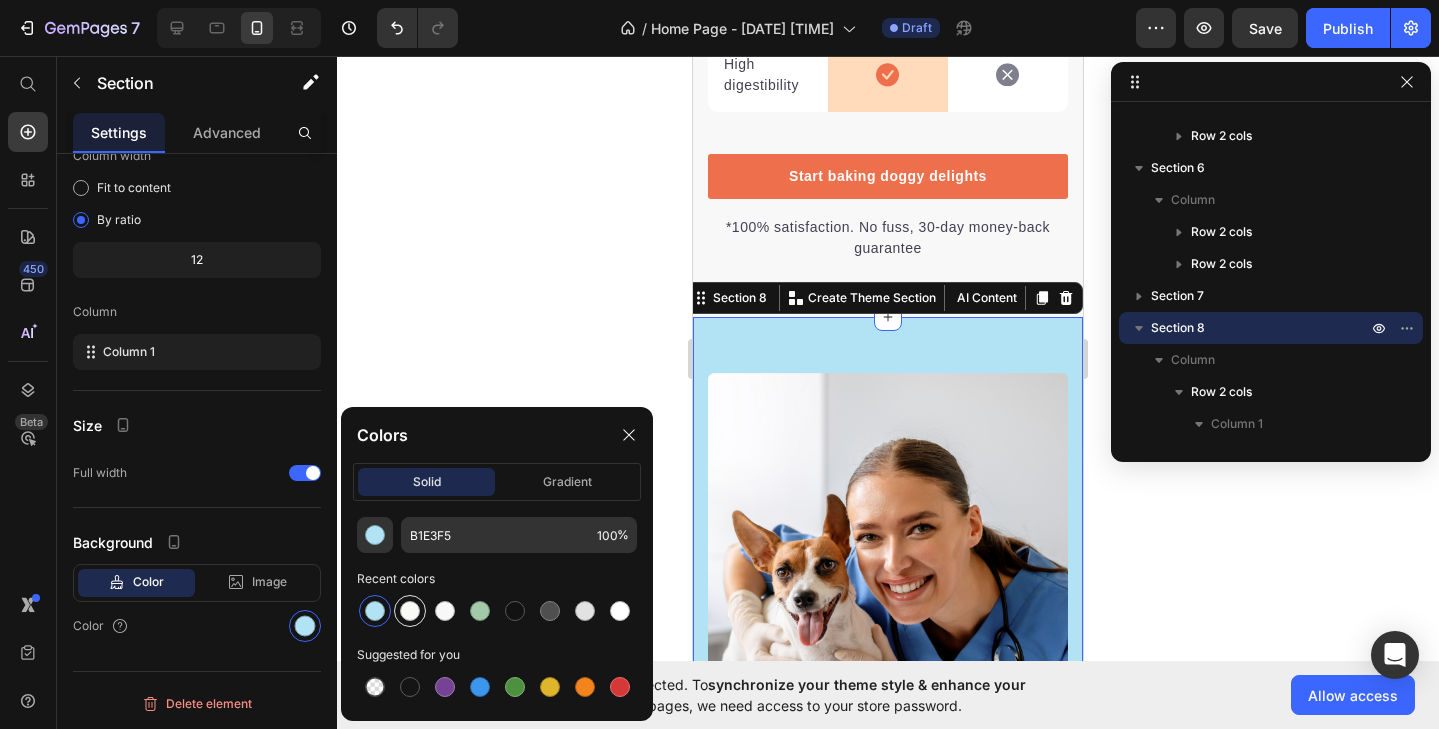 click at bounding box center [410, 611] 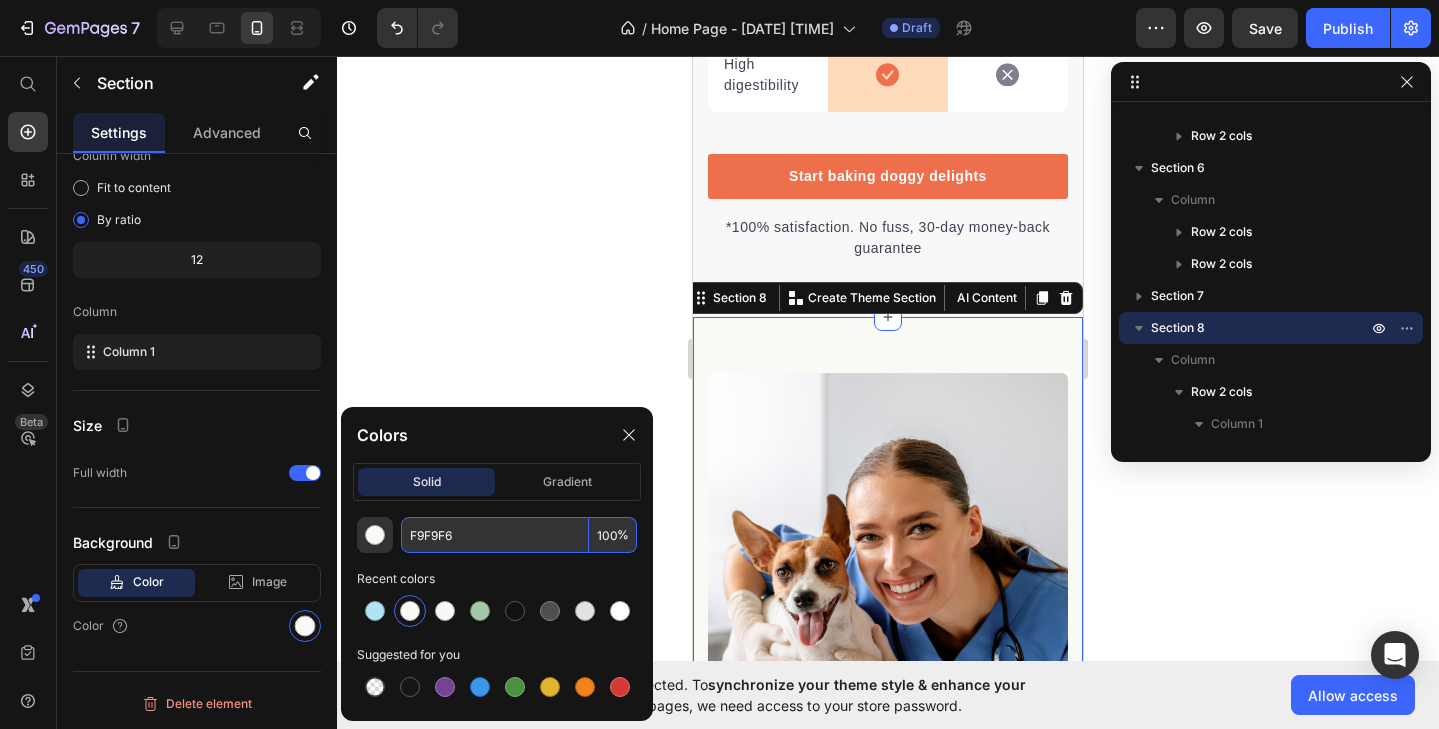 click on "F9F9F6" at bounding box center [495, 535] 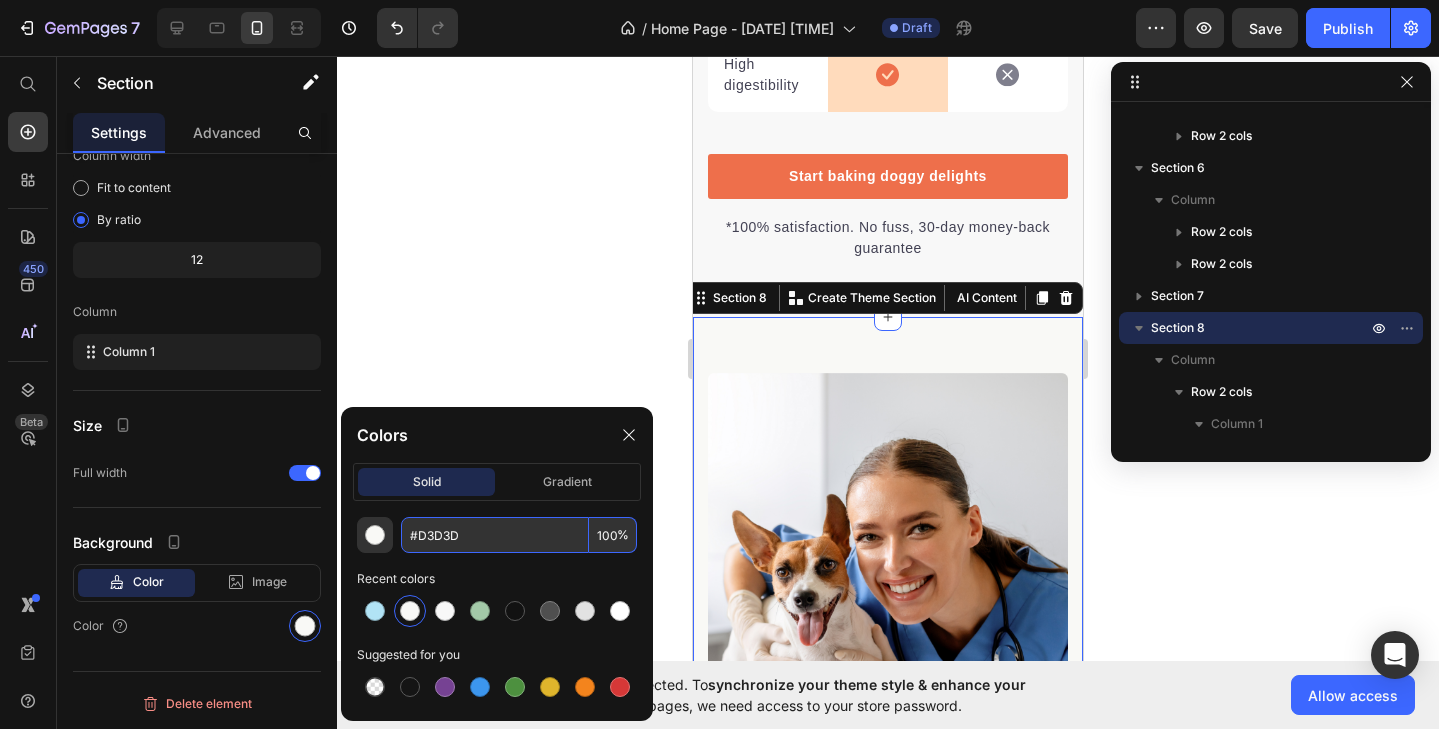 click on "#D3D3D" at bounding box center [495, 535] 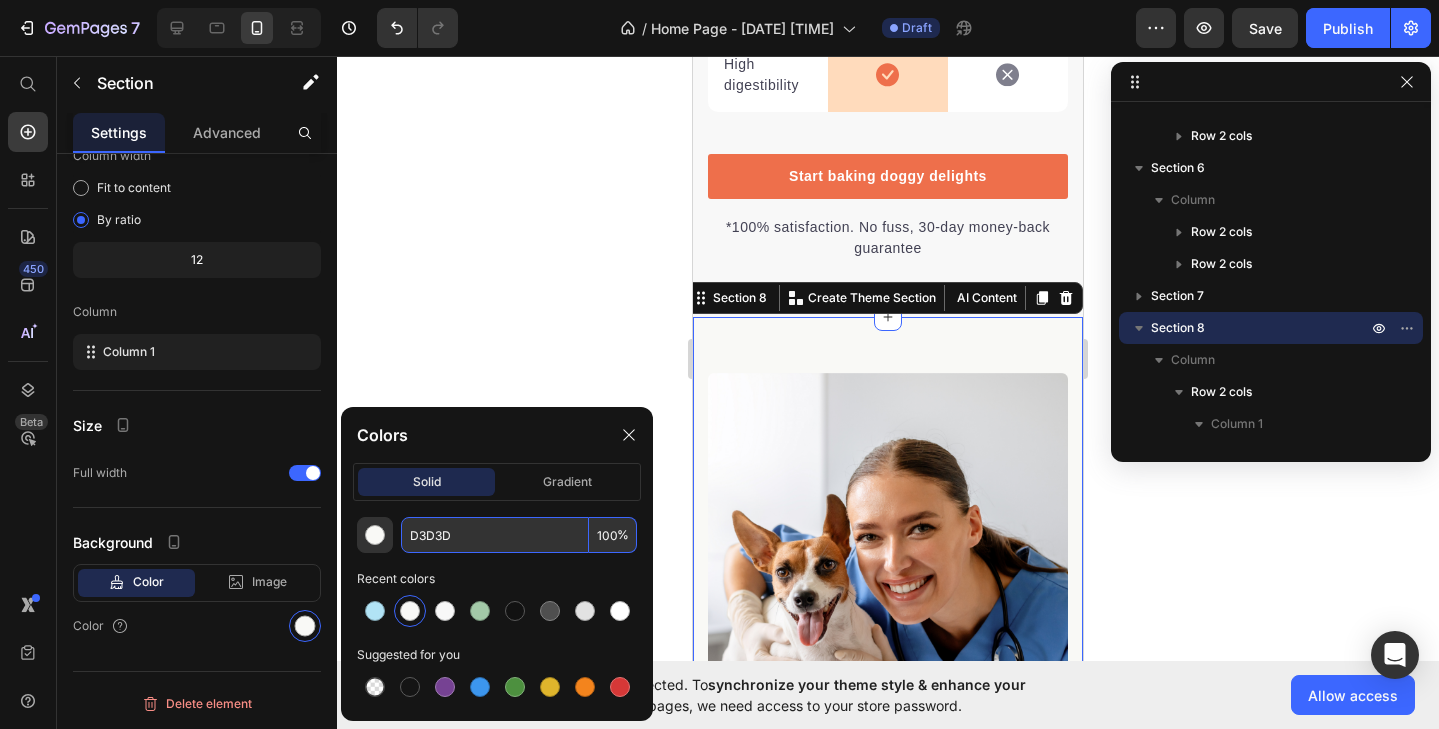 type on "F9F9F6" 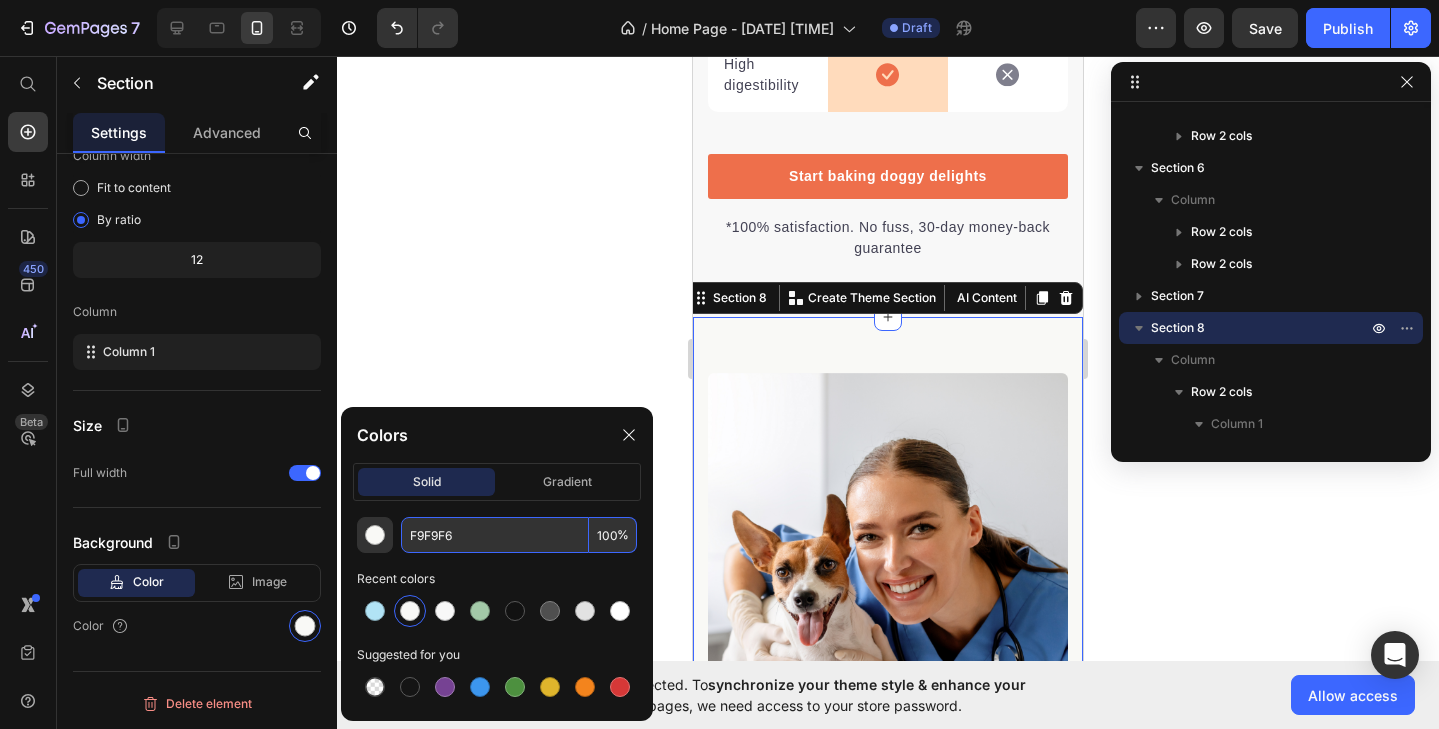 click 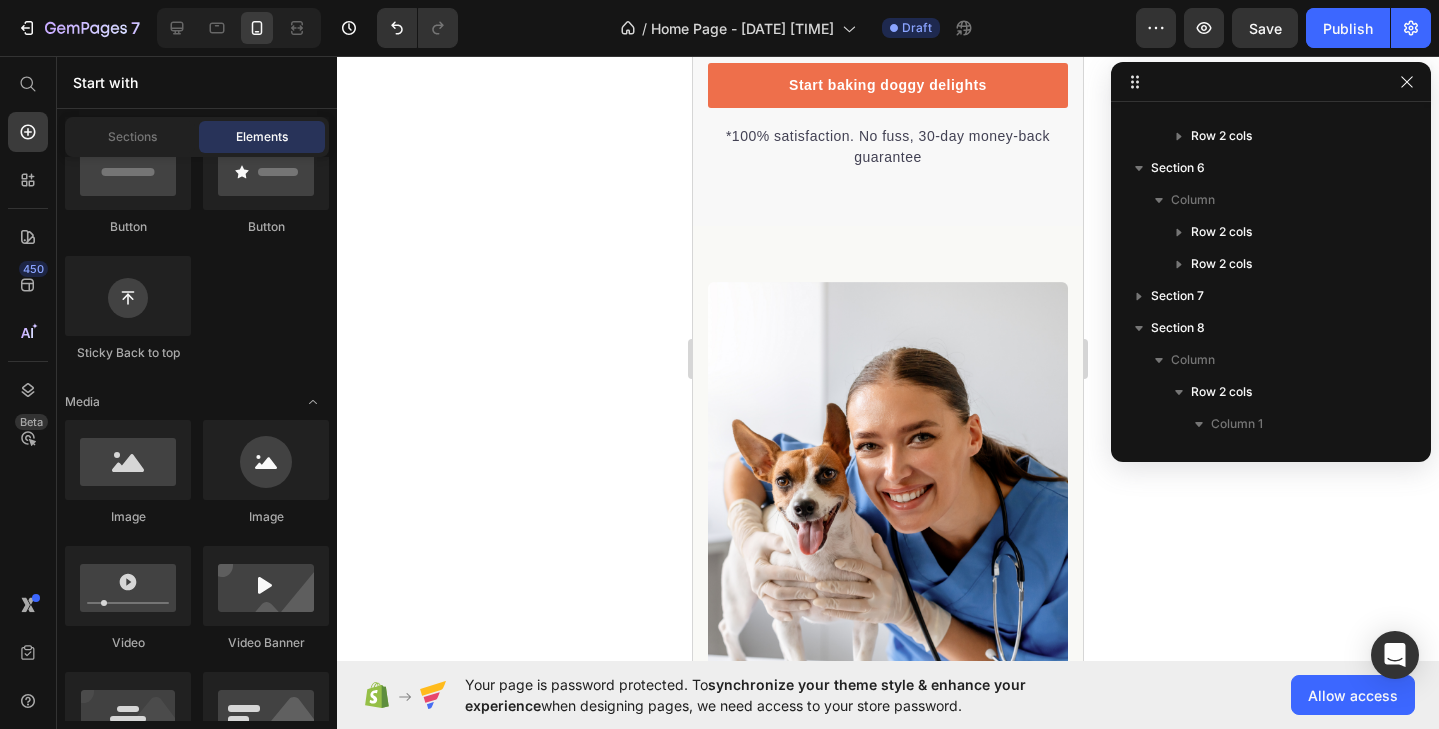 scroll, scrollTop: 6620, scrollLeft: 0, axis: vertical 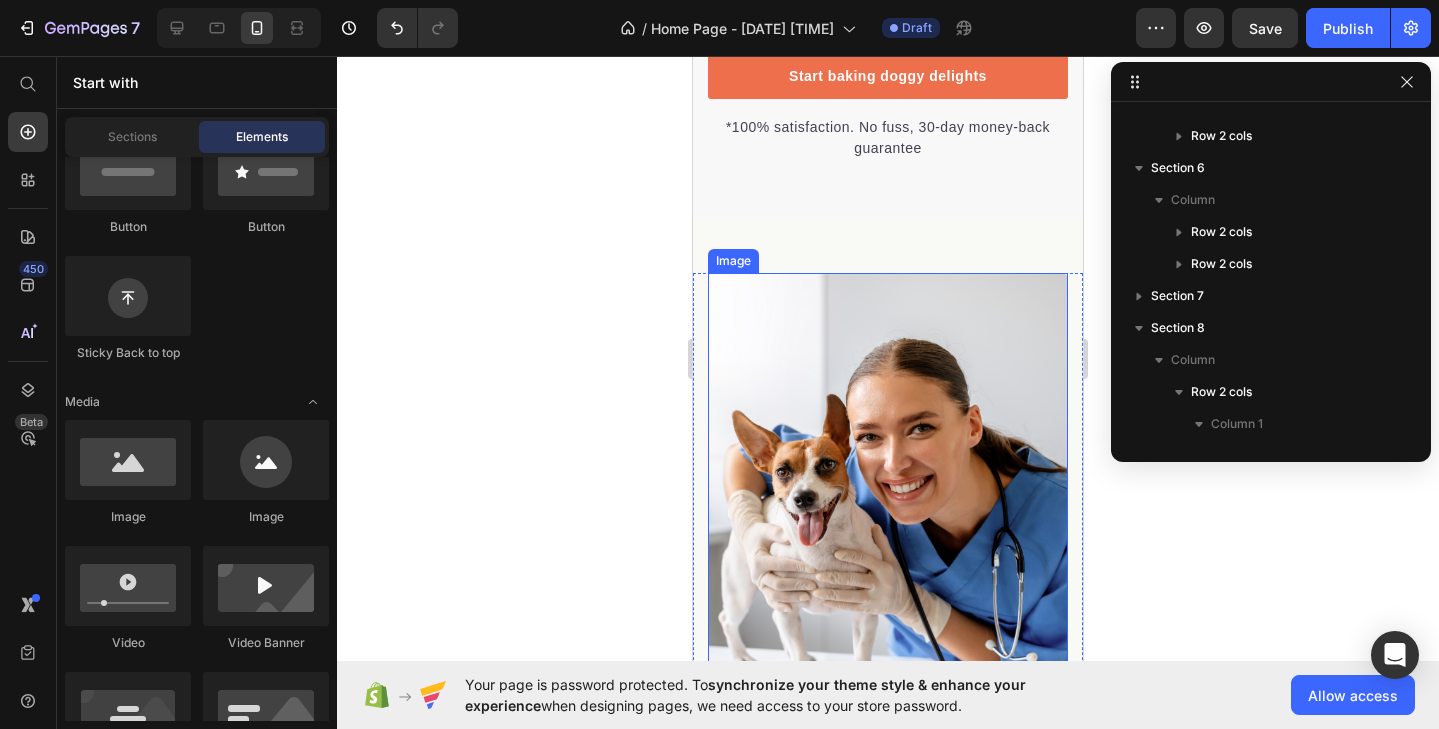 click on "We’re a whole different breed. Heading It’s easy to see why Super Tummy Daily is recommended #1 by vets and owners. The powerful ingredients in each tasty scoop can support your dog’s digestive system, leaving them to live a comfortable, healthy, and active lifestyle Text block Row
Image Happy Dog Bites Text block Row Image Other Brand Text block Row Tailored nutrition Text block
Icon Row
Icon Row Irresistible taste Text block
Icon Row
Icon Row Natural, whole ingredients Text block
Icon Row
Icon Row Optimal palatability Text block
Icon Row
Icon Row Pet-loving formulation Text block
Icon Row
Icon Row High digestibility Text block
Icon Row
Icon Row Row Start baking doggy delights Button *100% satisfaction. No fuss, 30-day money-back guarantee Text block Row Section 7" at bounding box center [888, -365] 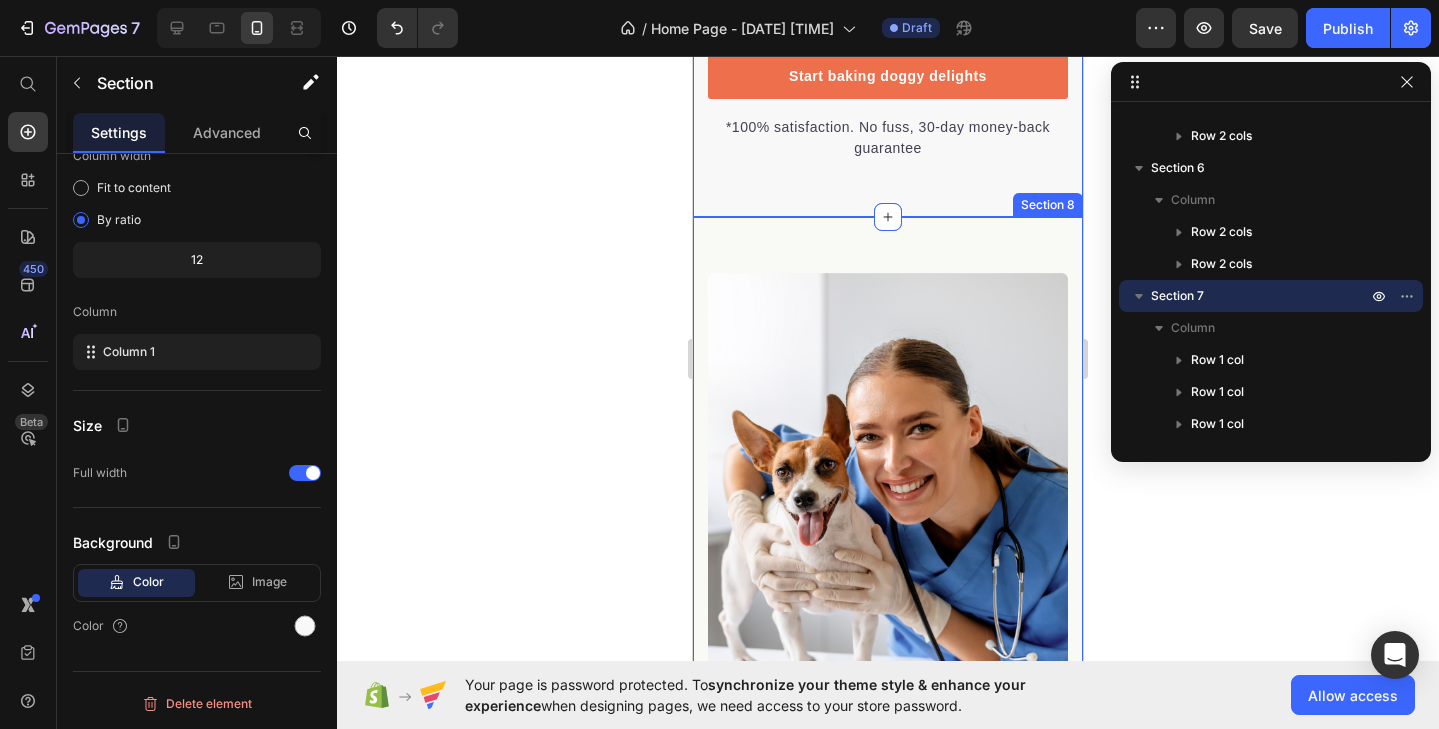 click on "Image Image Praised by vets and leading dog experts Heading “Probiotics and prebiotics focus on your dog’s microbiome to ensure they stay healthy from the inside out. A happy tummy is a happy dog” Text block Dr. Juli G. Doctor of Veterinary Medicine Text block Make your dog's mealtime extraordinary Button Row Row Section 8" at bounding box center [888, 741] 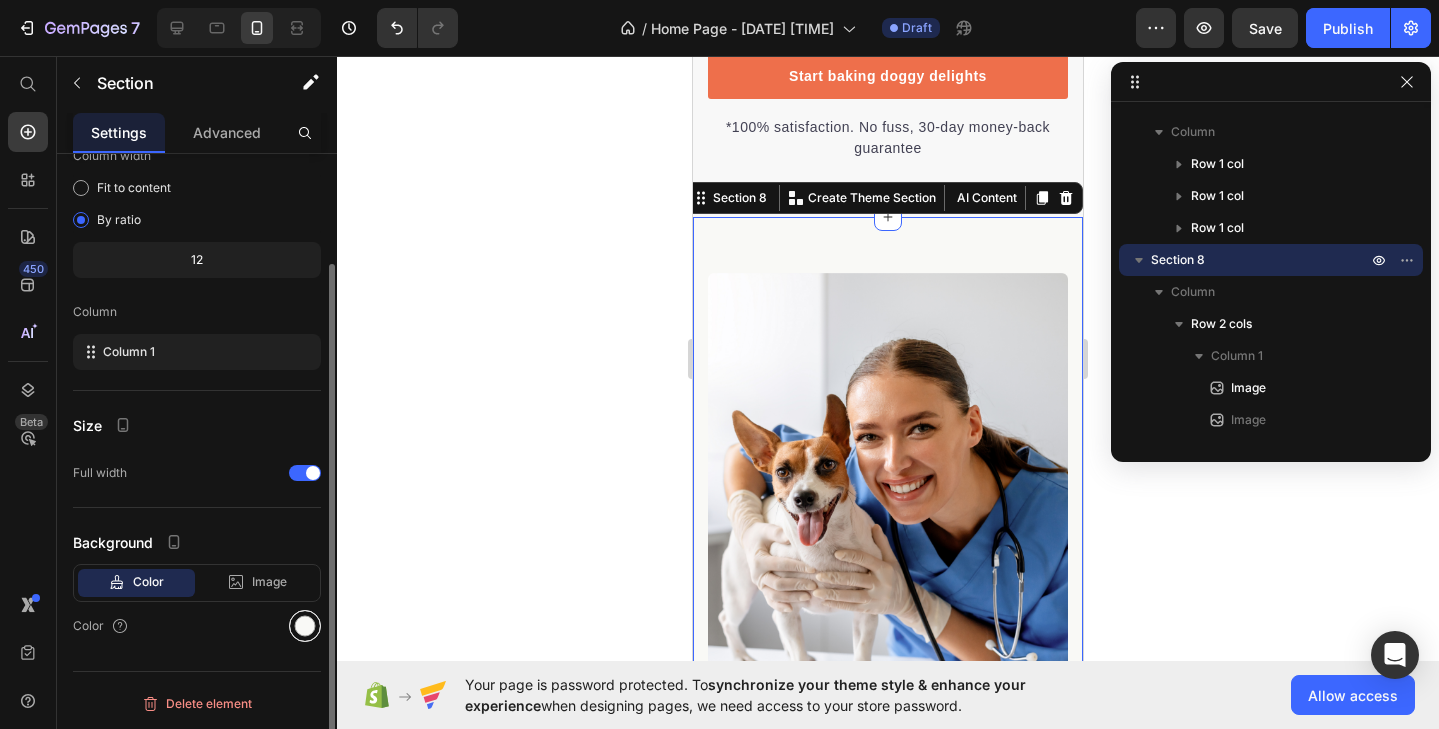 click at bounding box center [305, 626] 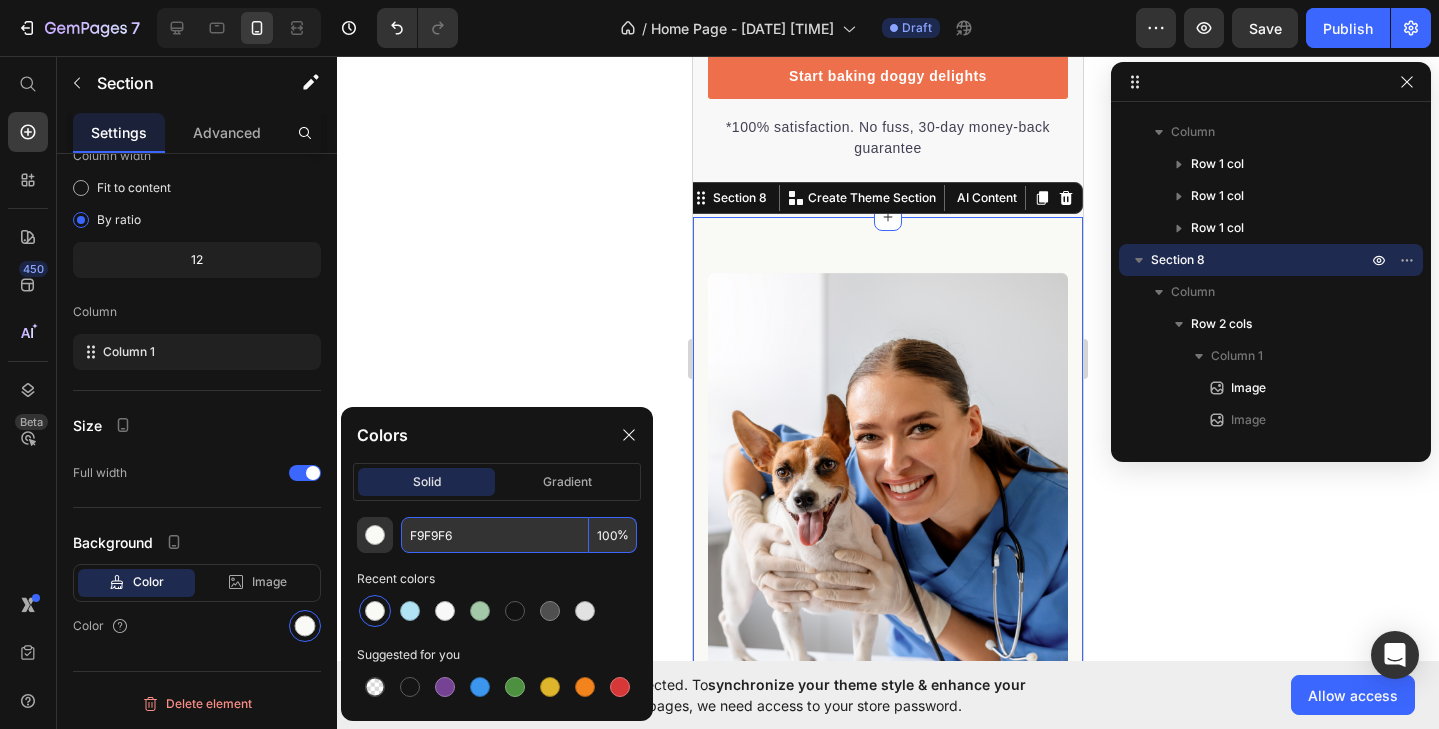 click on "F9F9F6" at bounding box center (495, 535) 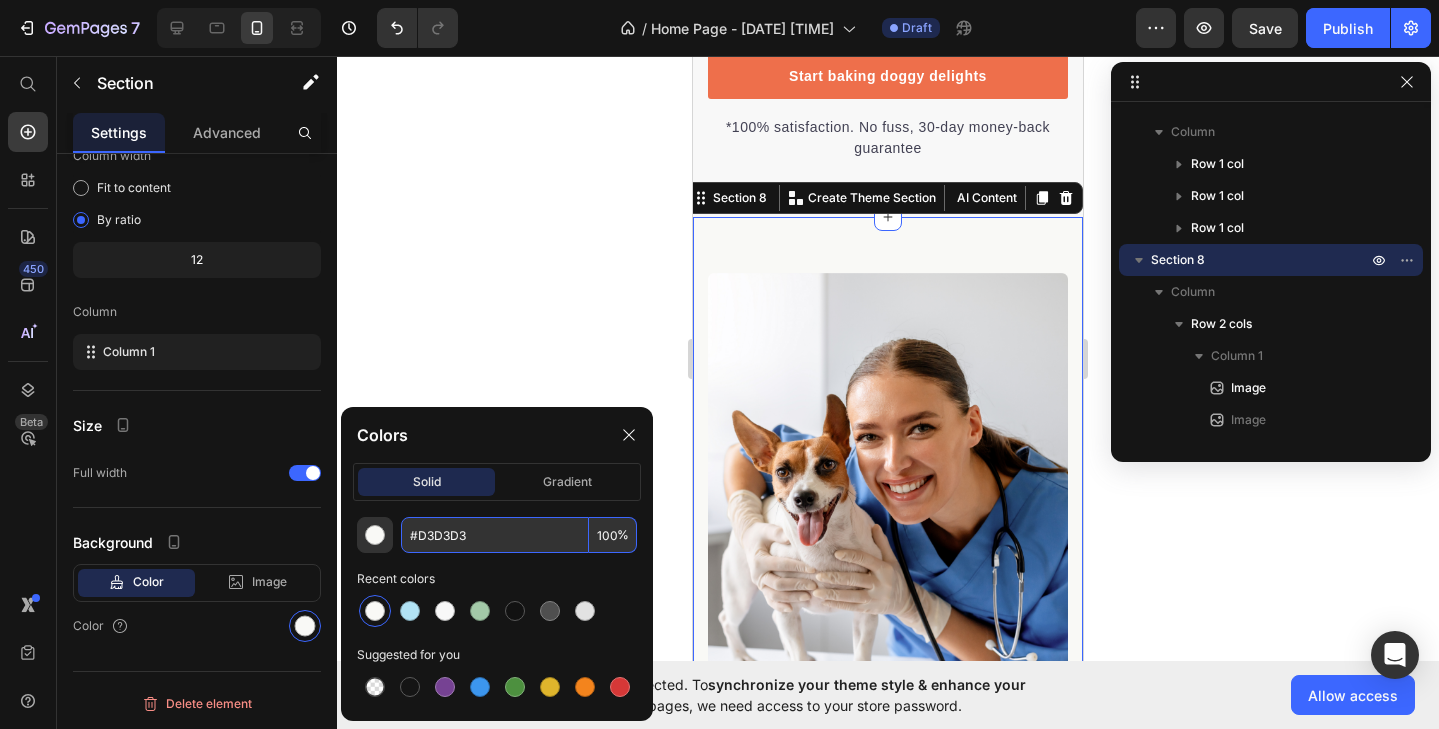 type on "D3D3D3" 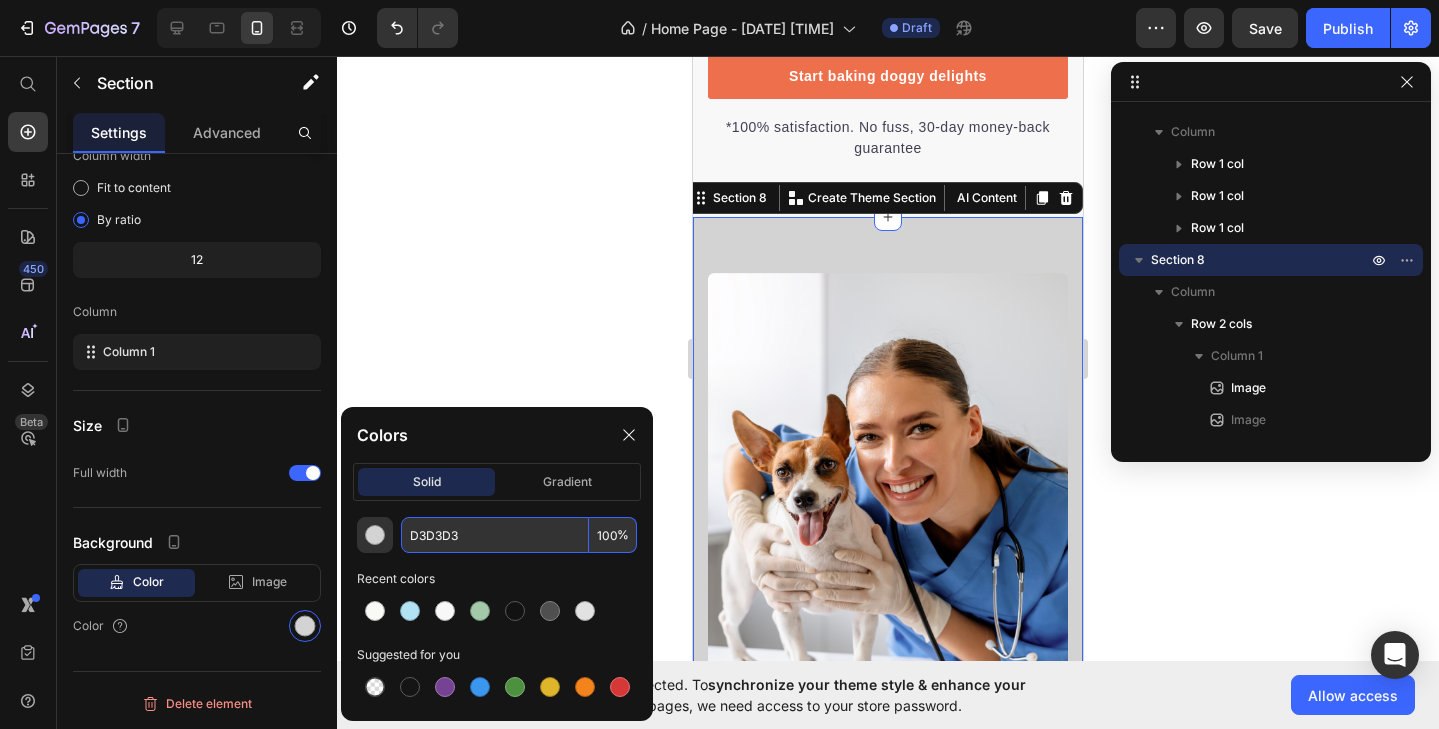 click 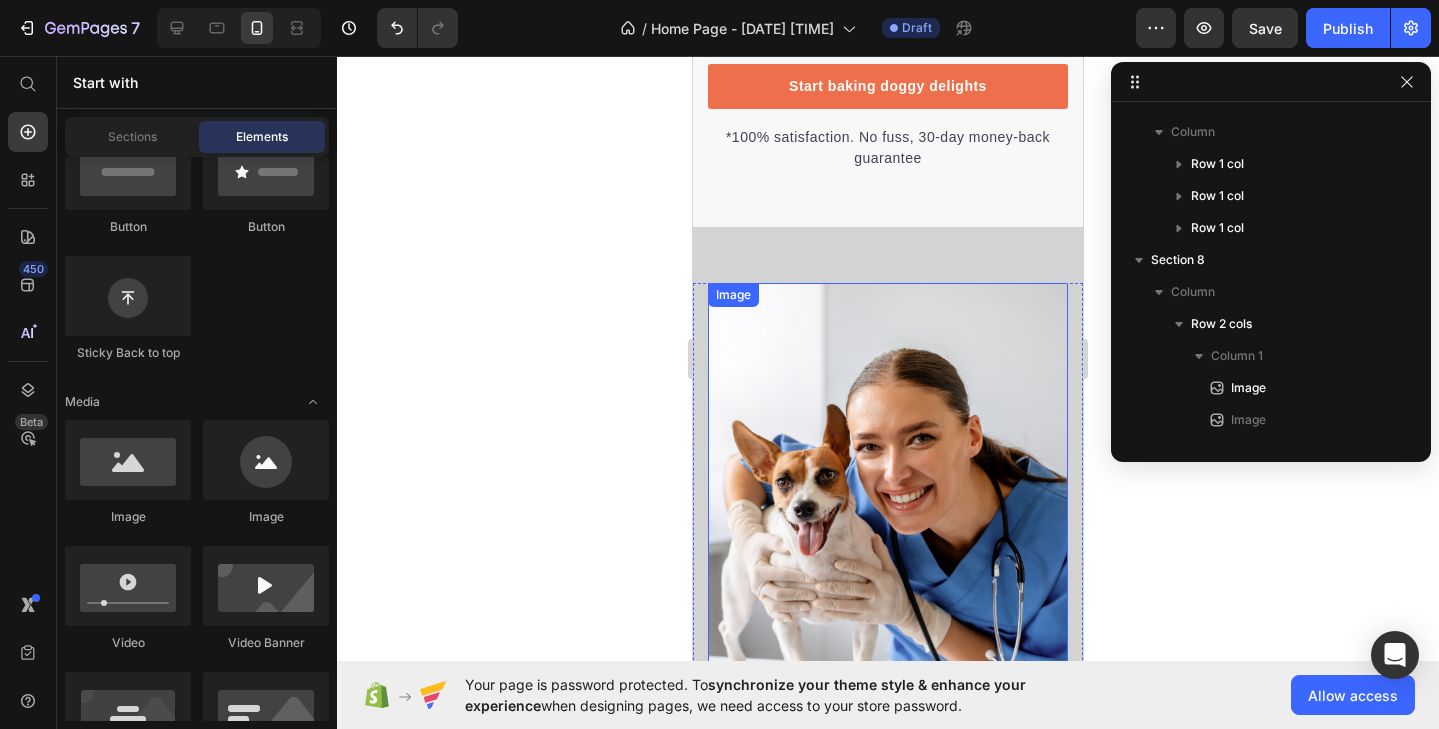 scroll, scrollTop: 6595, scrollLeft: 0, axis: vertical 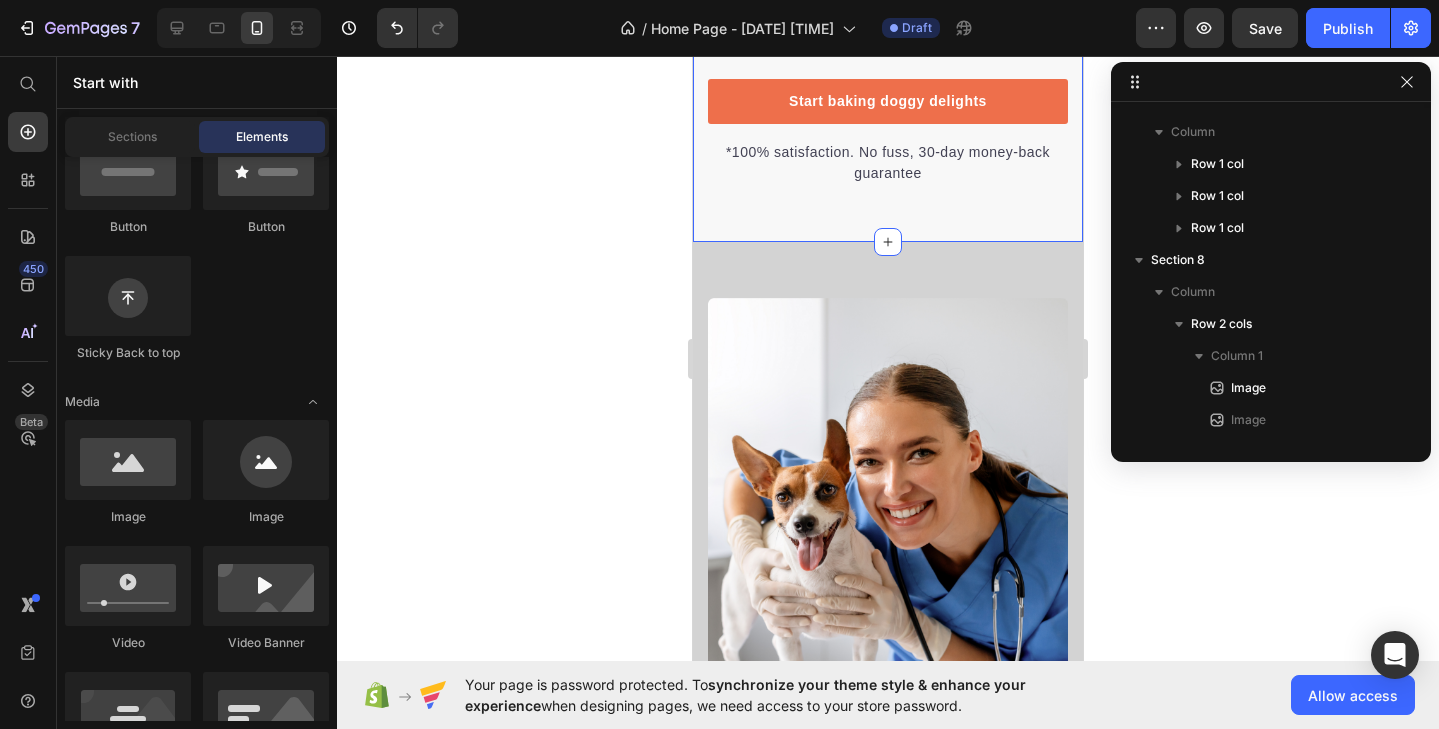 click on "Image Image Praised by vets and leading dog experts Heading “Probiotics and prebiotics focus on your dog’s microbiome to ensure they stay healthy from the inside out. A happy tummy is a happy dog” Text block Dr. Juli G. Doctor of Veterinary Medicine Text block Make your dog's mealtime extraordinary Button Row Row Section 8" at bounding box center [888, 766] 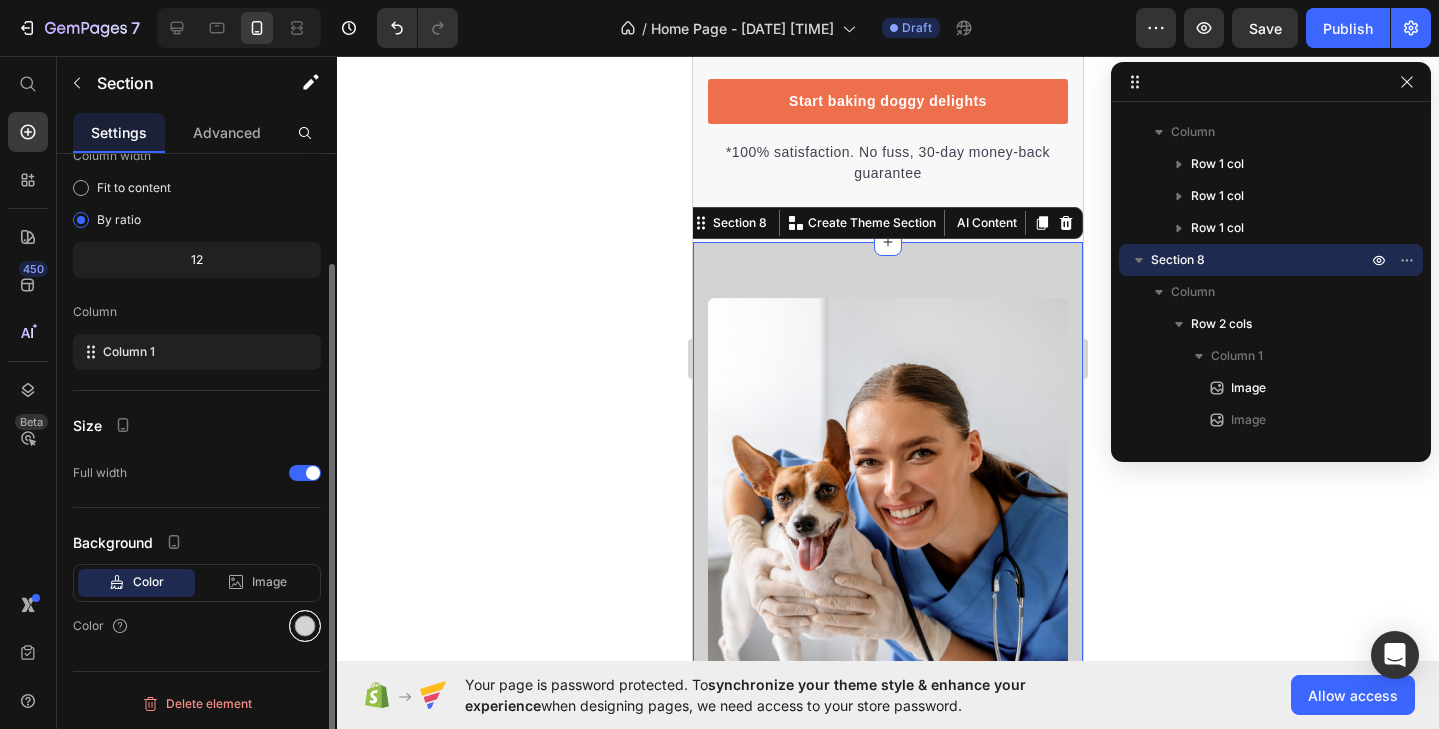 click at bounding box center (305, 626) 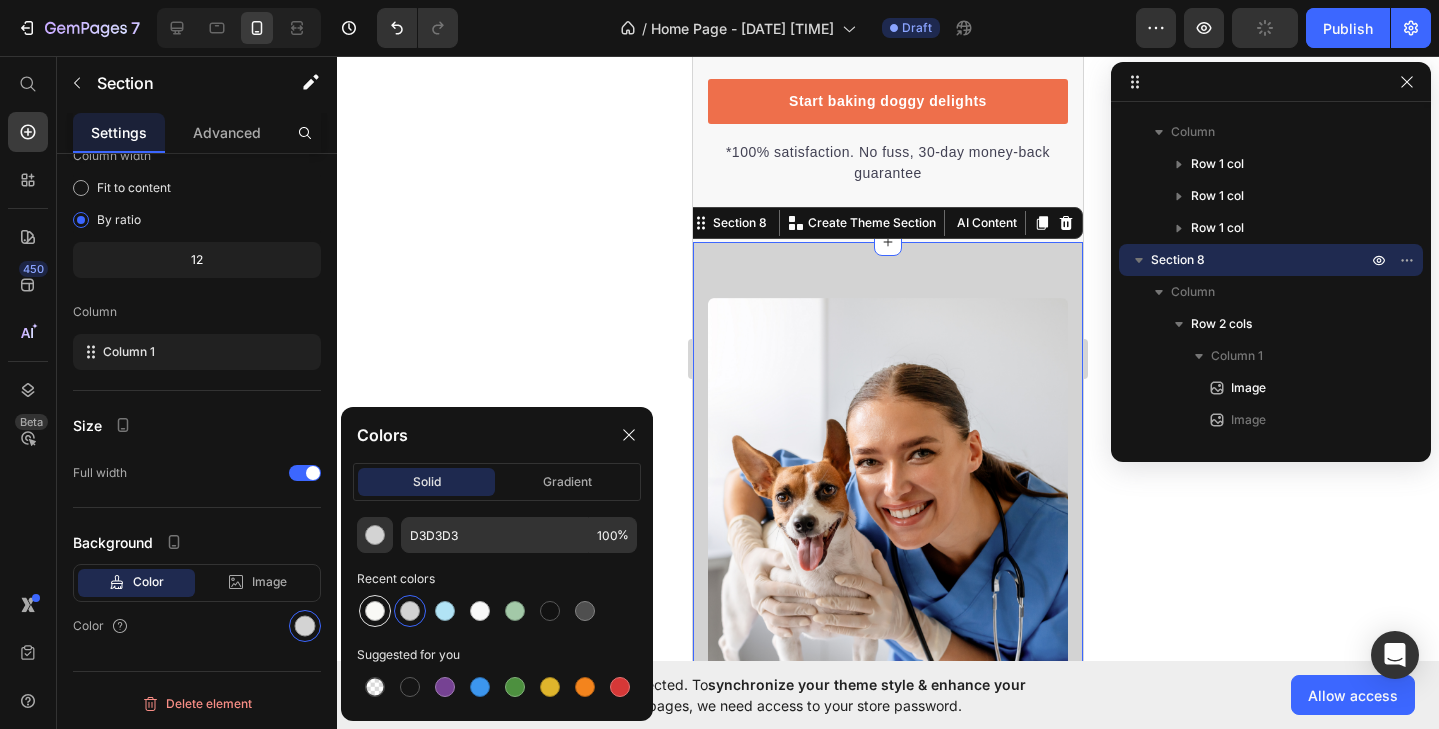 click at bounding box center [375, 611] 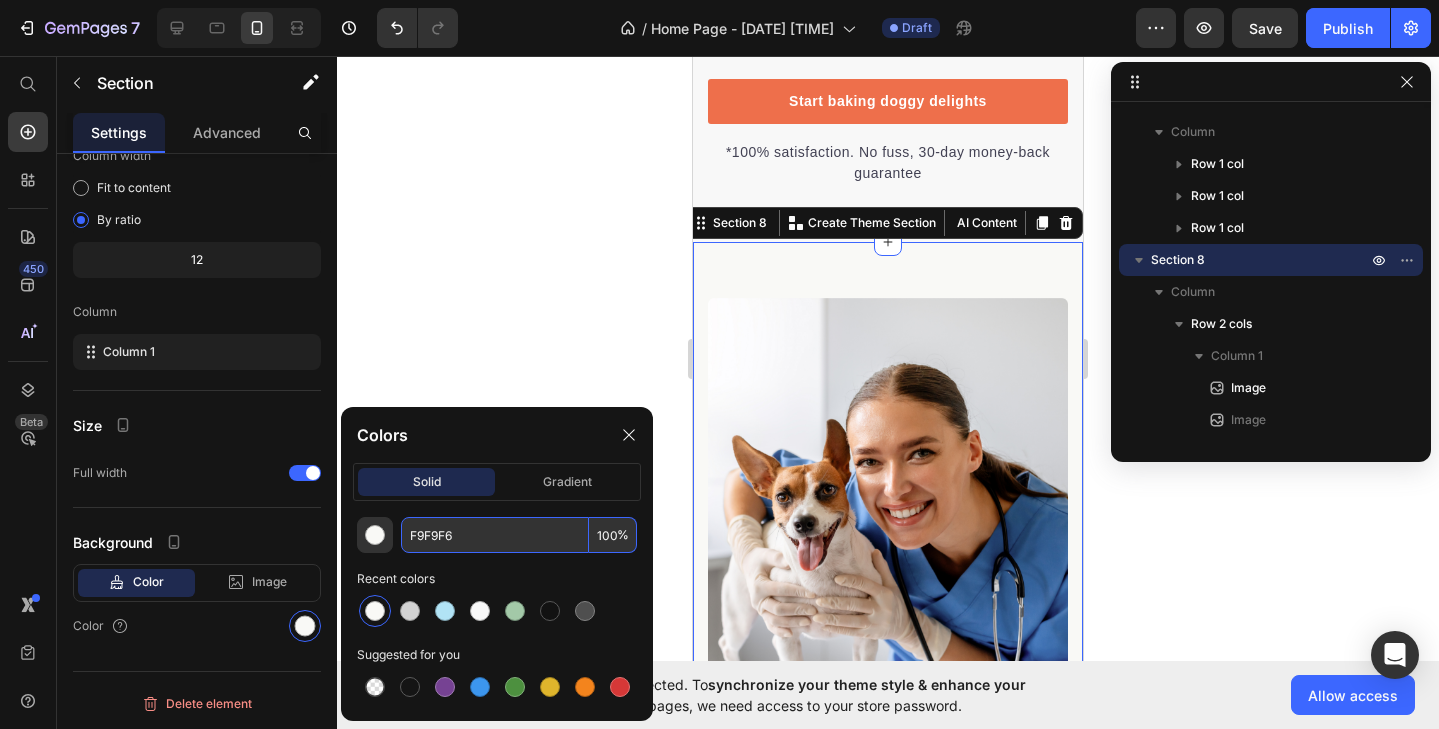click 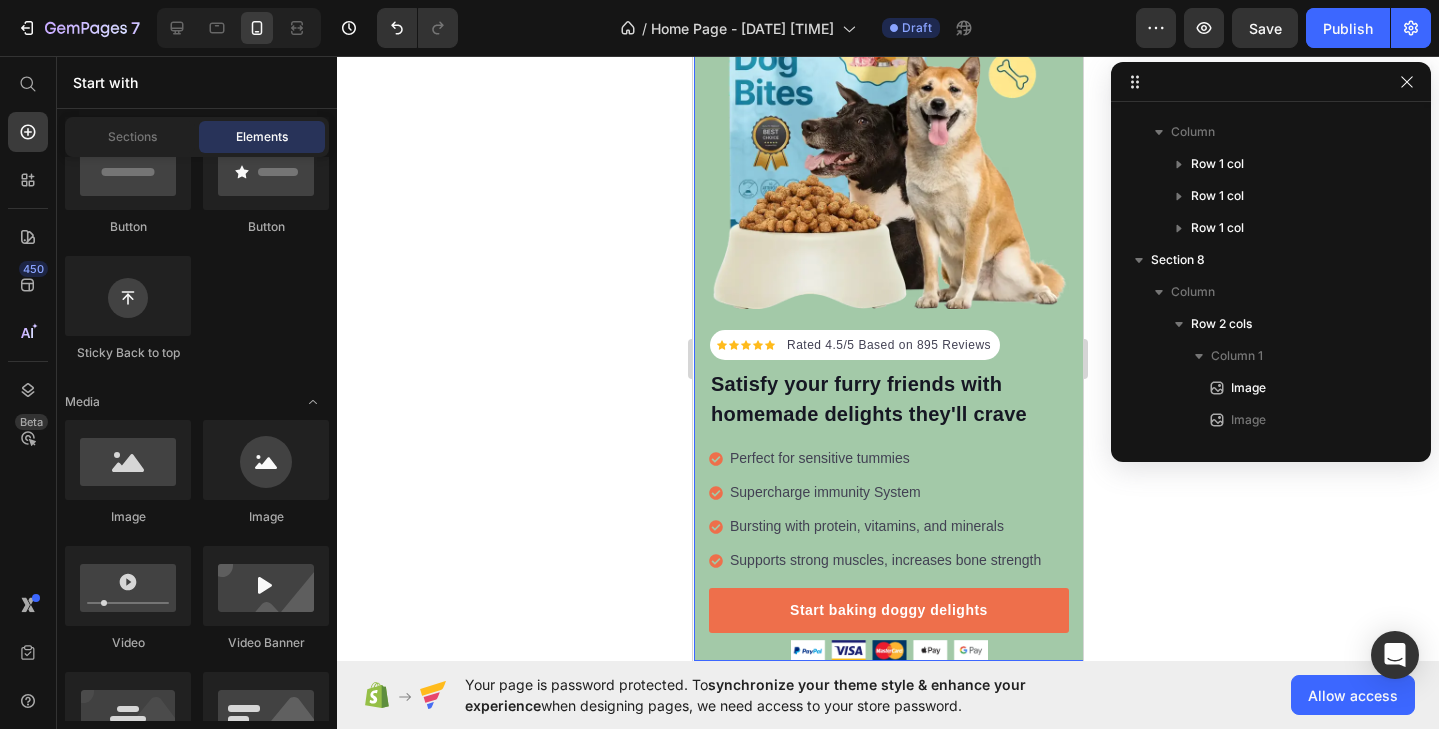 scroll, scrollTop: 201, scrollLeft: 0, axis: vertical 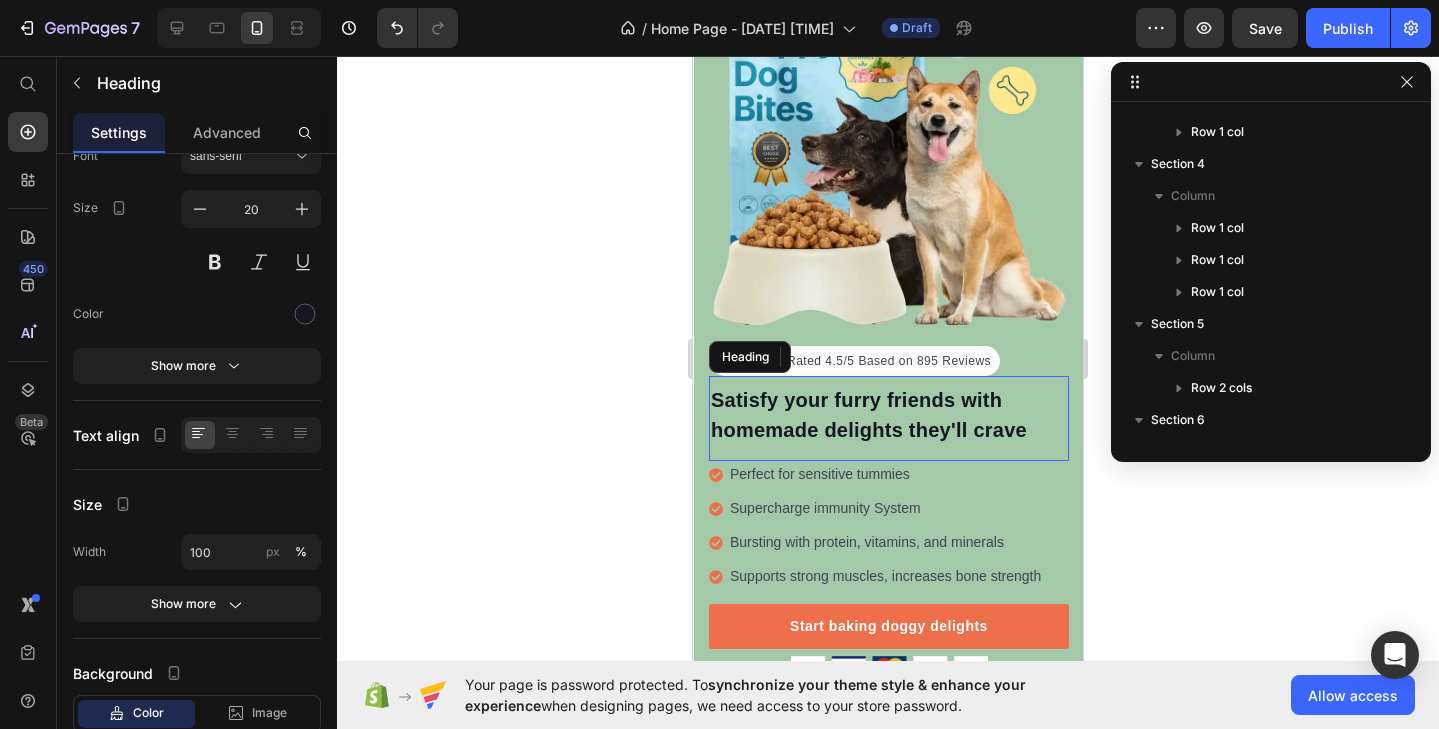 click on "Satisfy your furry friends with homemade delights they'll crave" at bounding box center (889, 415) 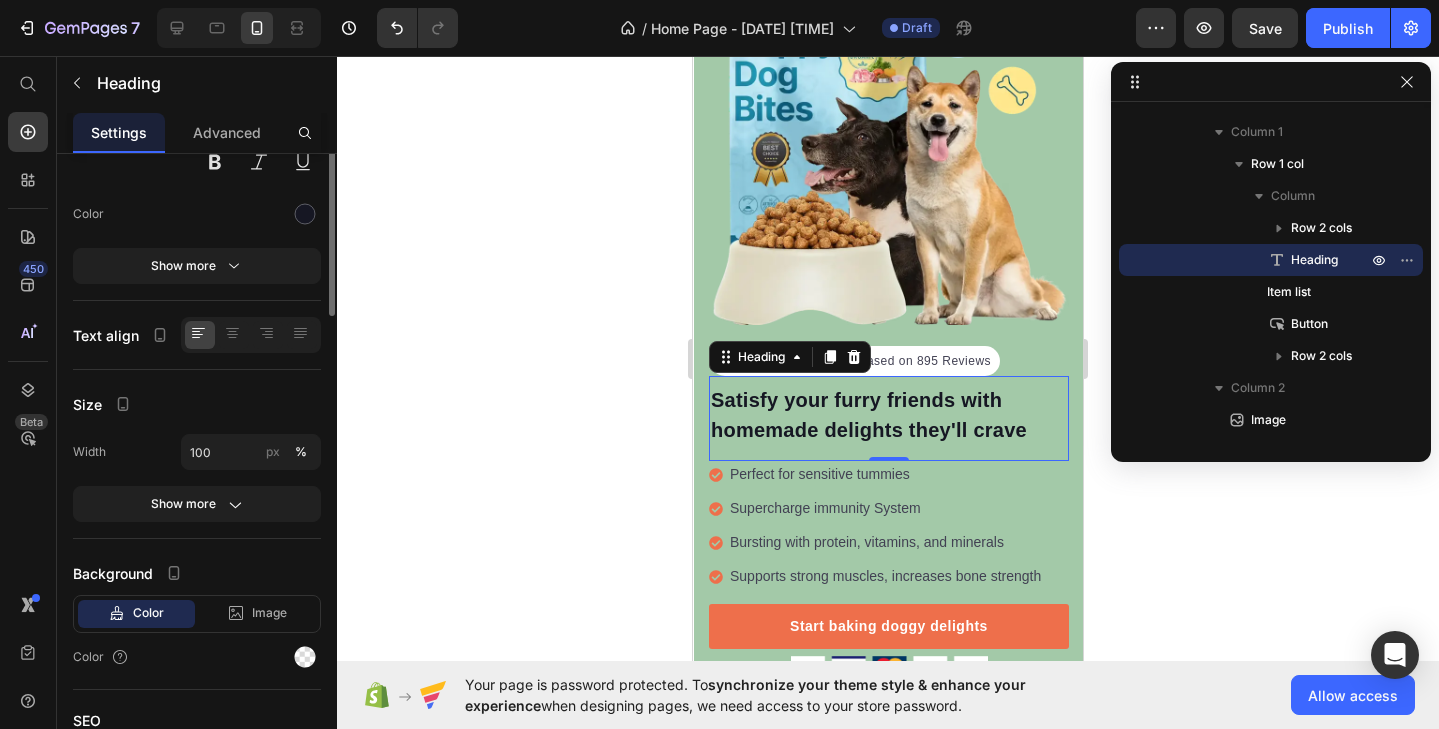 scroll, scrollTop: 0, scrollLeft: 0, axis: both 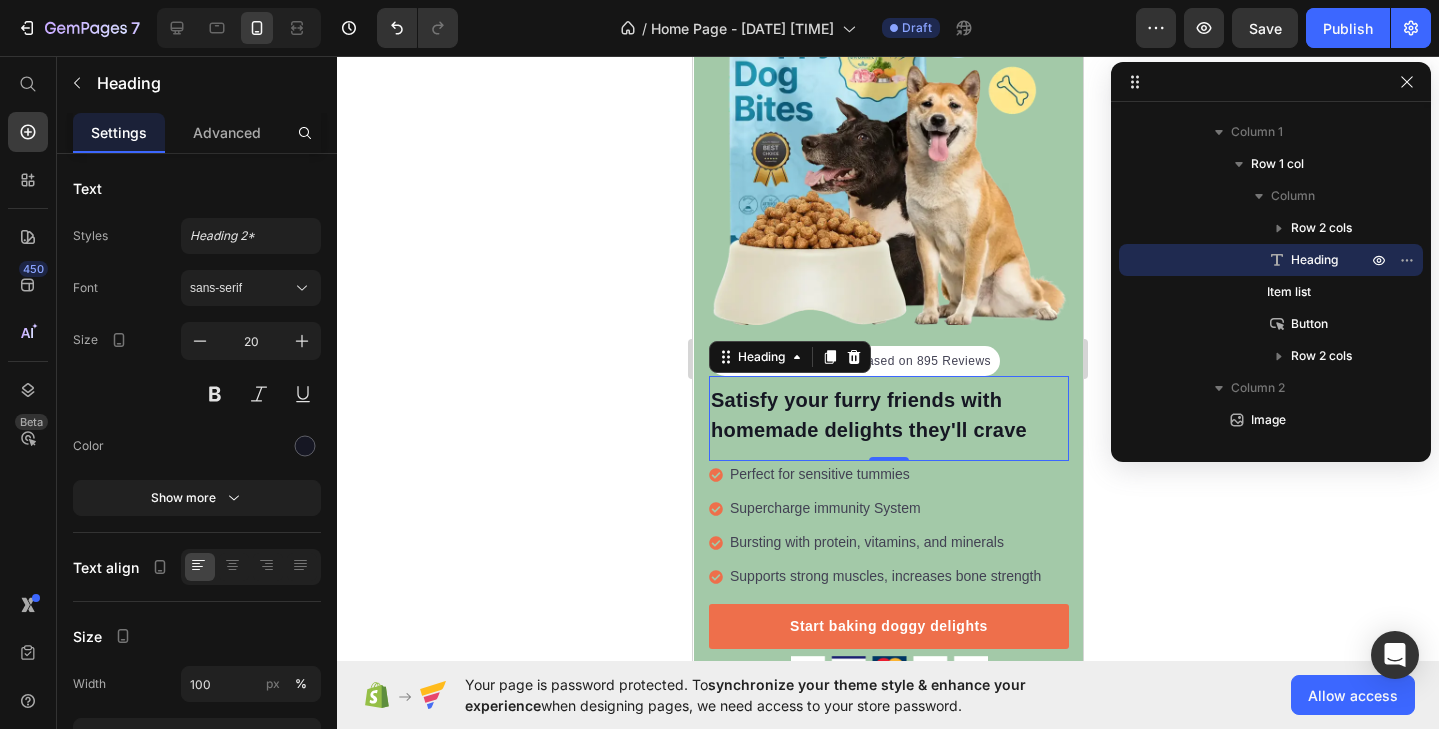 click on "Satisfy your furry friends with homemade delights they'll crave" at bounding box center (889, 415) 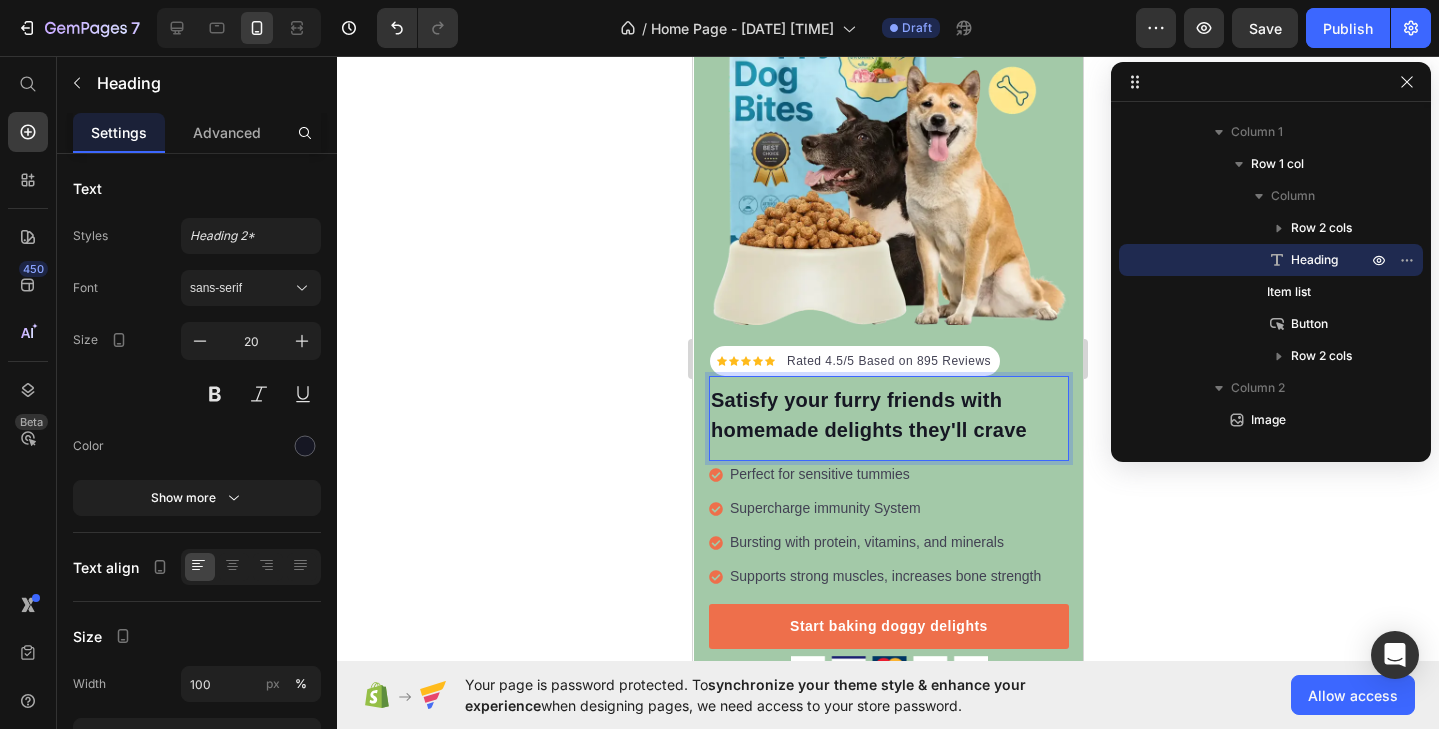 click on "Satisfy your furry friends with homemade delights they'll crave" at bounding box center (889, 415) 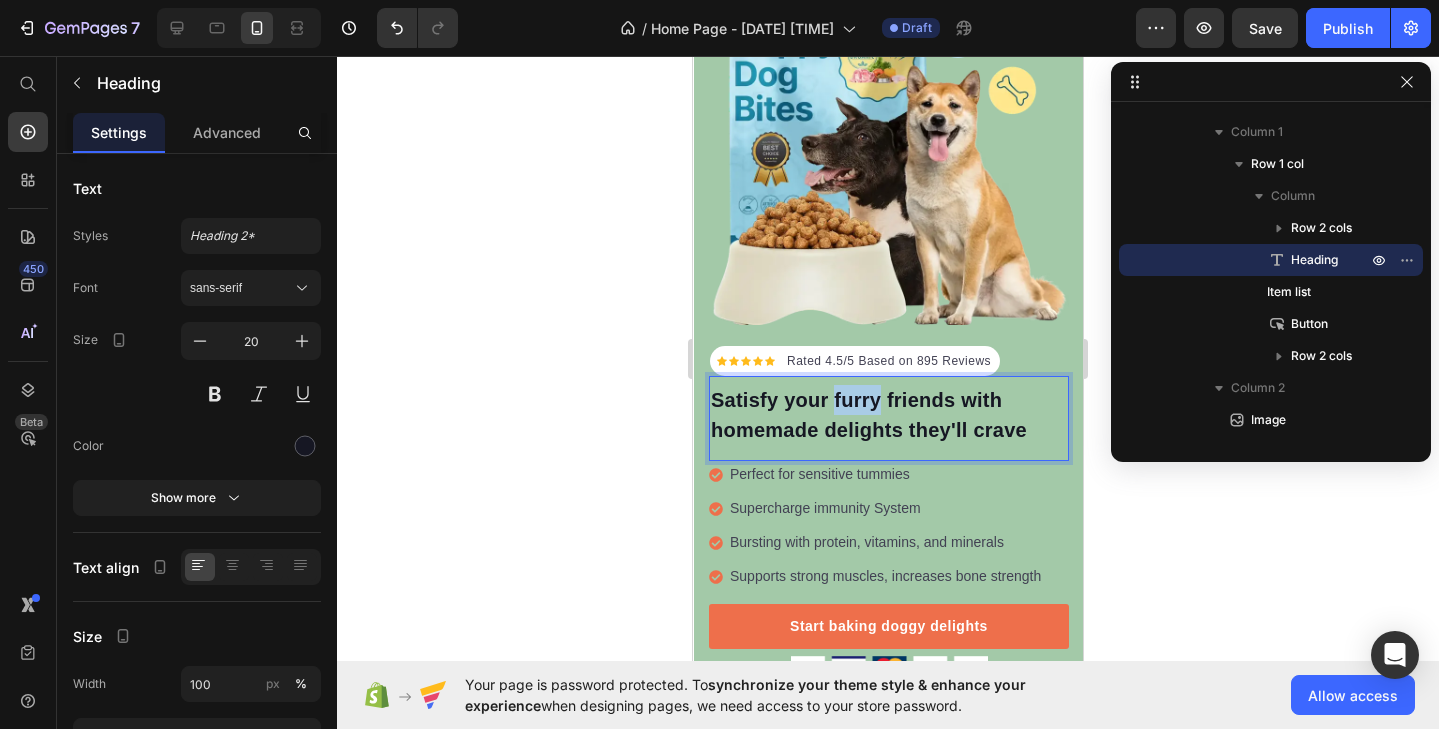 click on "Satisfy your furry friends with homemade delights they'll crave" at bounding box center [889, 415] 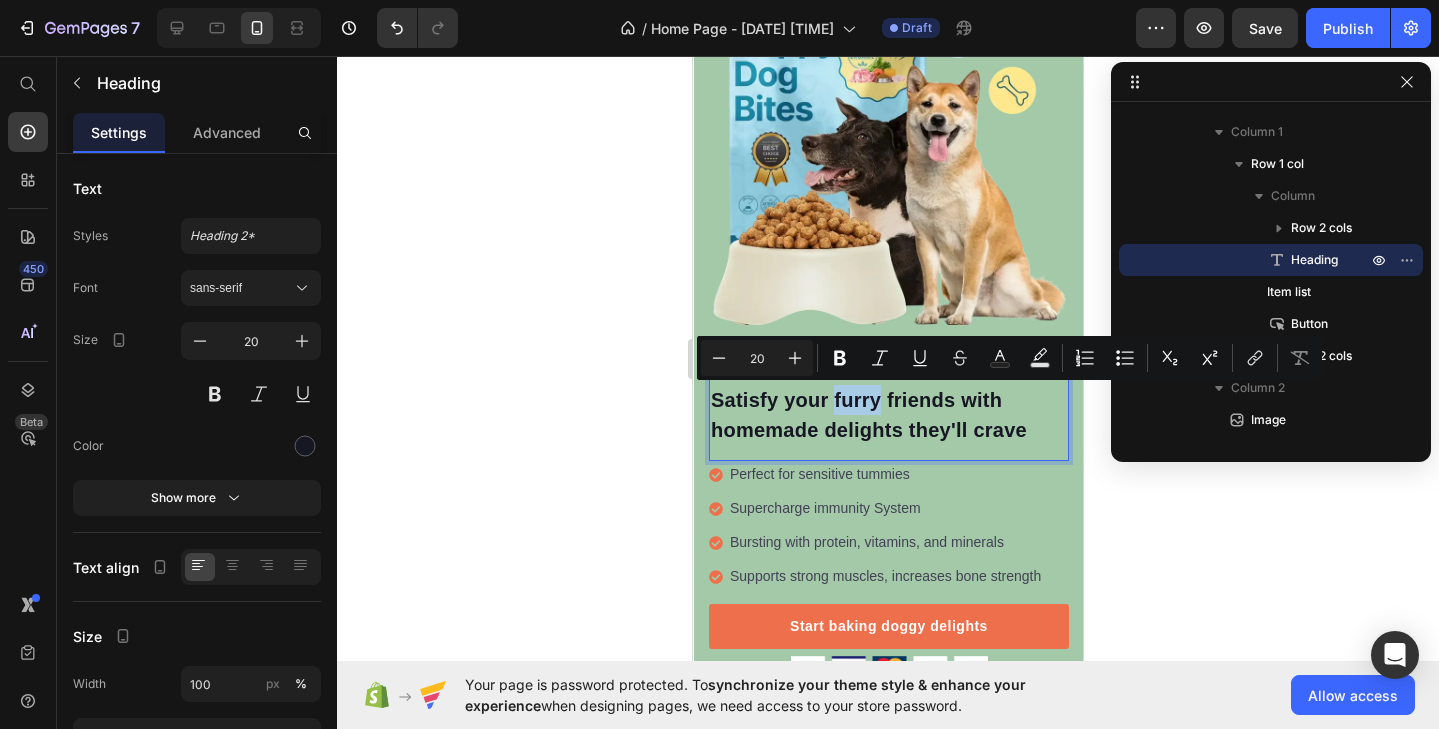 click 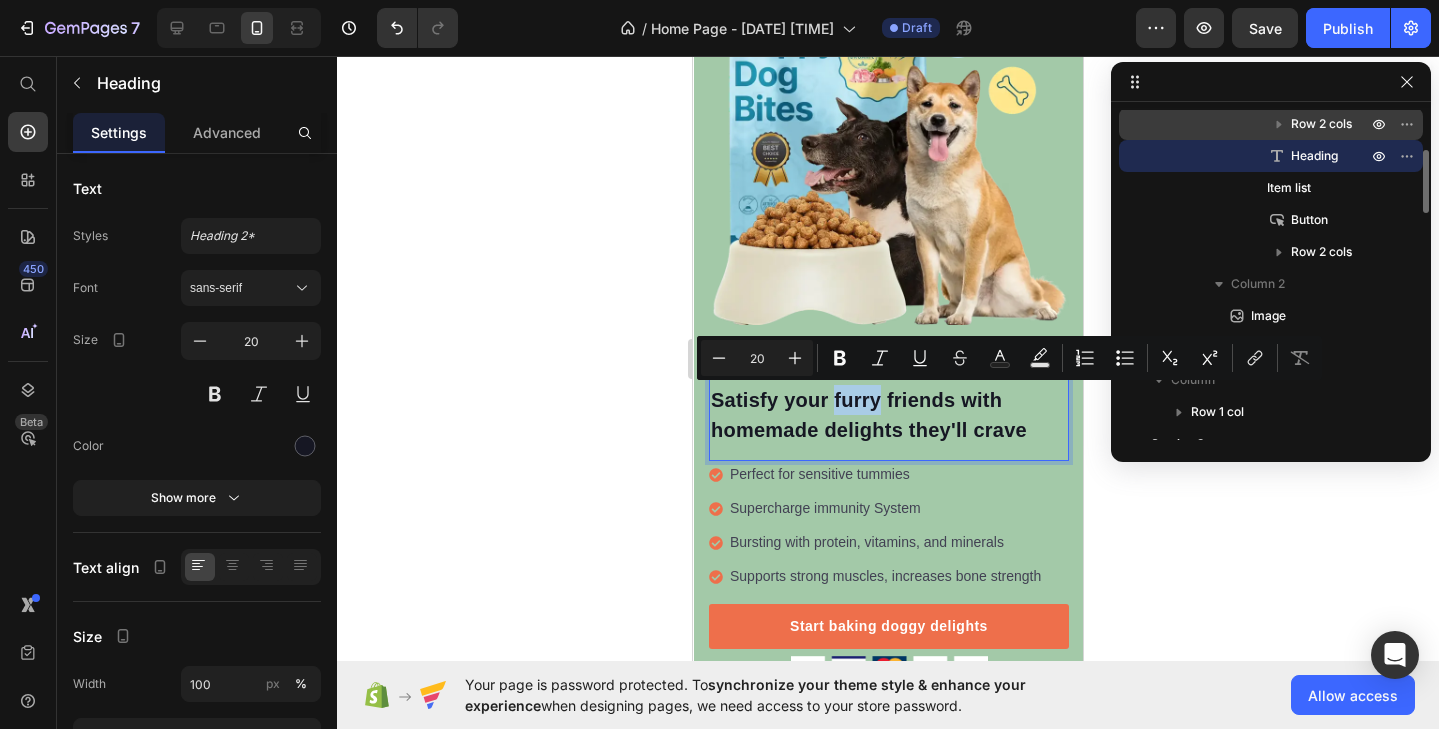 scroll, scrollTop: 266, scrollLeft: 0, axis: vertical 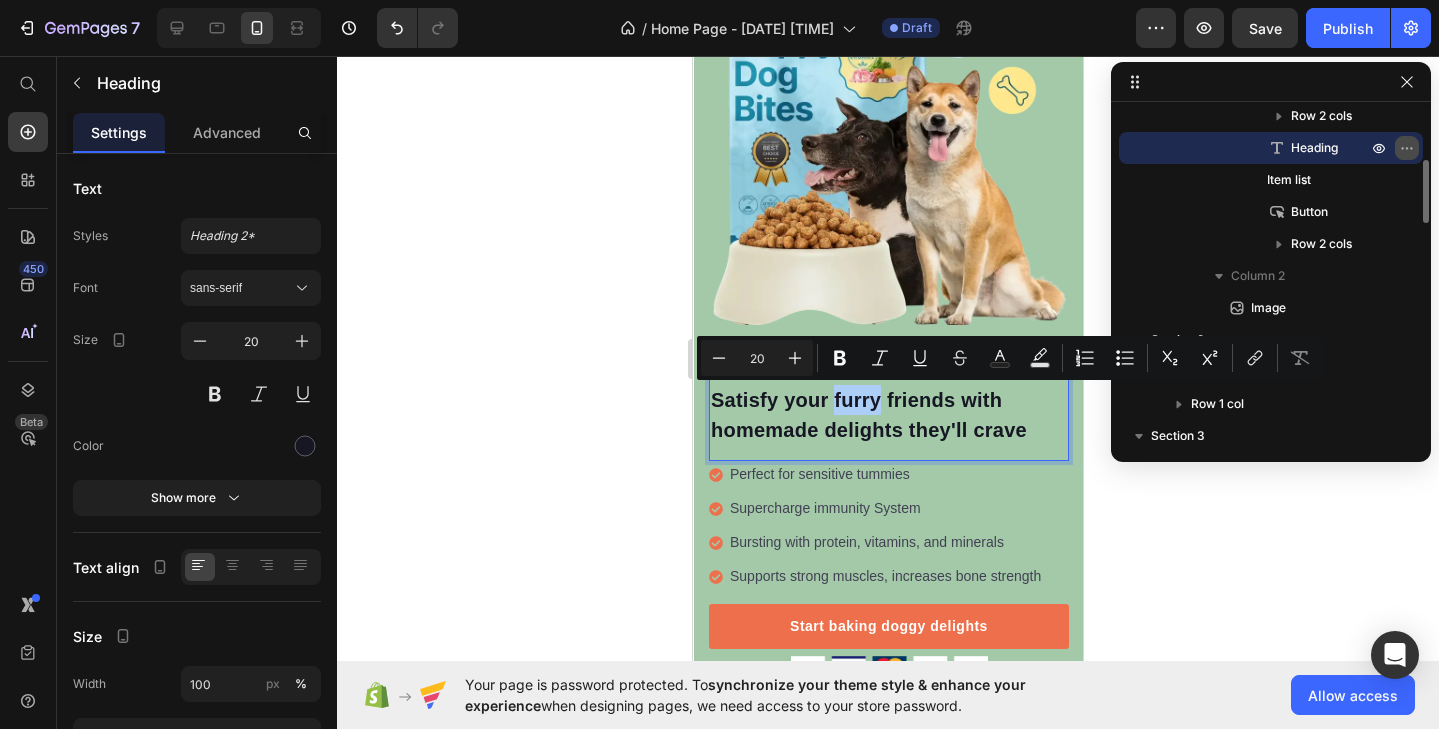 click 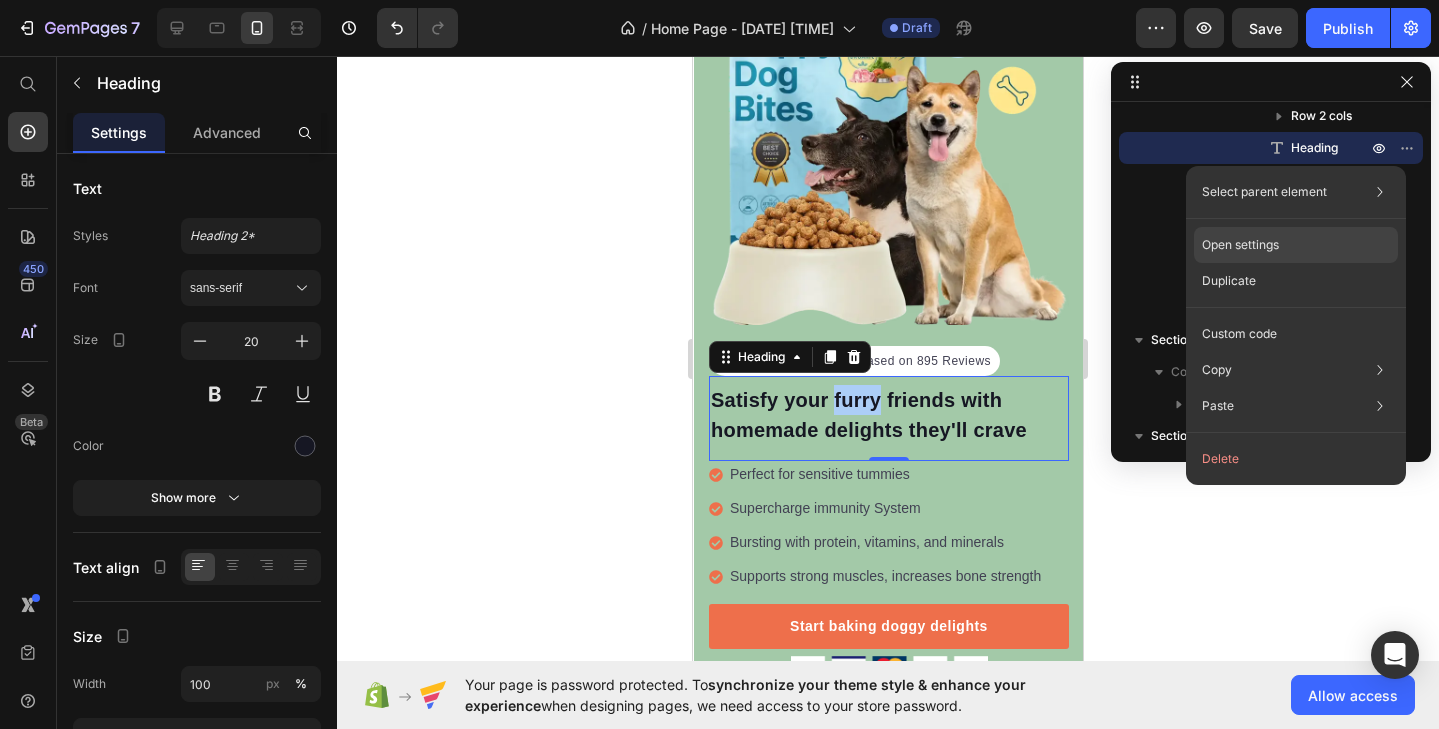 click on "Open settings" 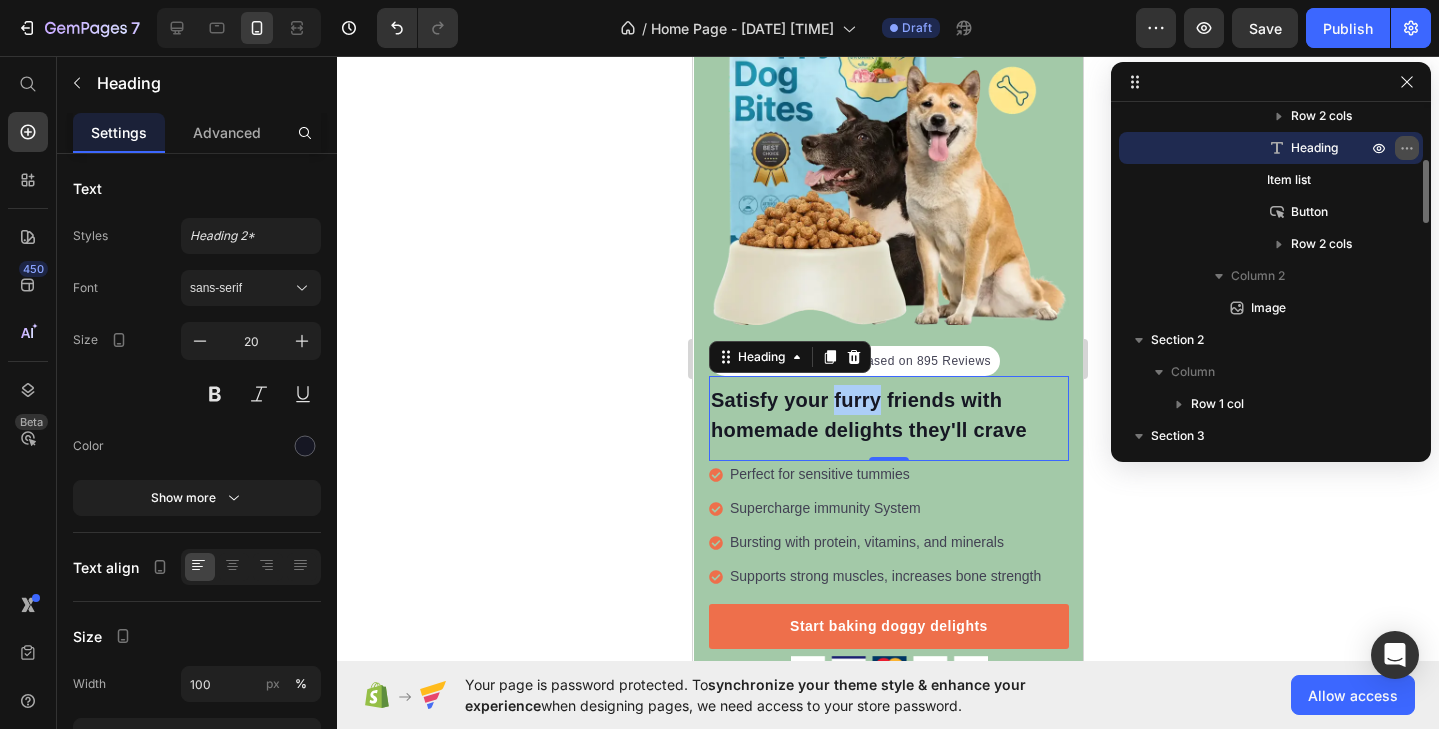 click 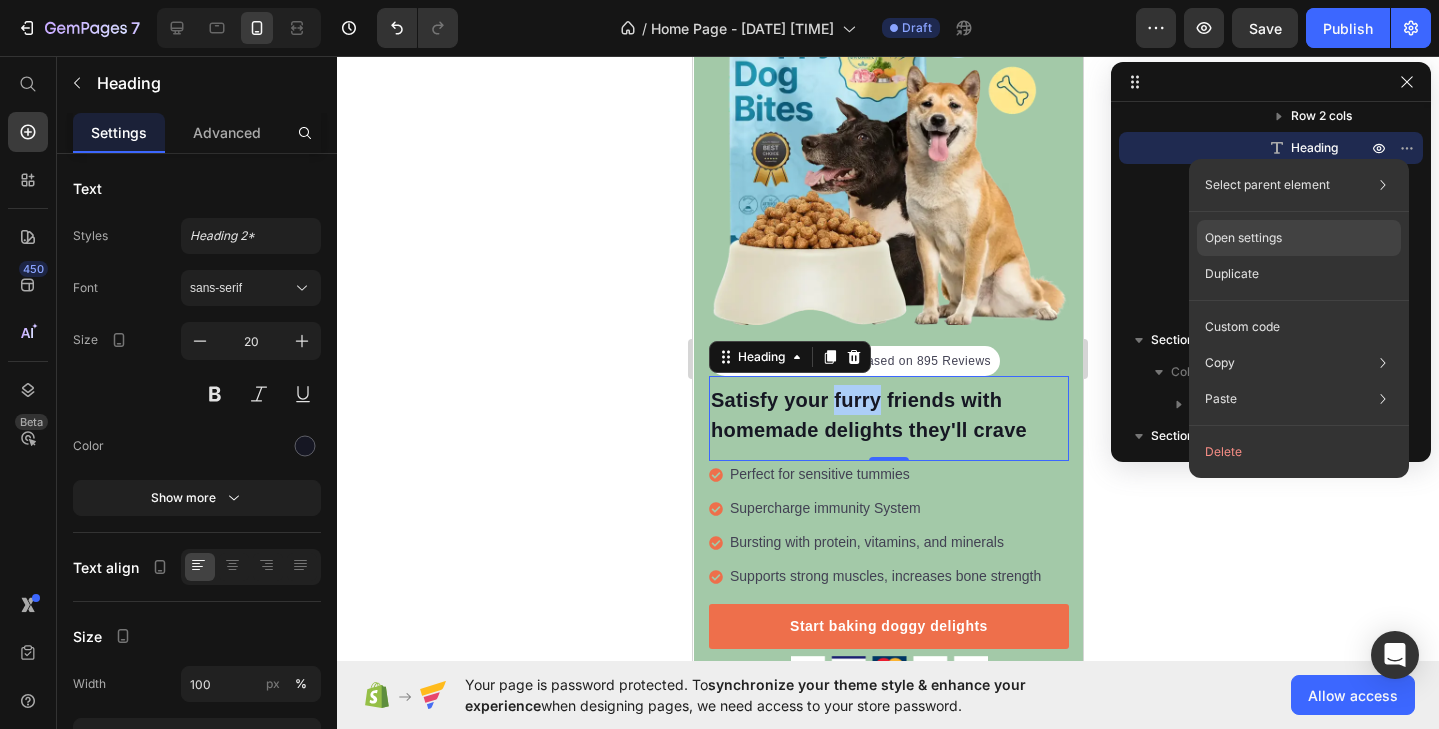 click on "Open settings" at bounding box center (1243, 238) 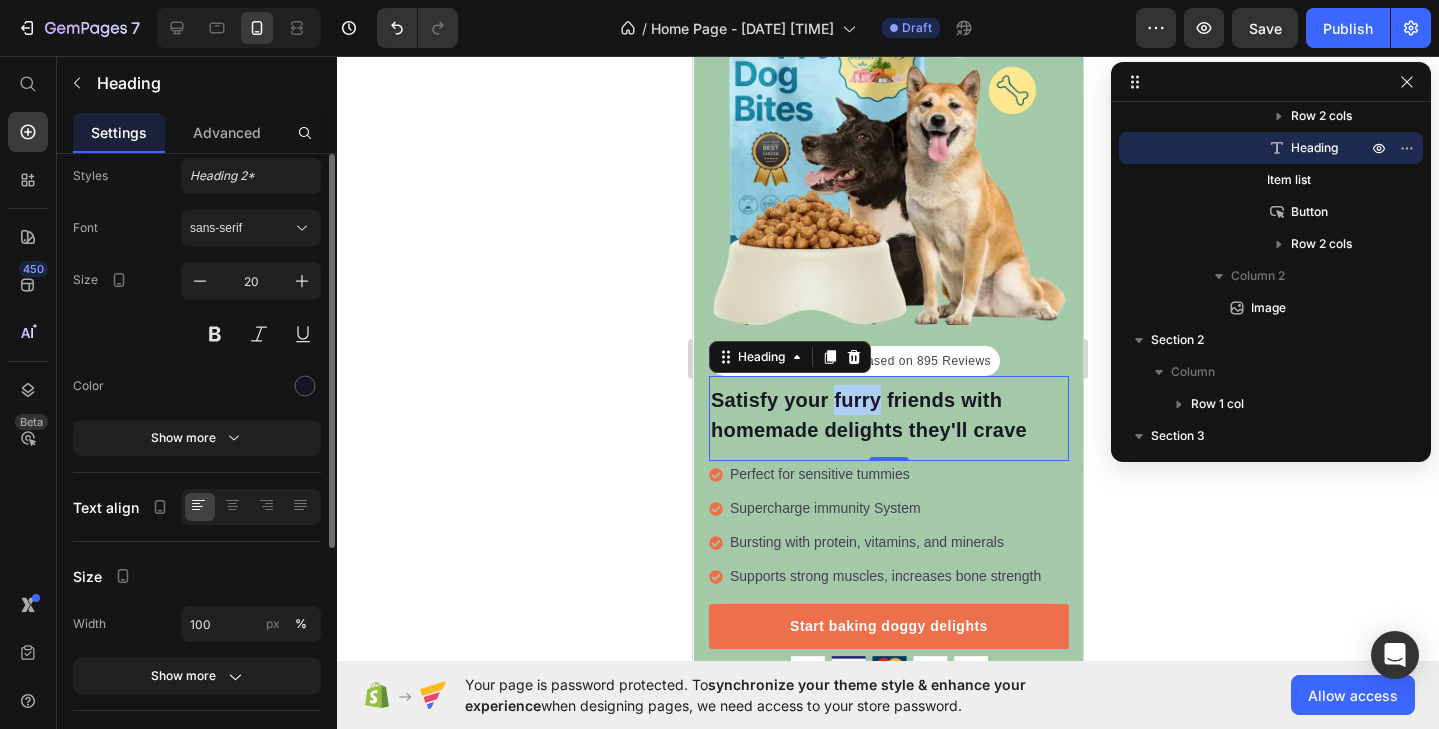 scroll, scrollTop: 60, scrollLeft: 0, axis: vertical 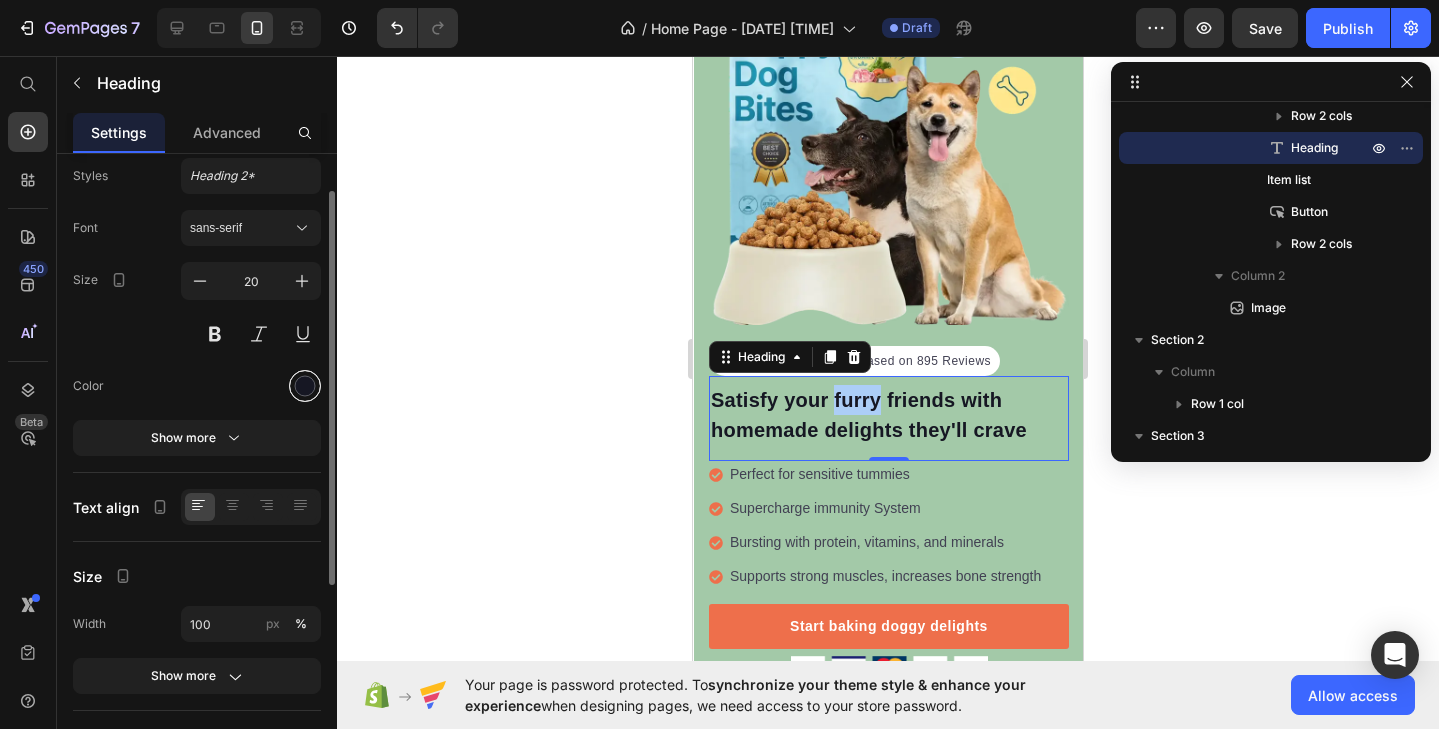 click at bounding box center (305, 386) 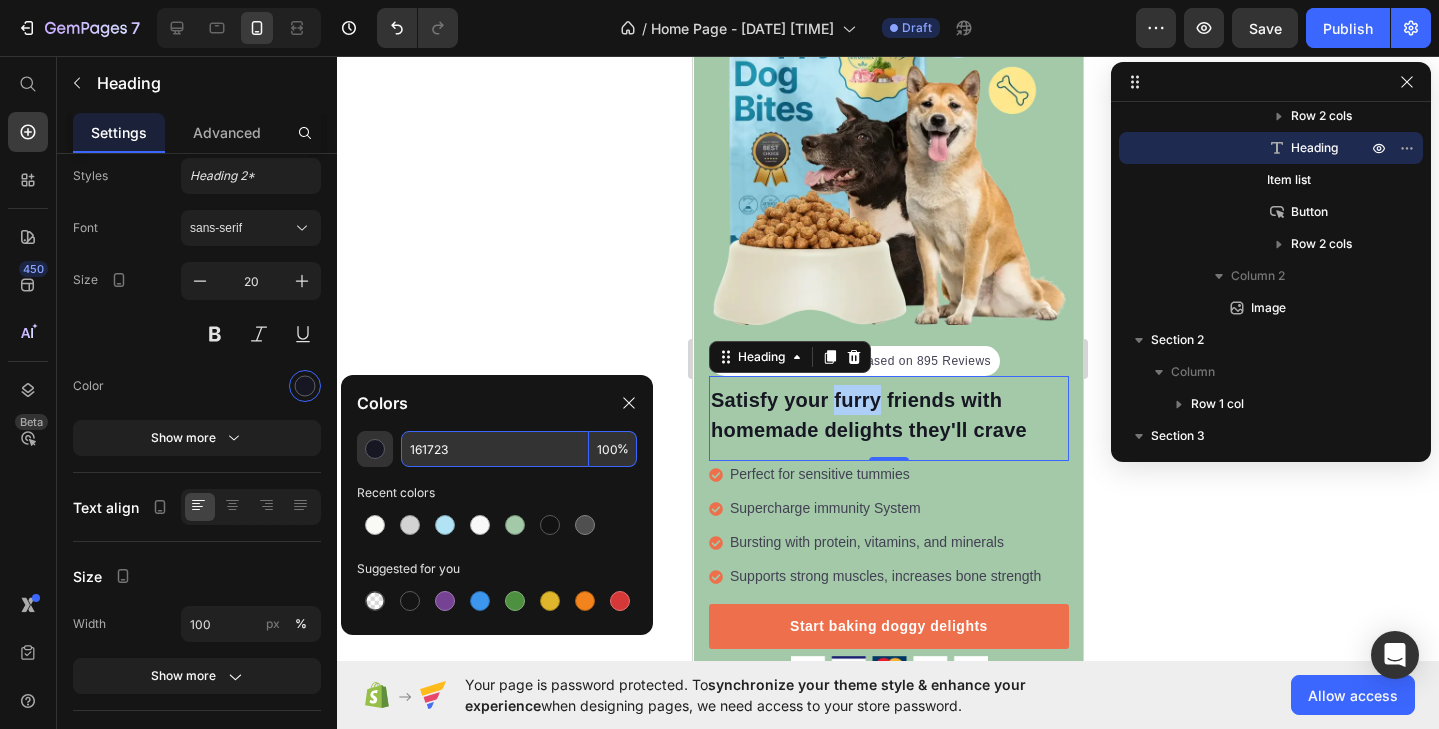 click on "161723" at bounding box center [495, 449] 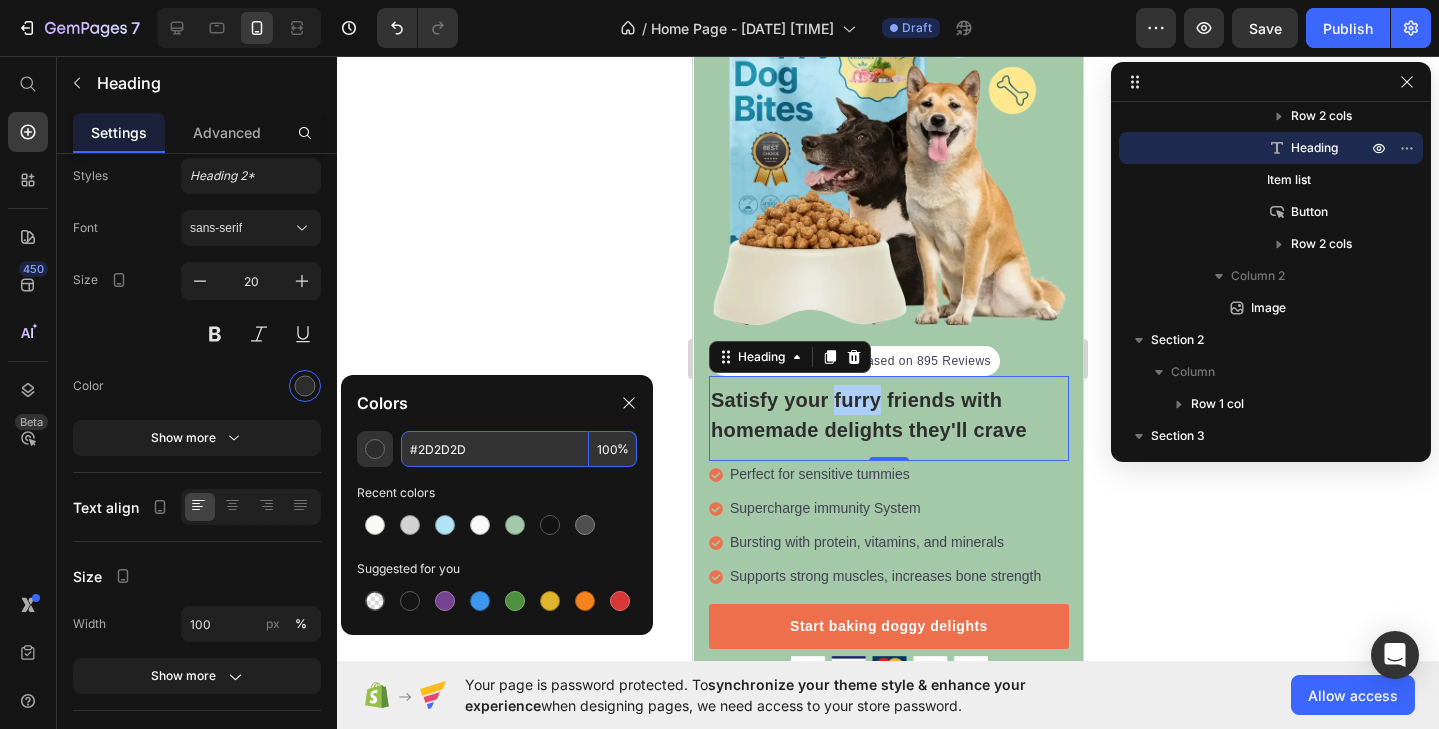 type on "2D2D2D" 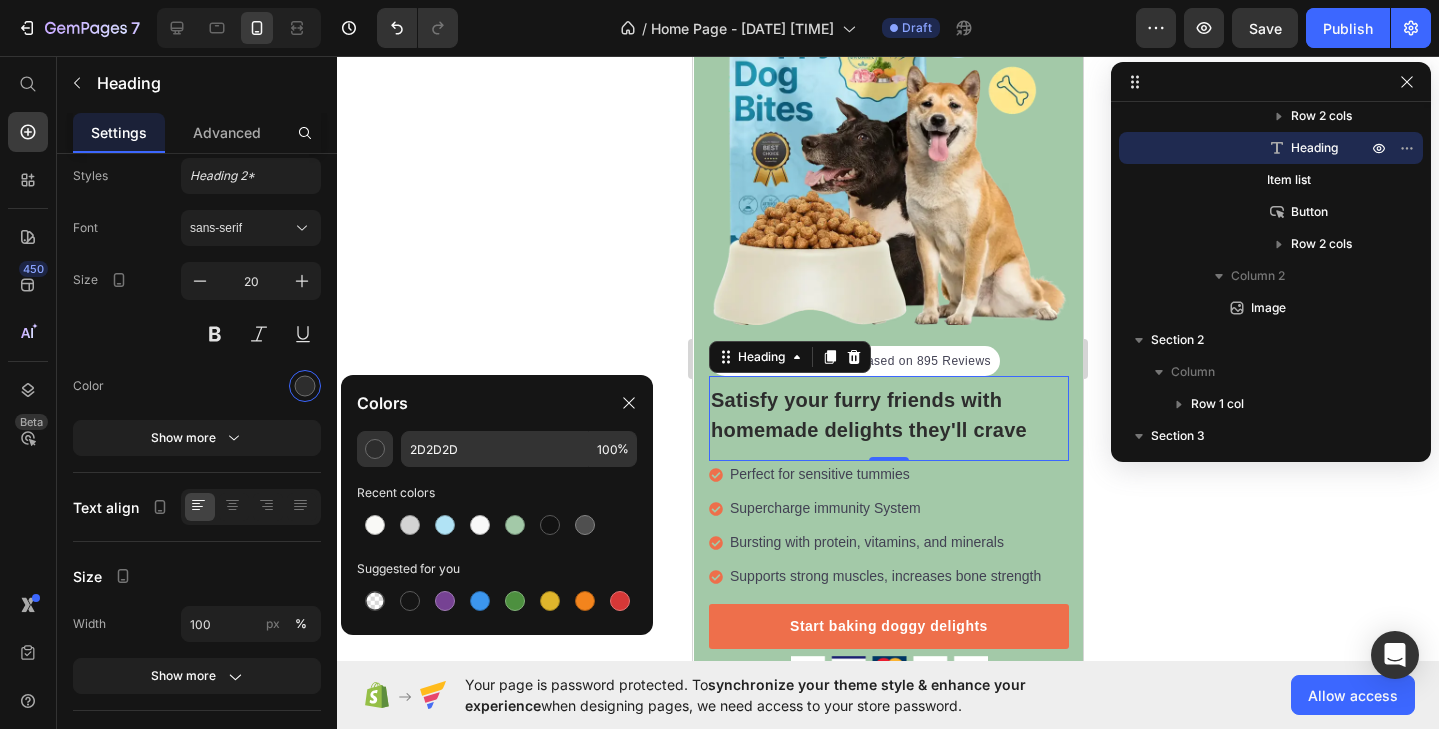 click 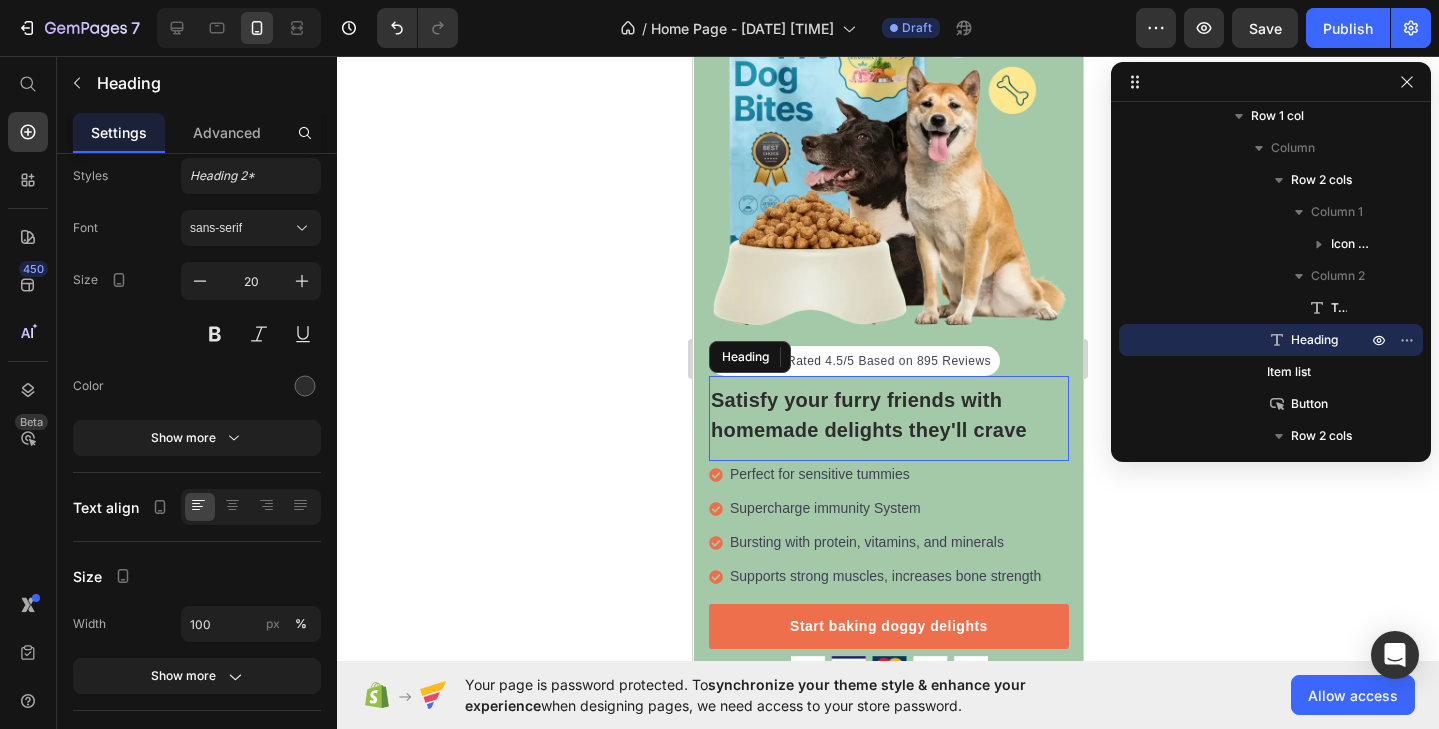 drag, startPoint x: 1492, startPoint y: 473, endPoint x: 799, endPoint y: 417, distance: 695.259 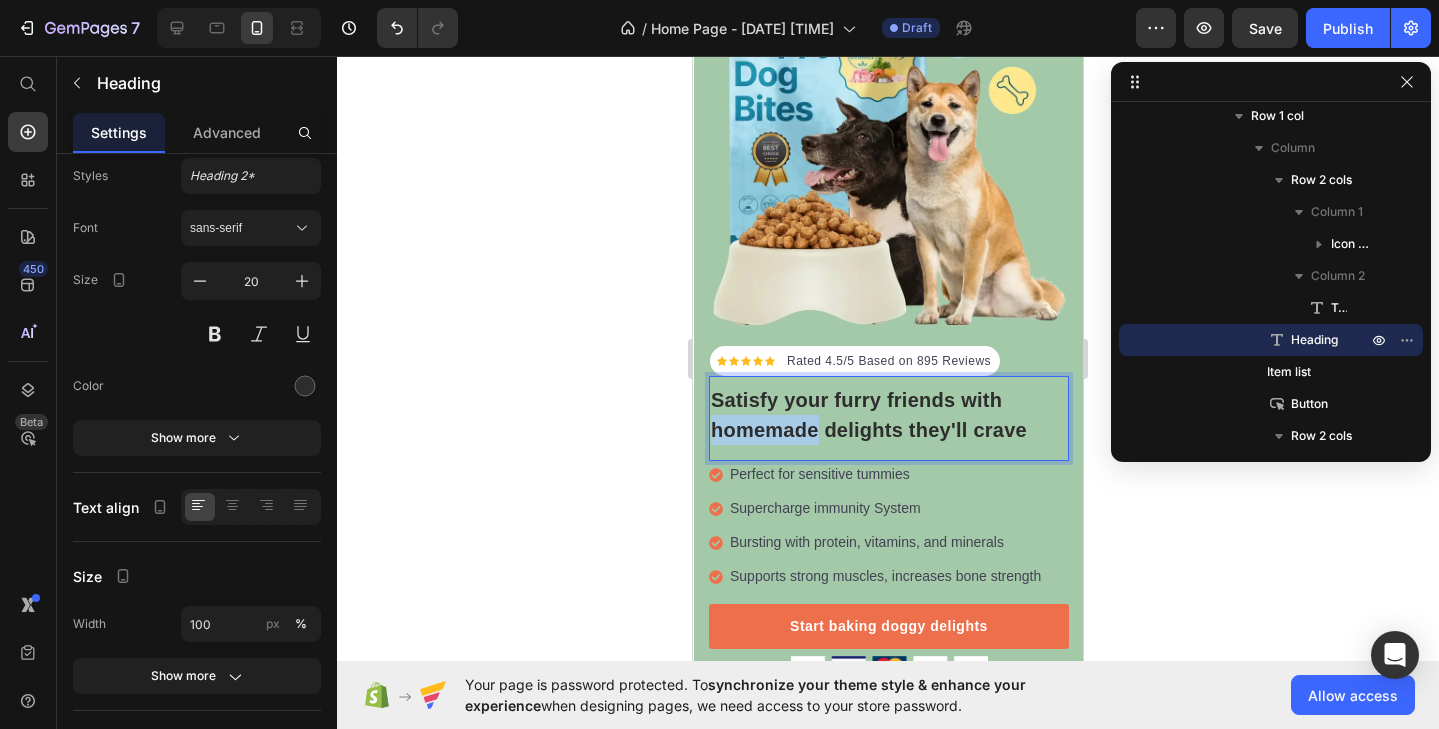click on "Satisfy your furry friends with homemade delights they'll crave" at bounding box center [889, 415] 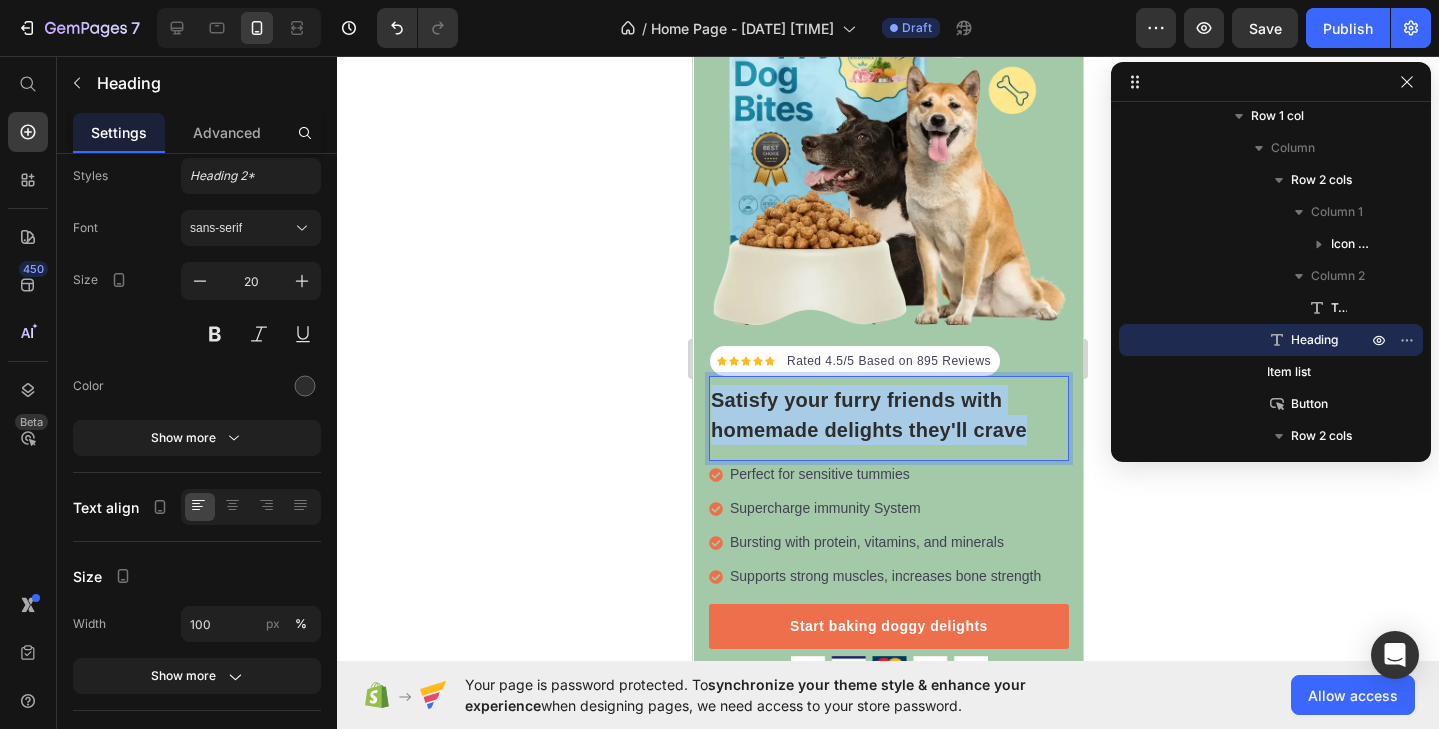 click on "Satisfy your furry friends with homemade delights they'll crave" at bounding box center [889, 415] 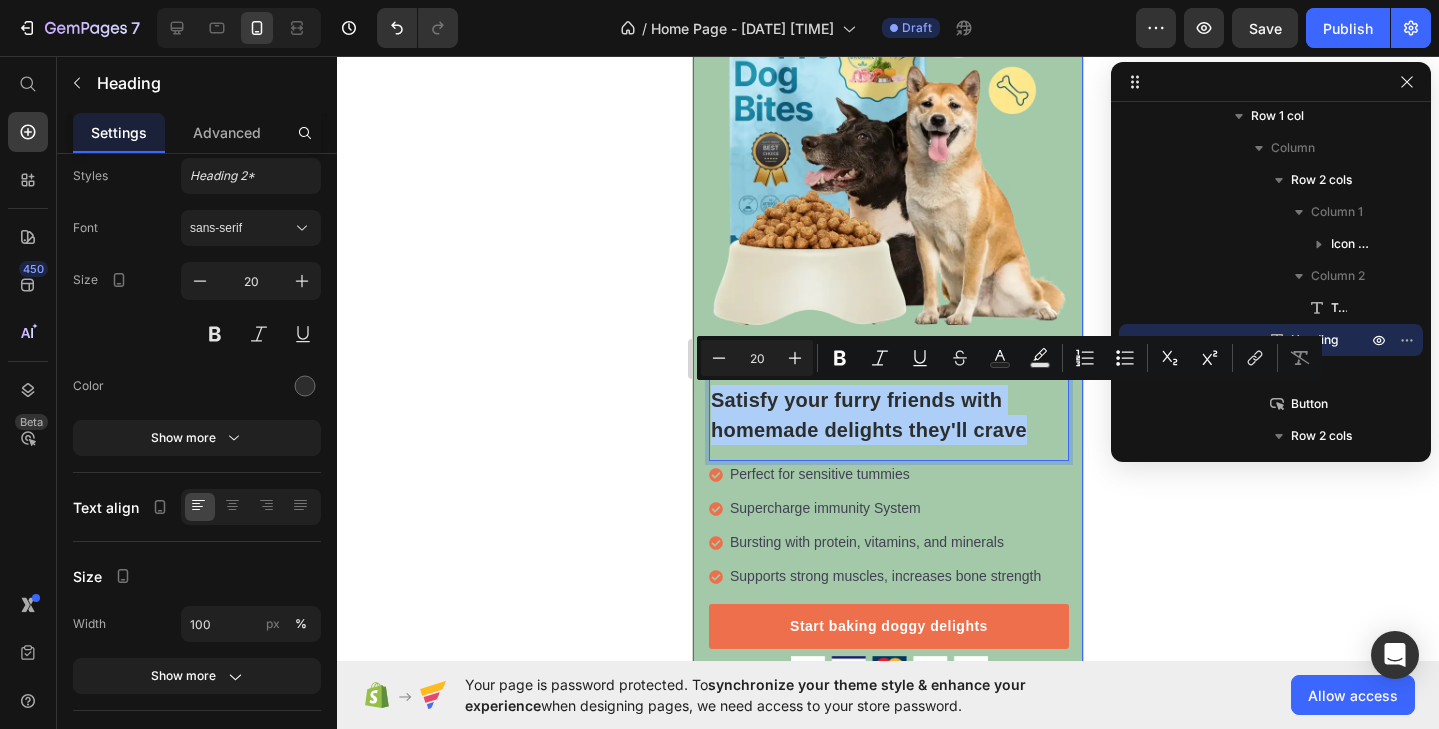 click 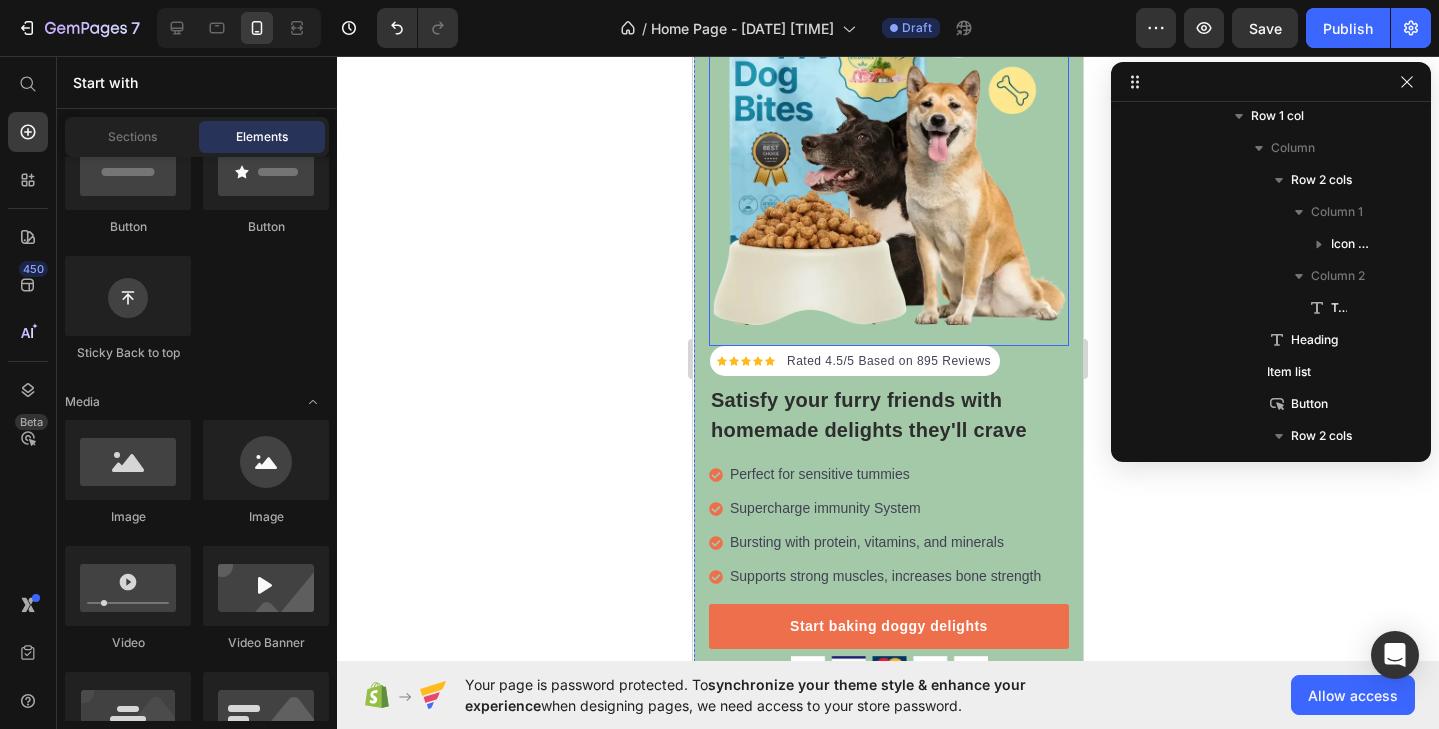 click at bounding box center [889, 155] 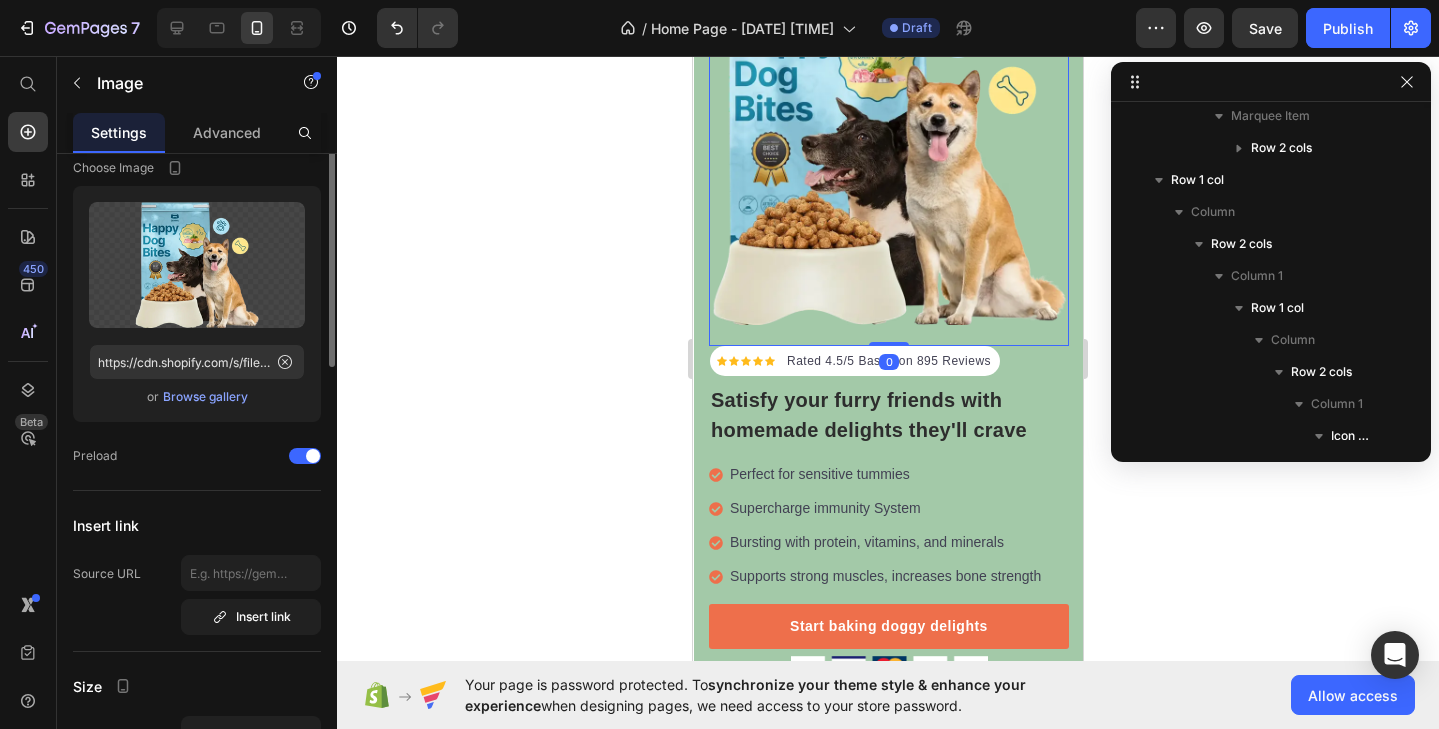 scroll, scrollTop: 1146, scrollLeft: 0, axis: vertical 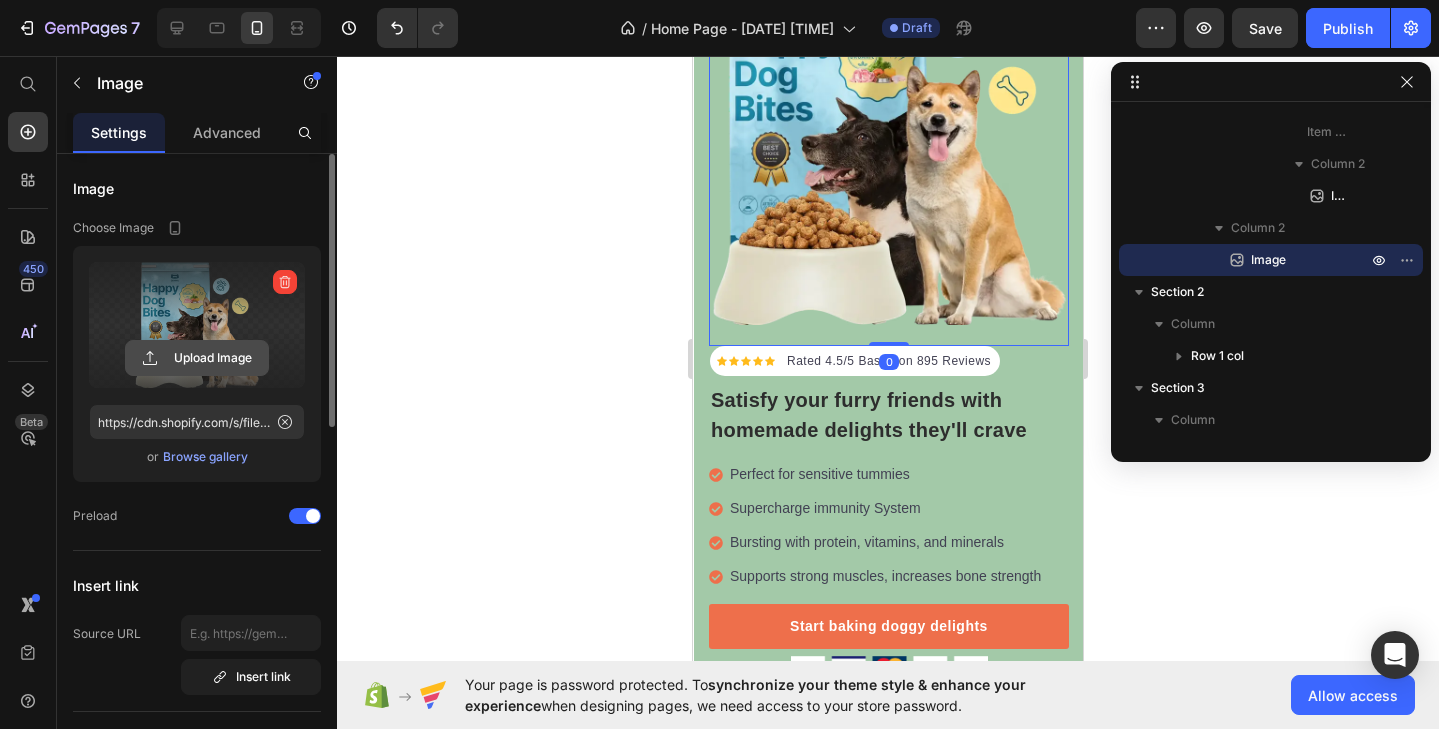 click 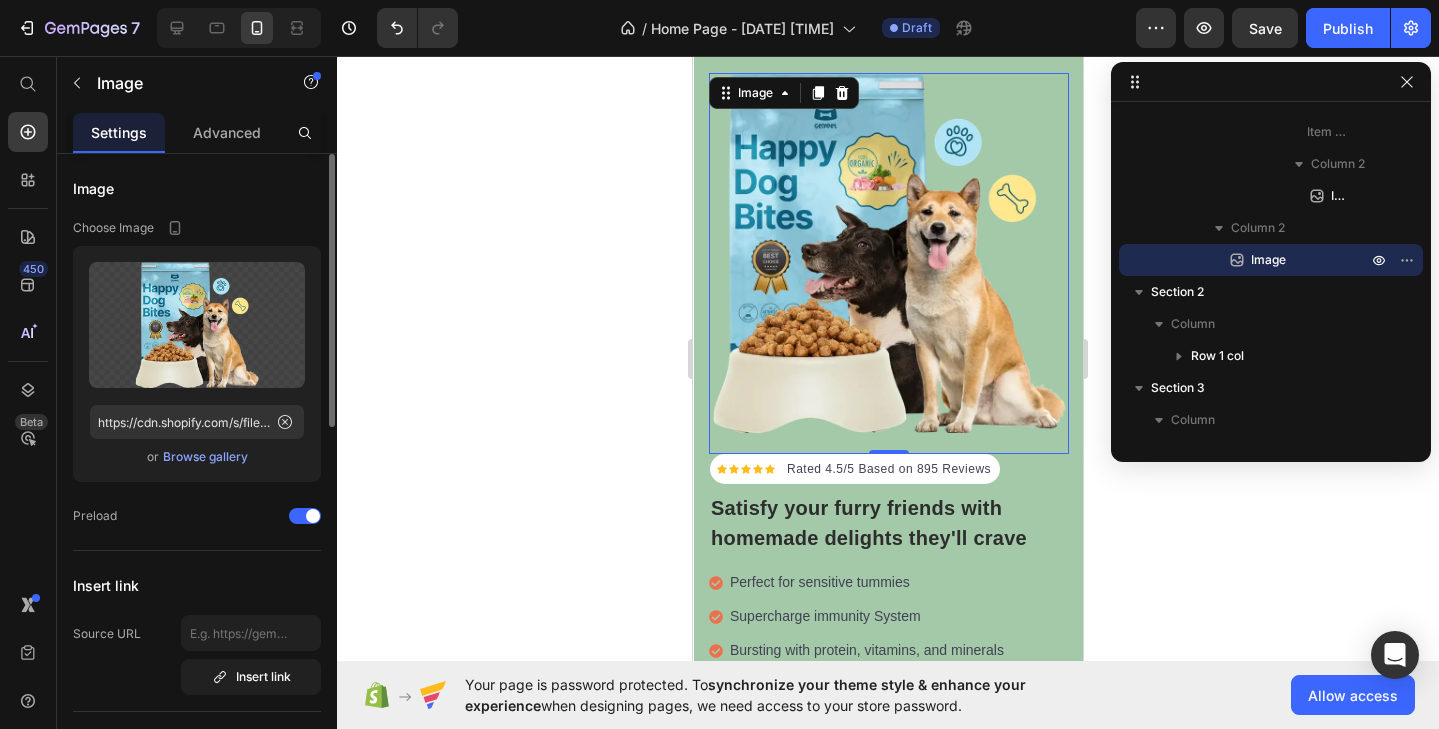 scroll, scrollTop: 115, scrollLeft: 0, axis: vertical 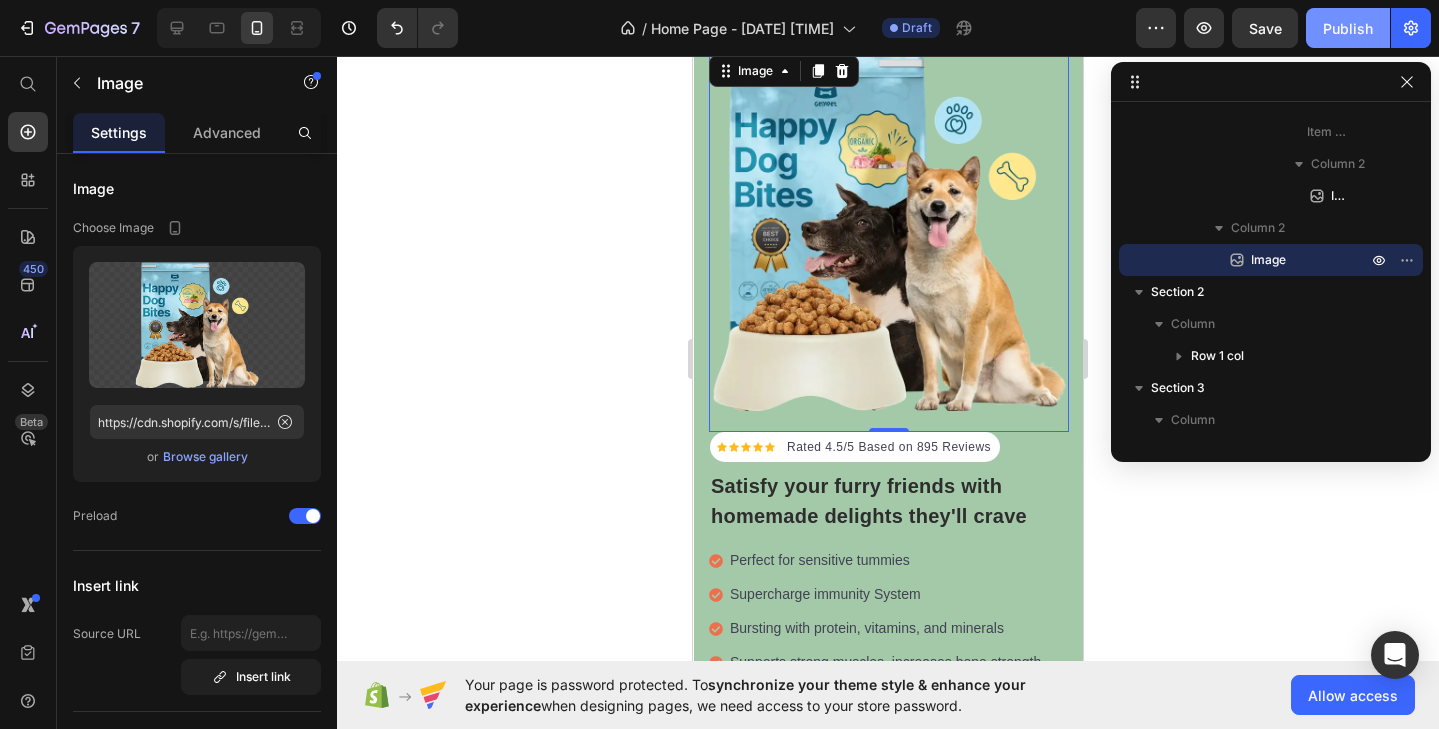 click on "Publish" at bounding box center [1348, 28] 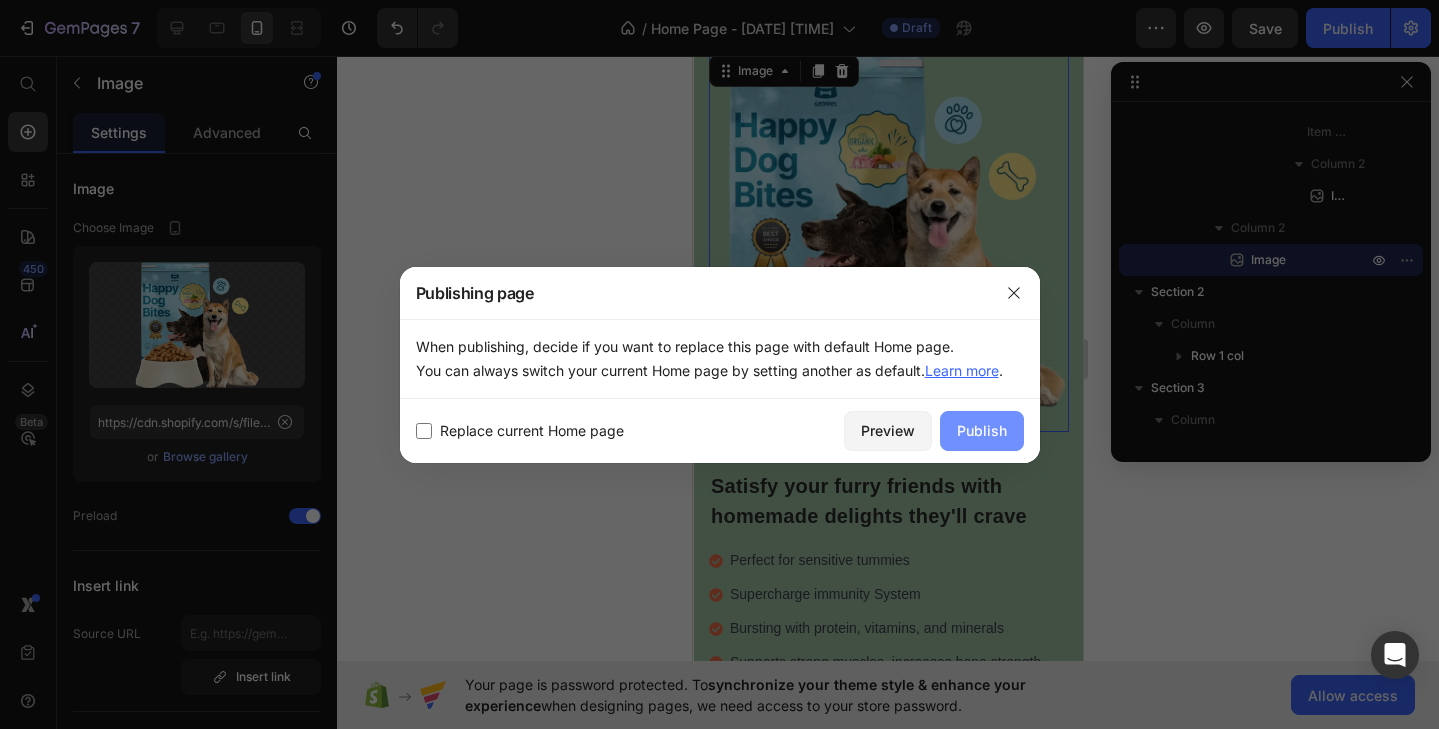 click on "Publish" at bounding box center (982, 430) 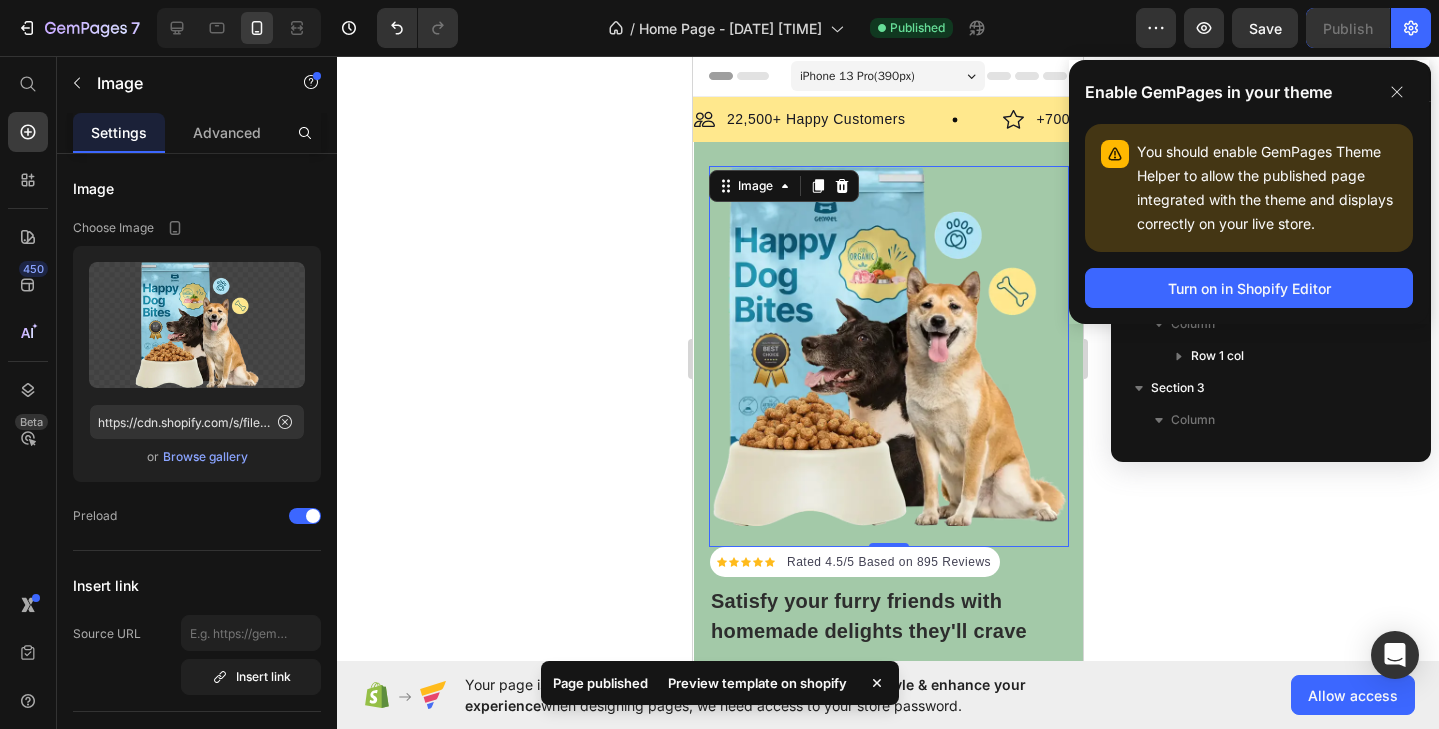 scroll, scrollTop: 0, scrollLeft: 0, axis: both 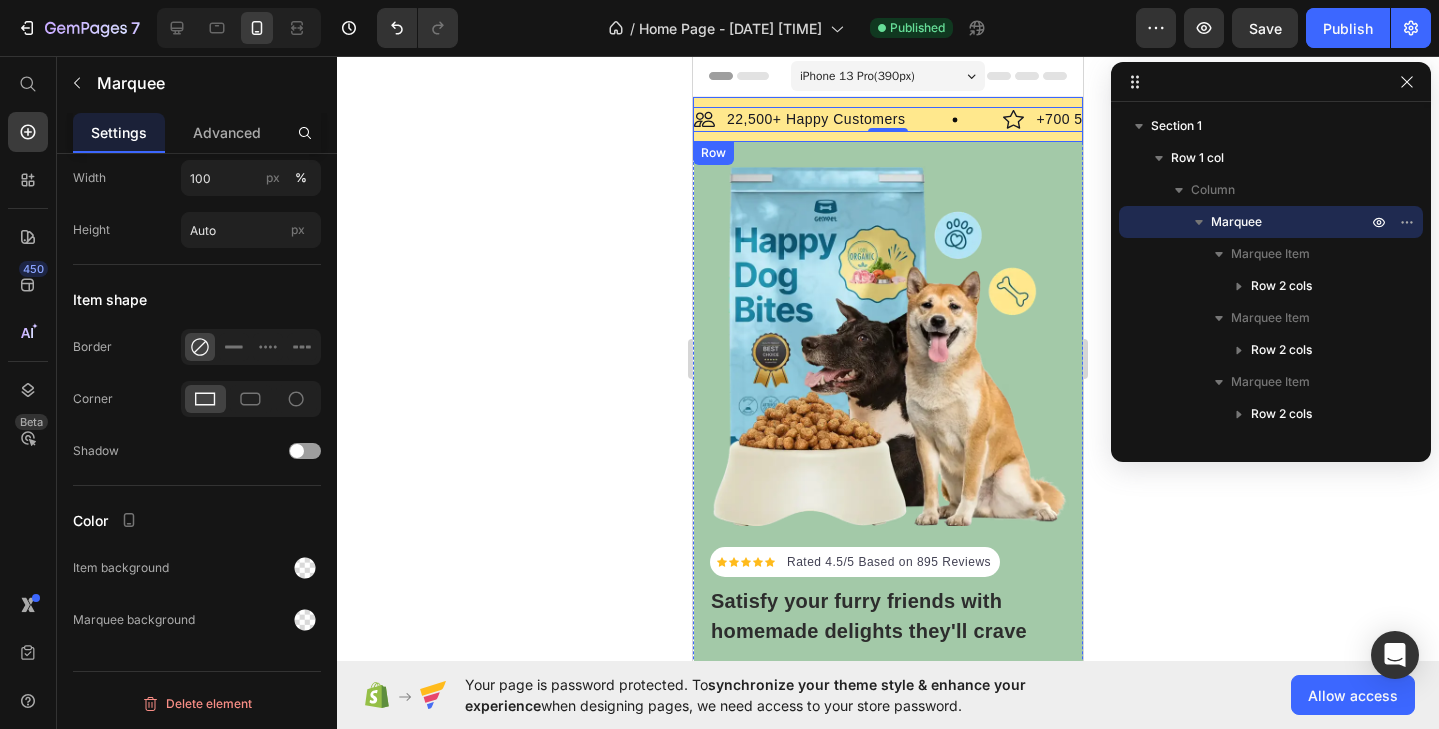 click on "Image 22,500+ Happy Customers Text Block Row
Image +700 5-Star Reviews Text Block Row
Image 30 Day Guarantee Text Block Row
Image 22,500+ Happy Customers Text Block Row
Image +700 5-Star Reviews Text Block Row
Image 30 Day Guarantee Text Block Row
Marquee   0 Row" at bounding box center [888, 119] 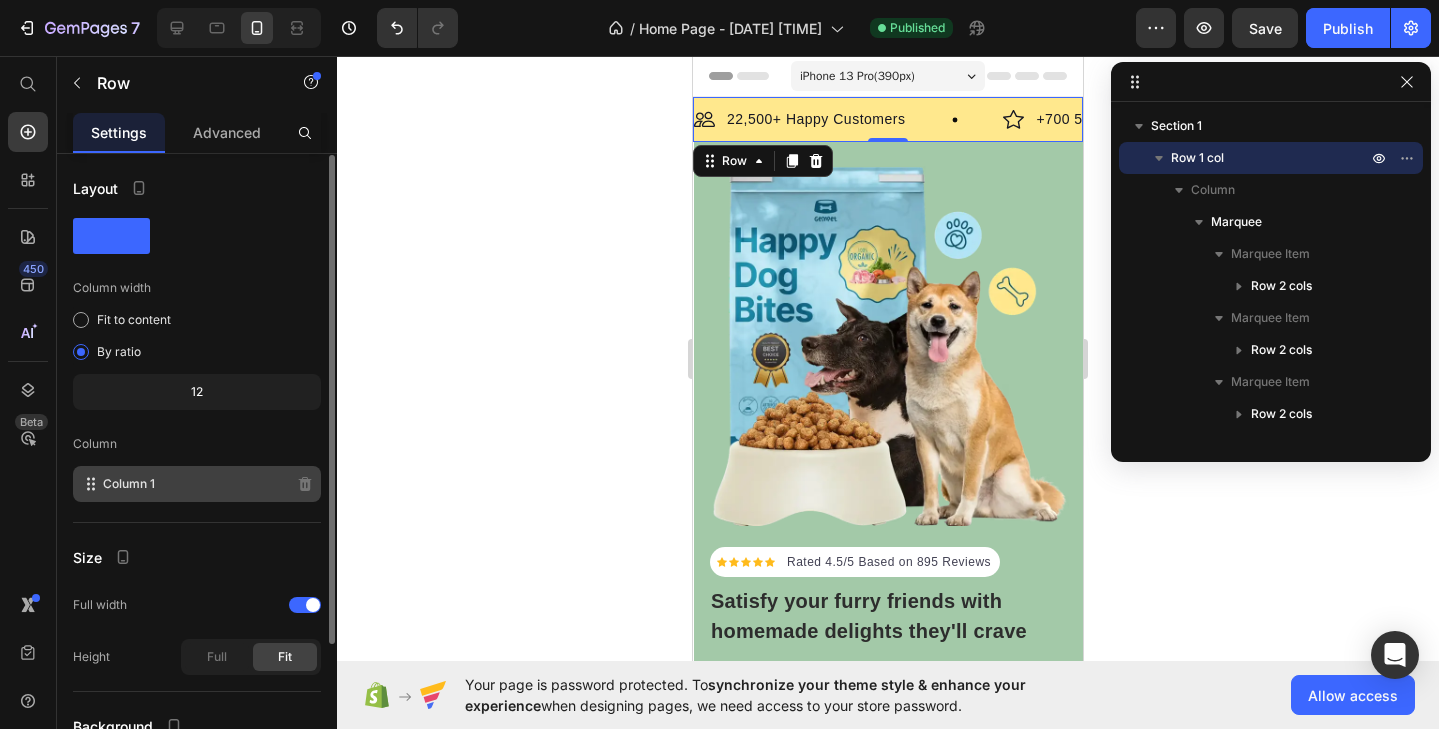 scroll, scrollTop: 184, scrollLeft: 0, axis: vertical 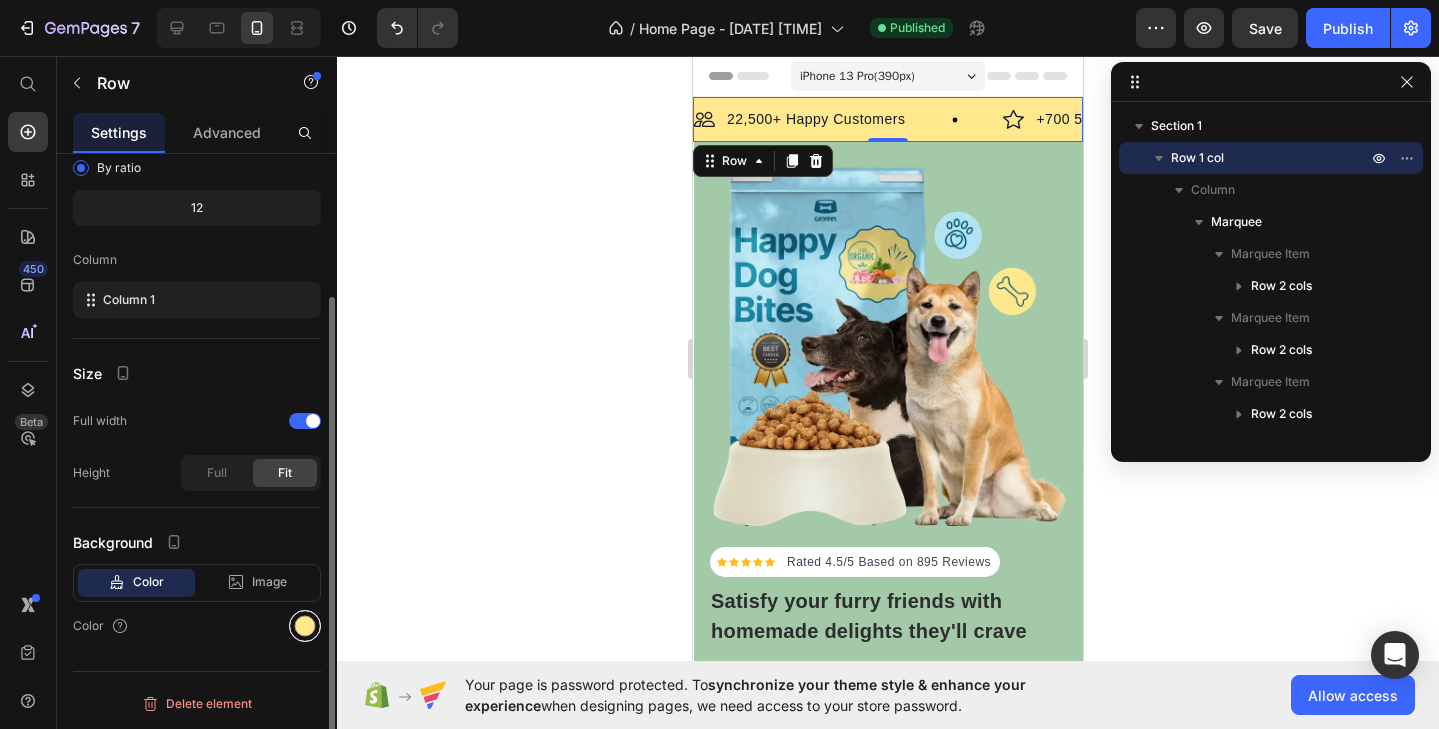 click at bounding box center (305, 626) 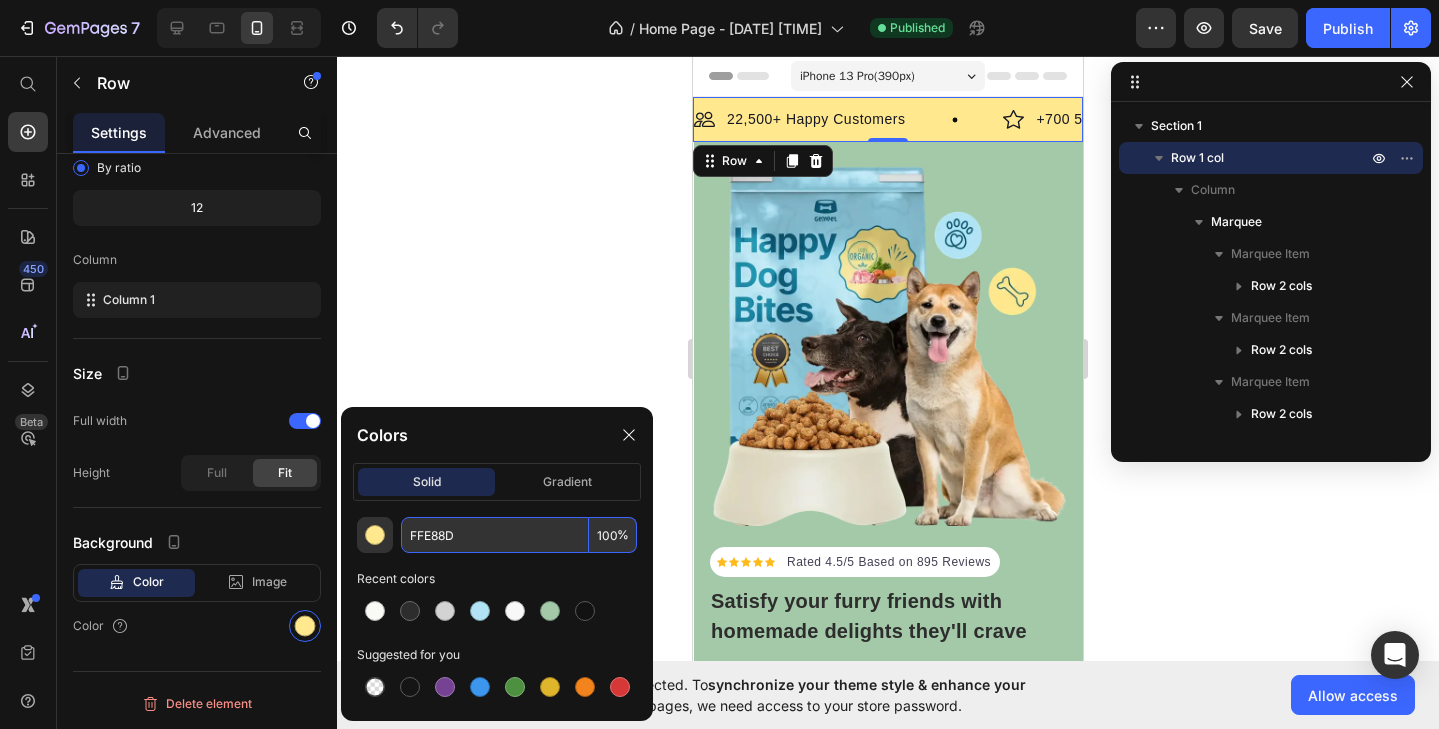 click on "FFE88D" at bounding box center [495, 535] 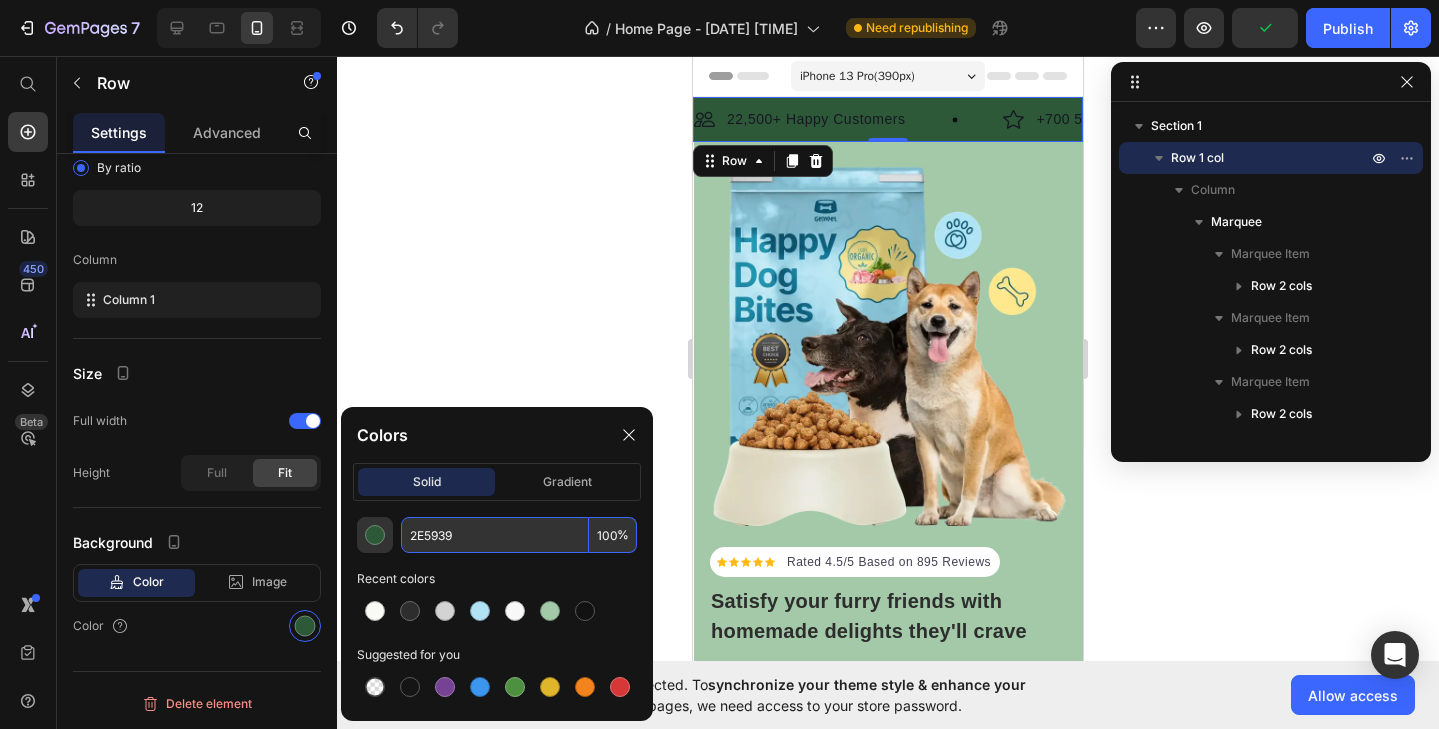 paste on "#D3D3D3" 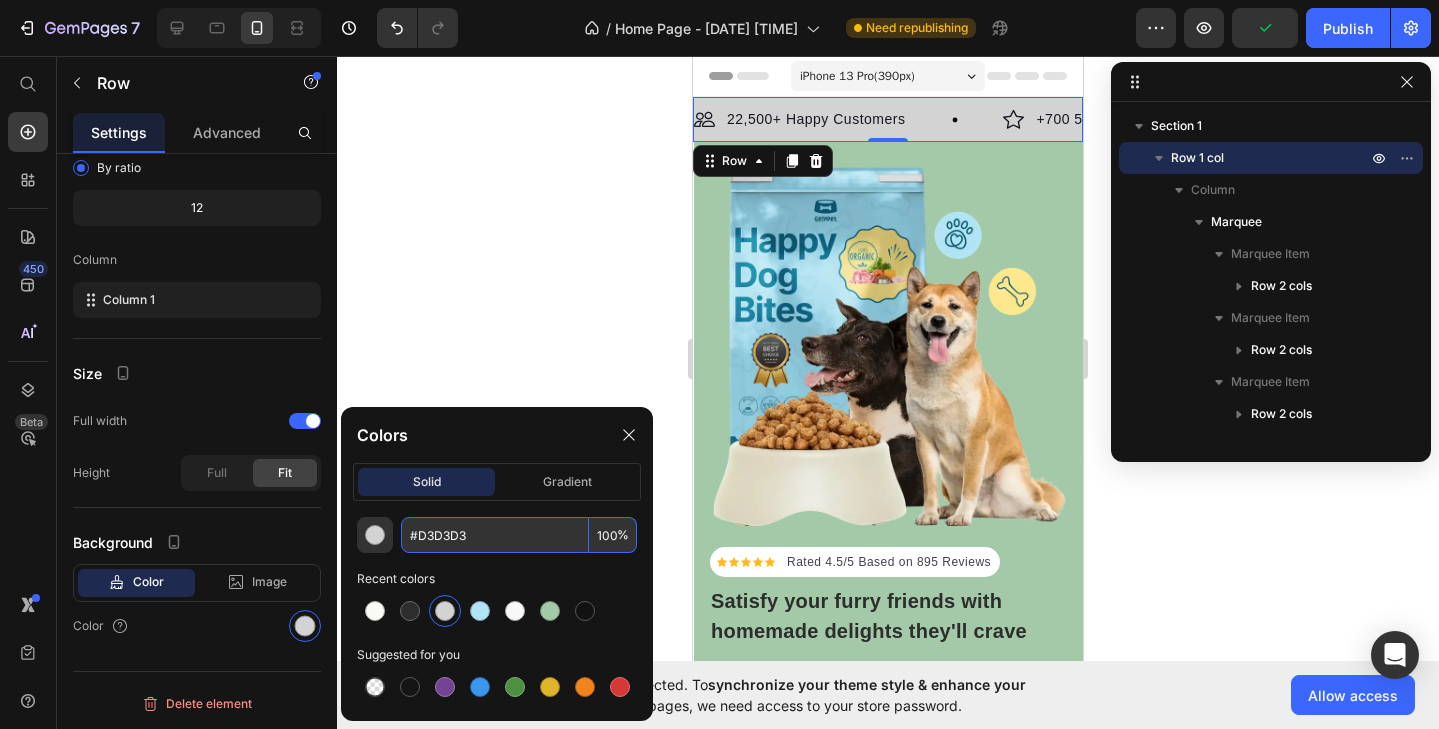 type on "D3D3D3" 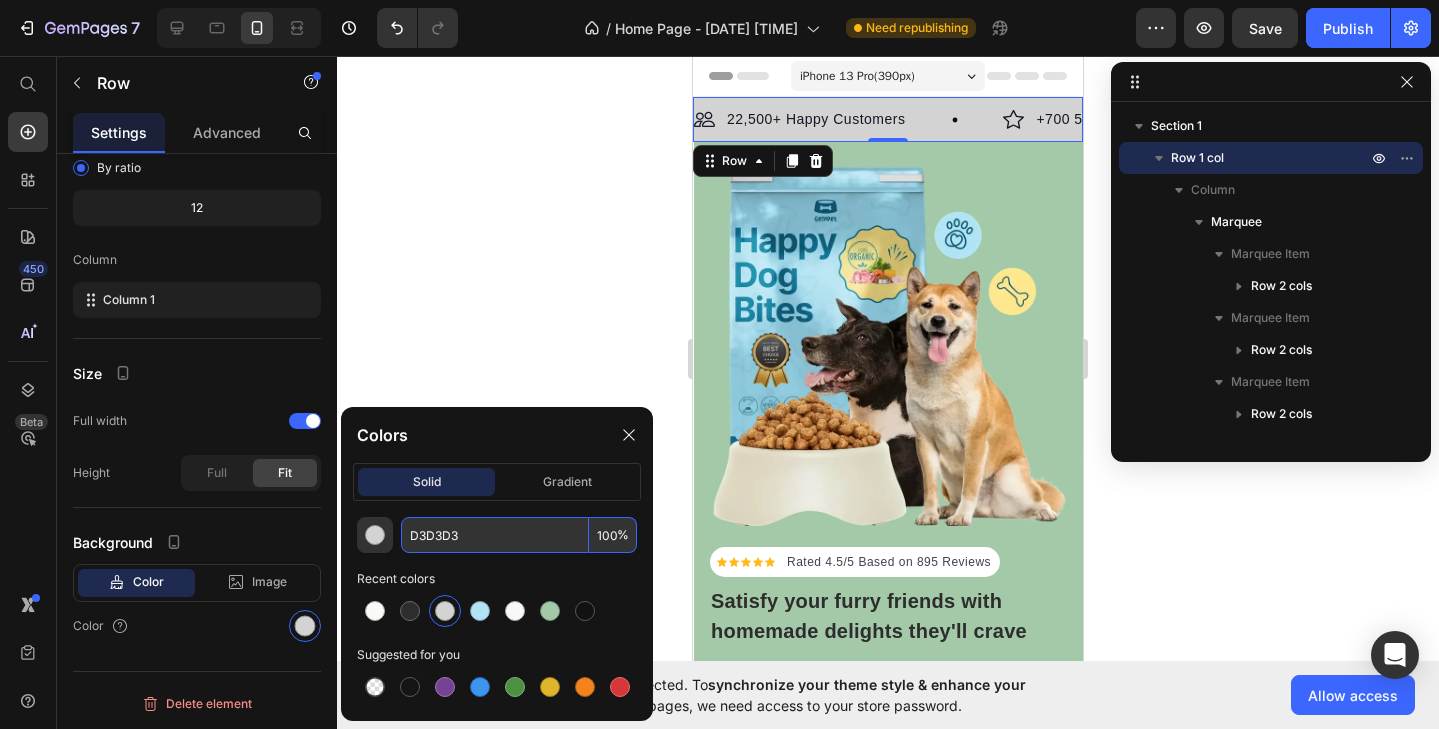 click on "Colors" 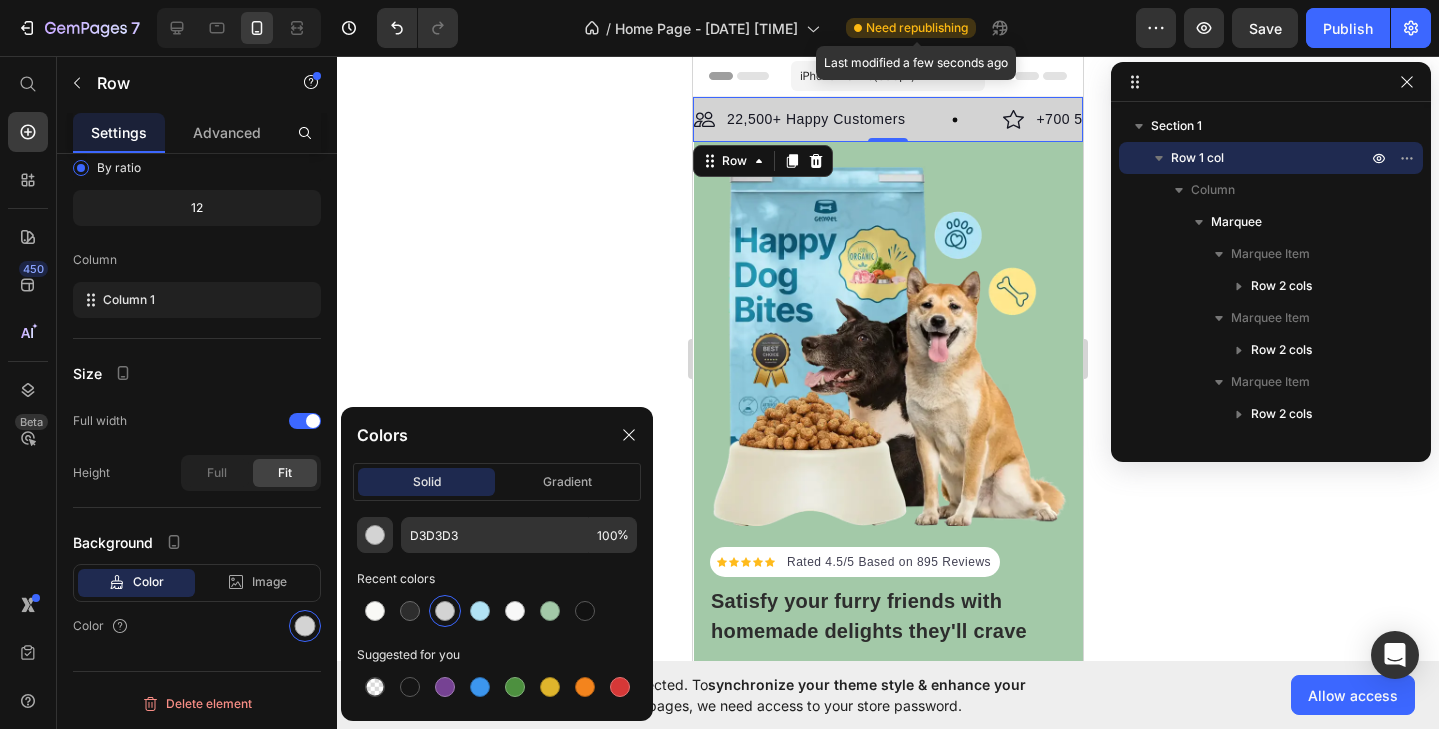 click on "Need republishing" at bounding box center [917, 28] 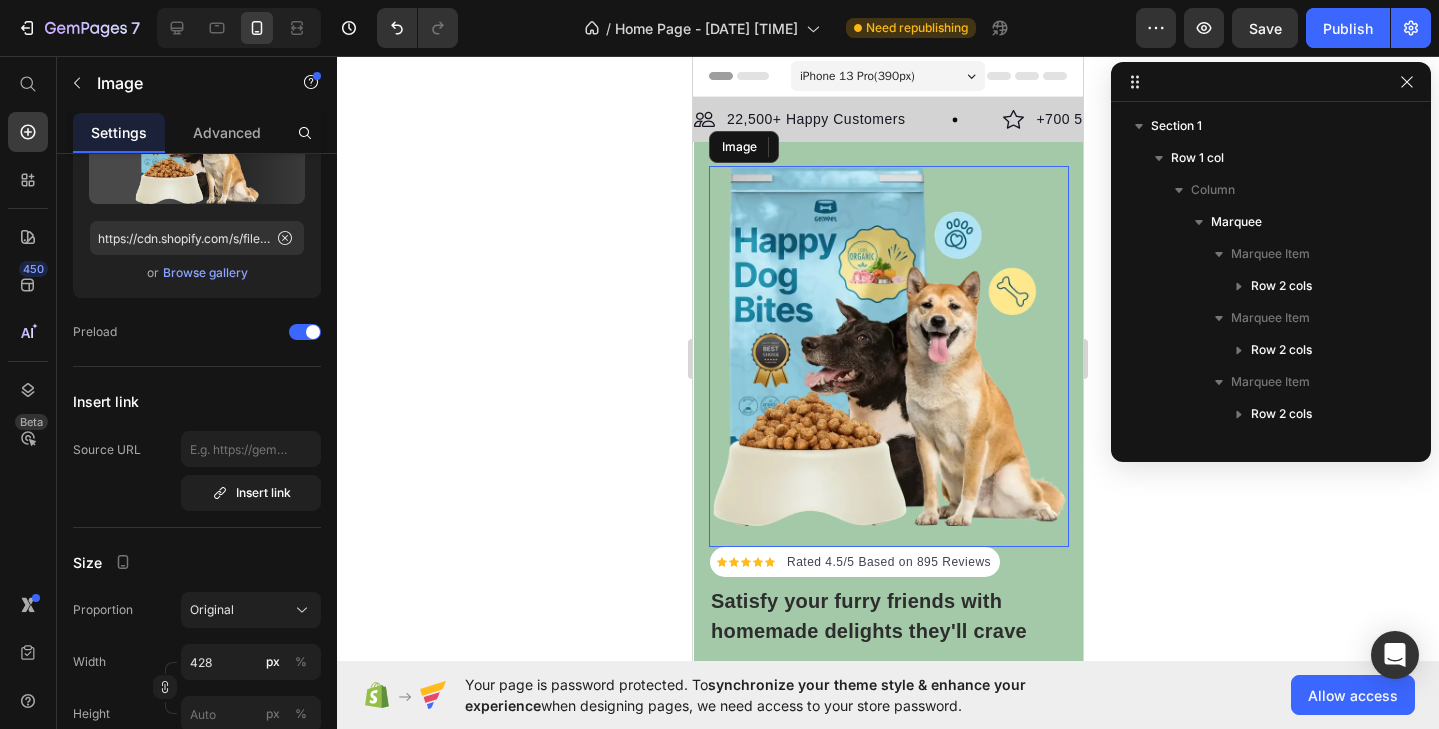 click at bounding box center [889, 356] 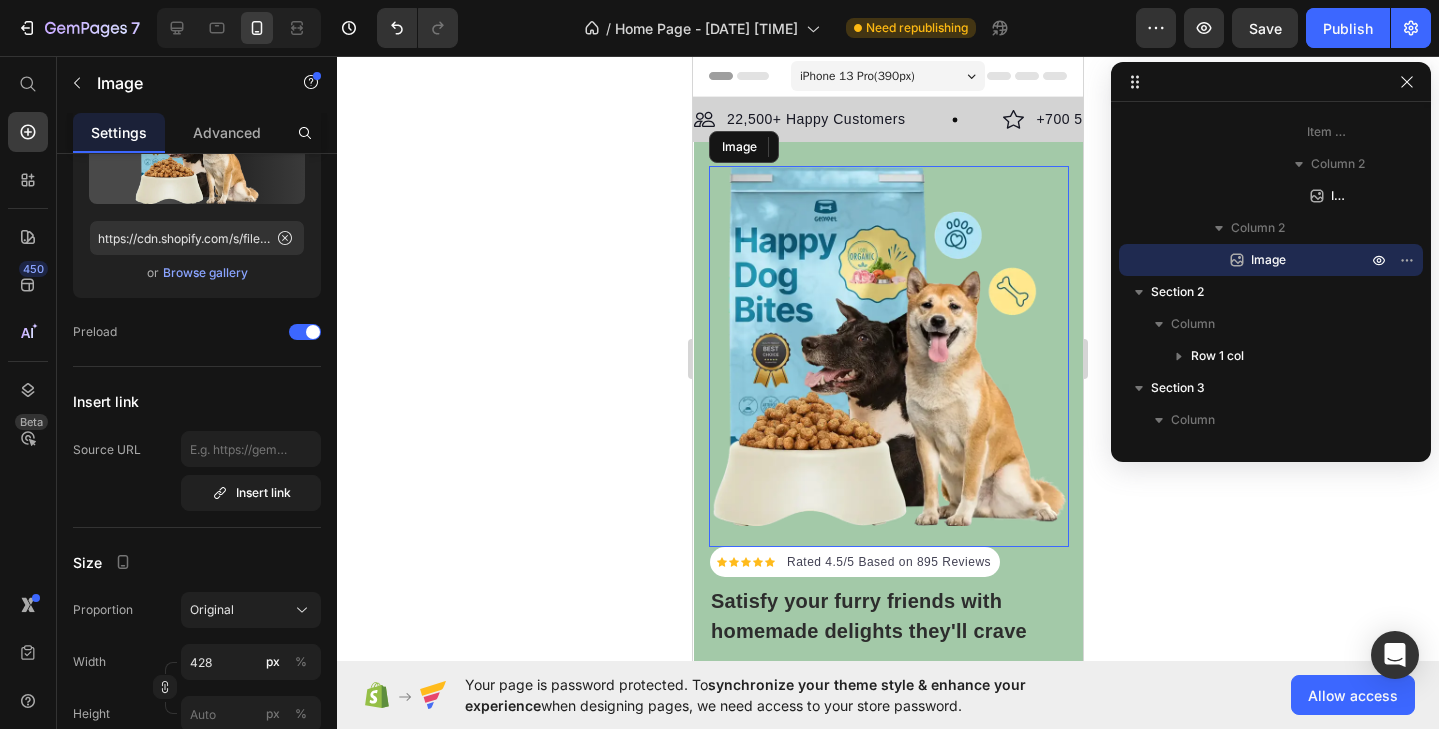 scroll, scrollTop: 0, scrollLeft: 0, axis: both 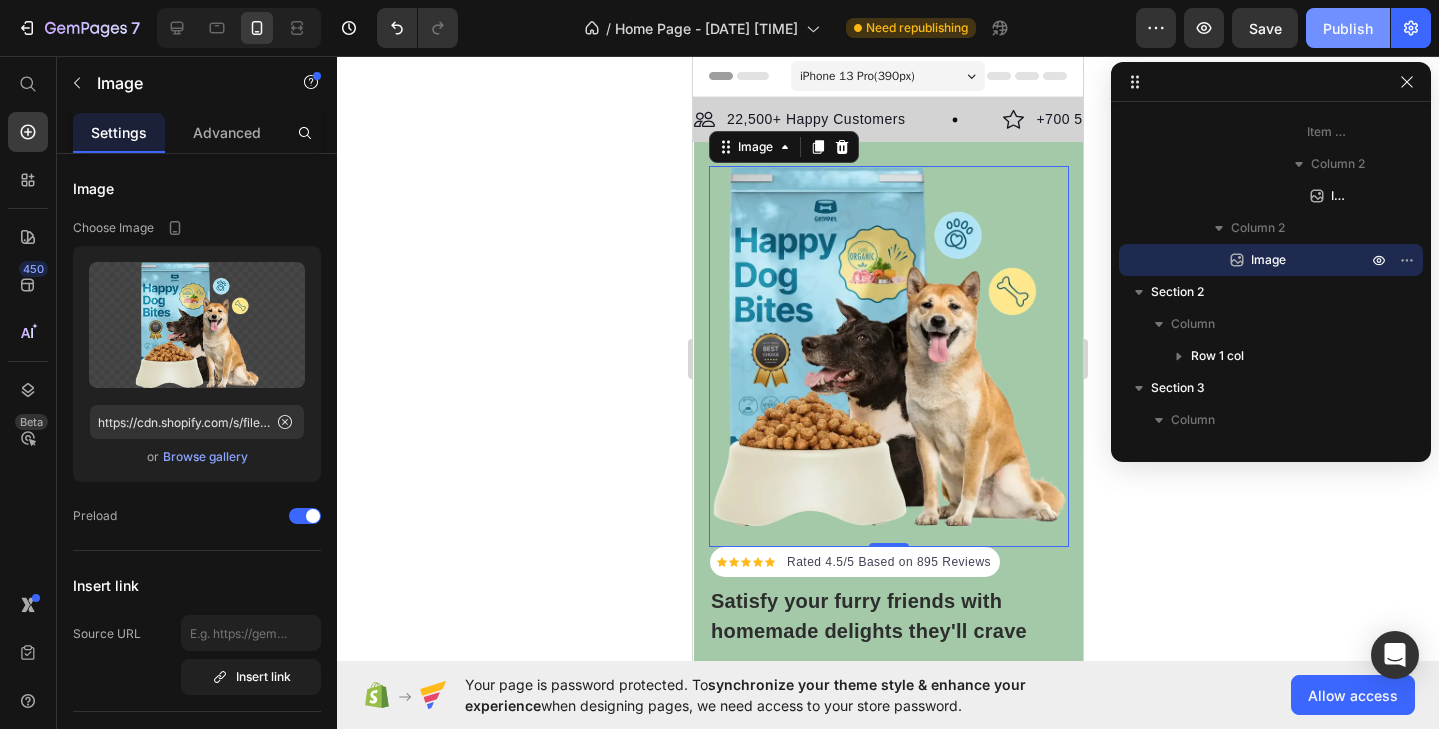 click on "Publish" 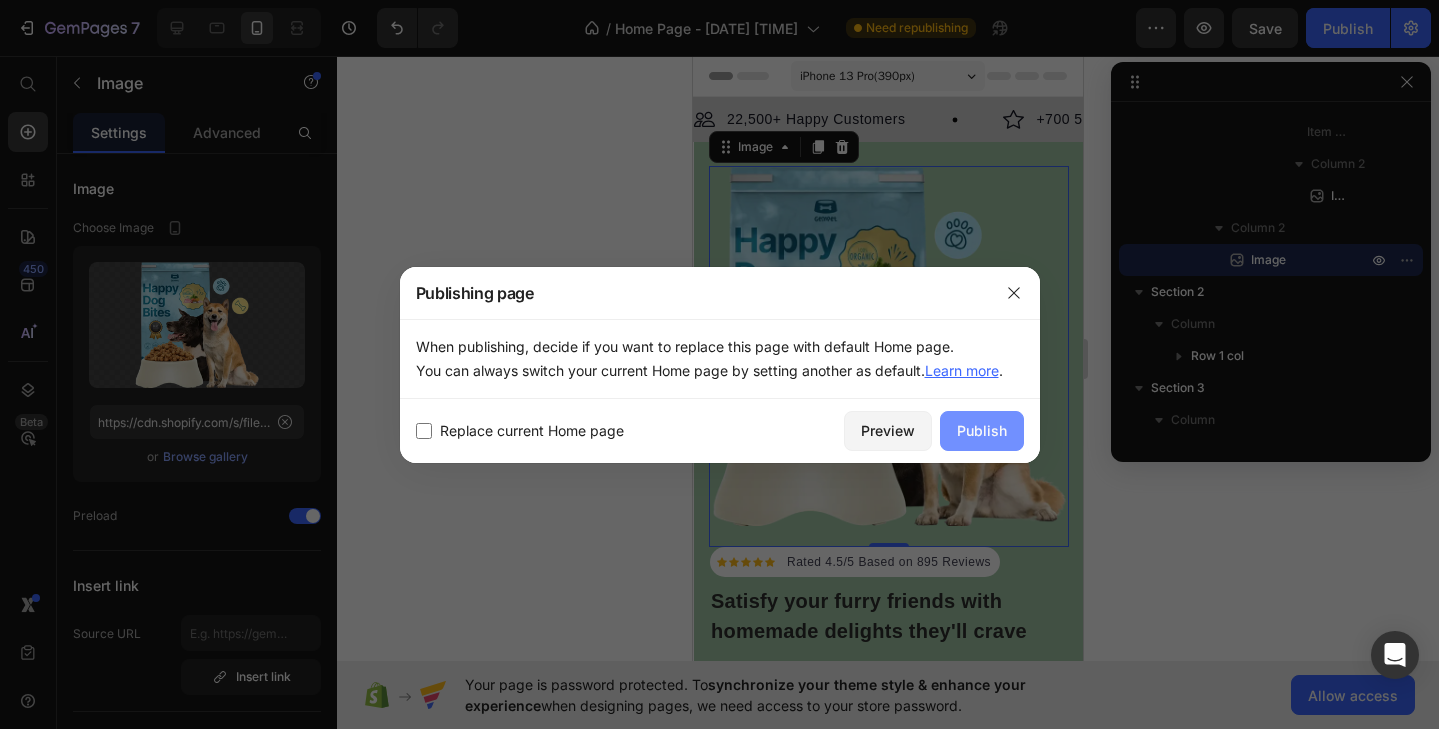 click on "Publish" at bounding box center [982, 430] 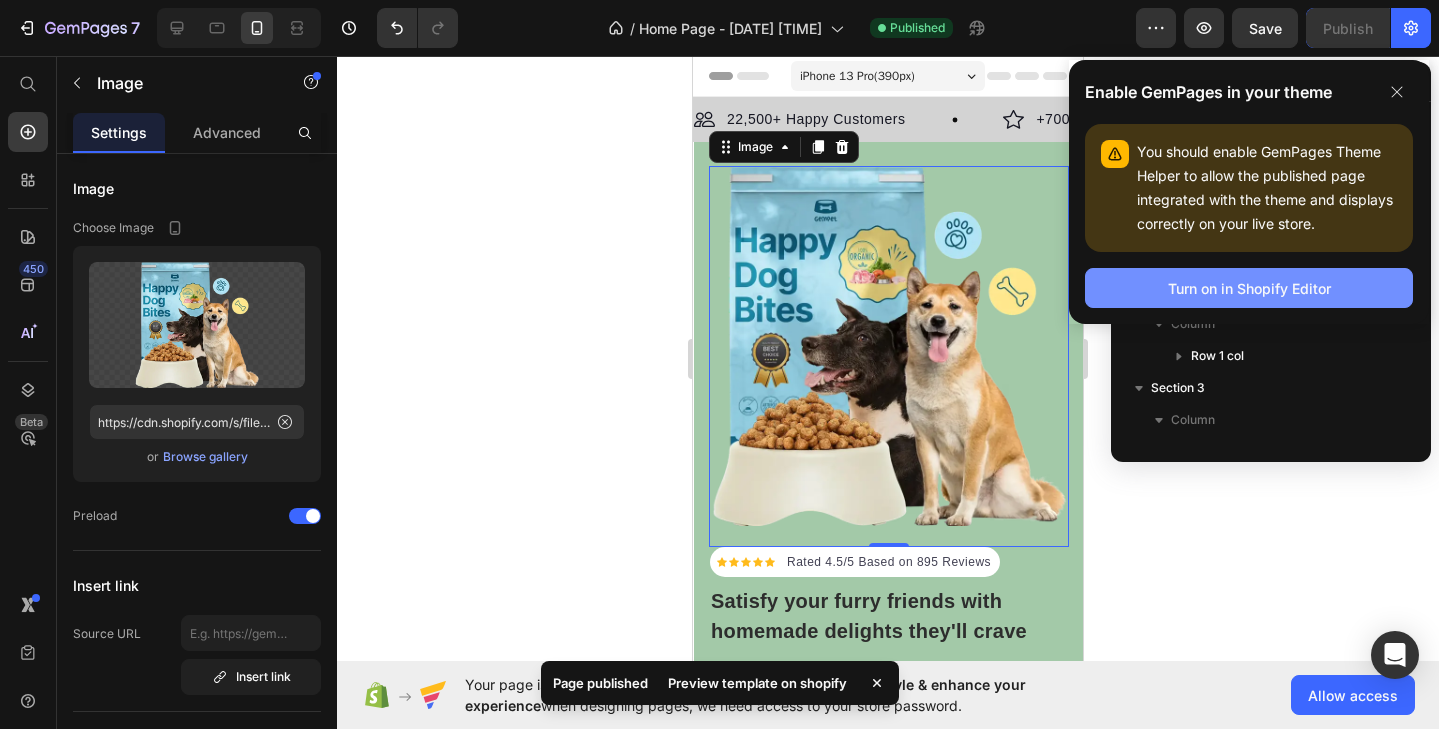 click on "Turn on in Shopify Editor" at bounding box center [1249, 288] 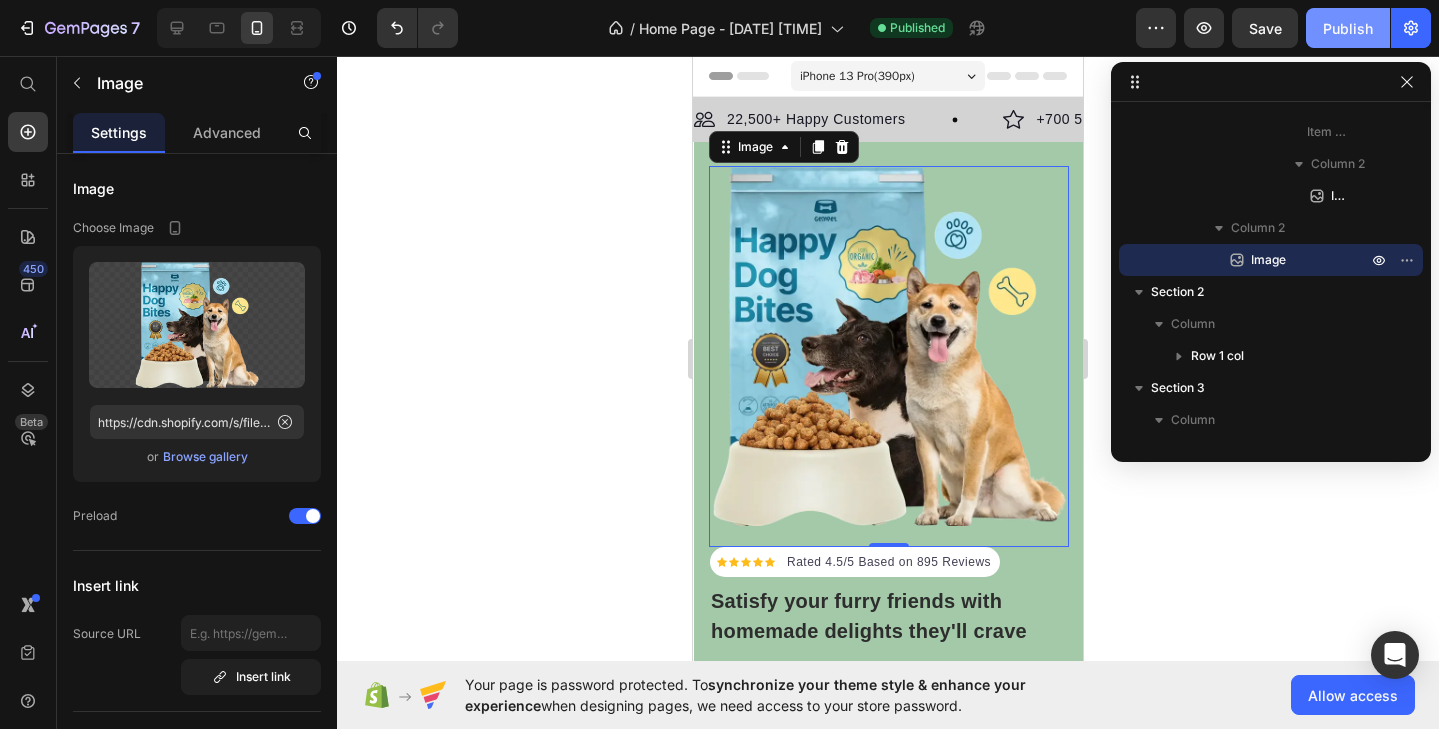 click on "Publish" 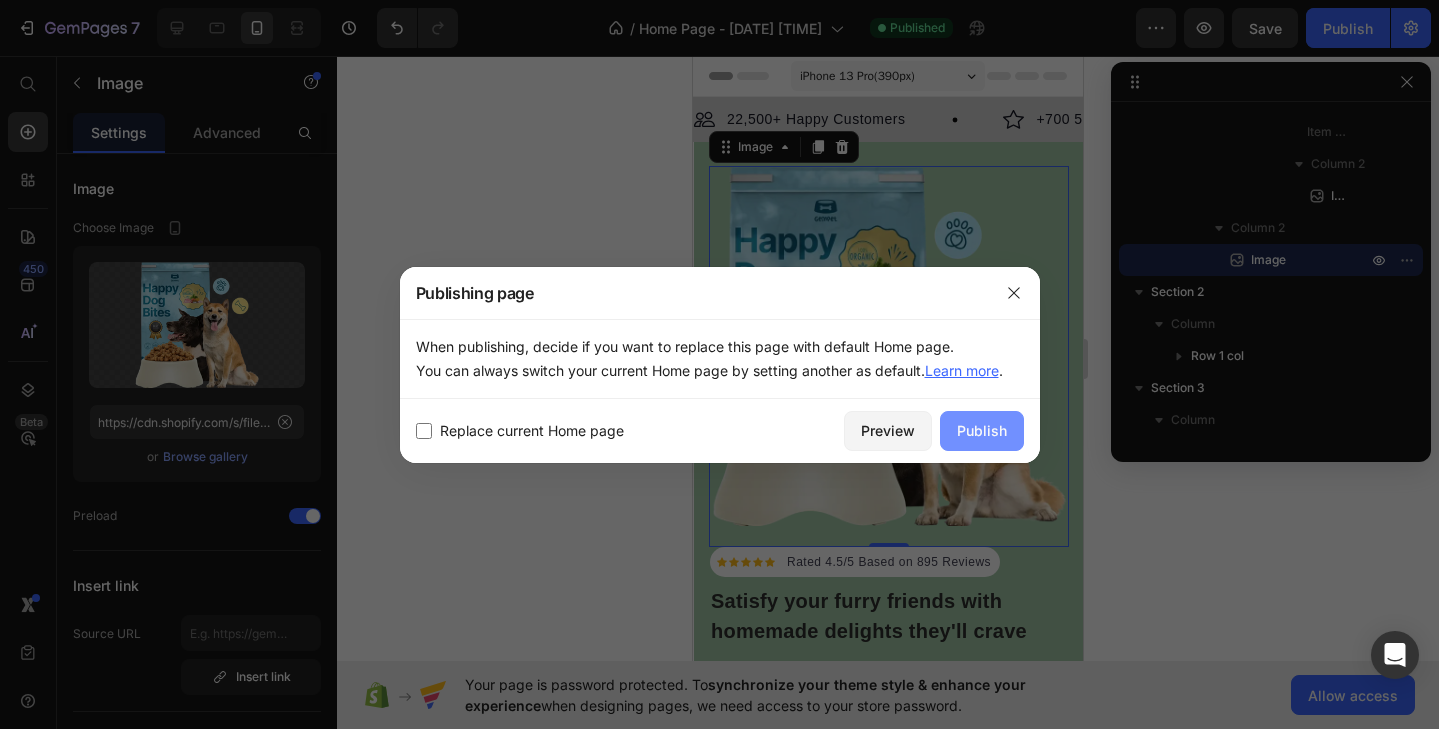 click on "Publish" at bounding box center [982, 430] 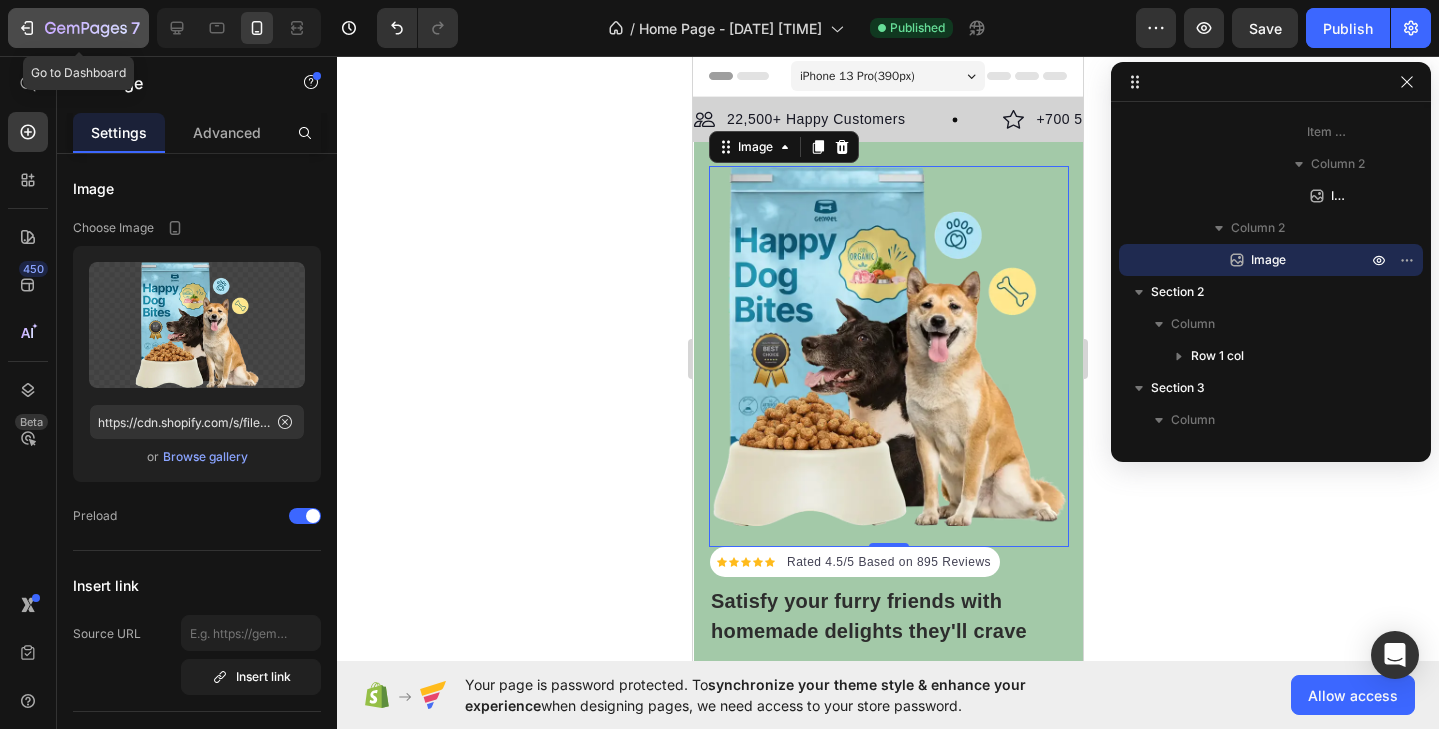 click 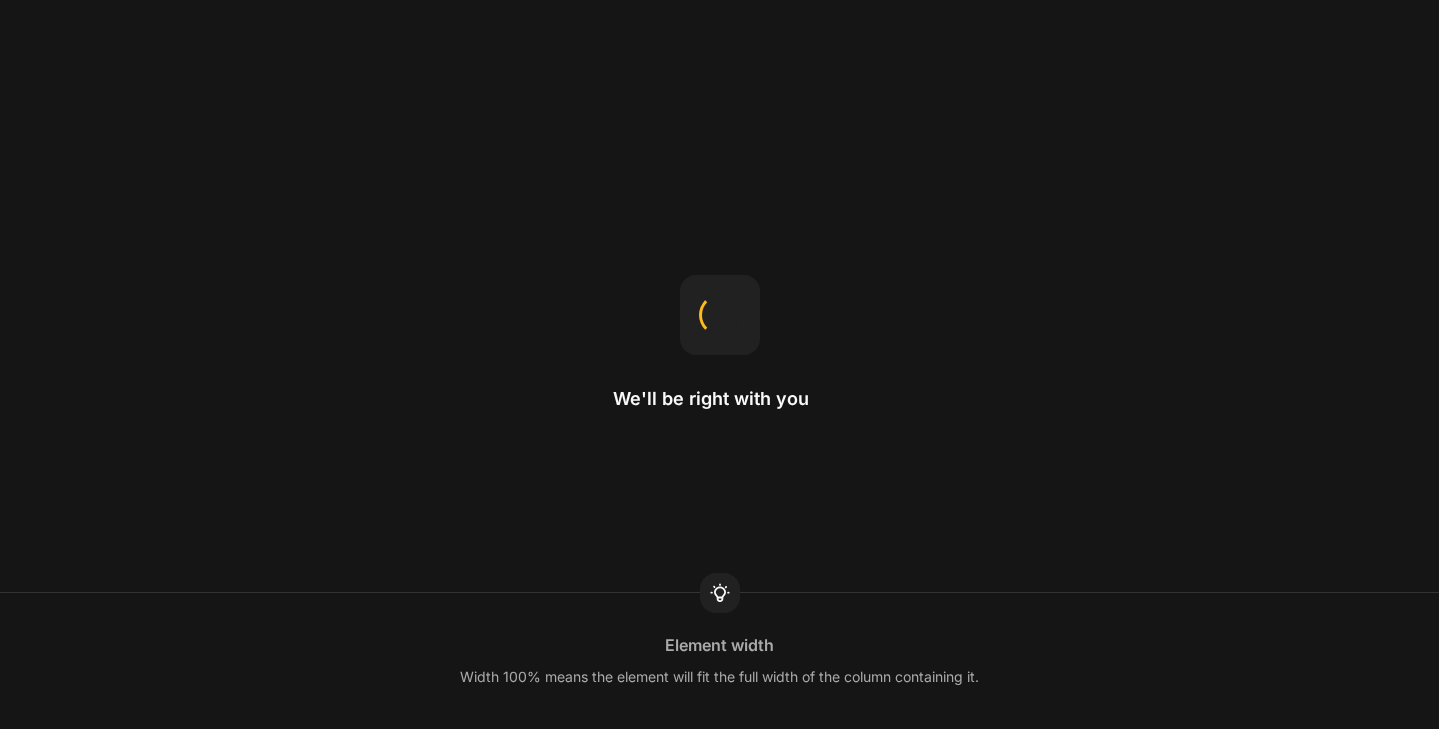 scroll, scrollTop: 0, scrollLeft: 0, axis: both 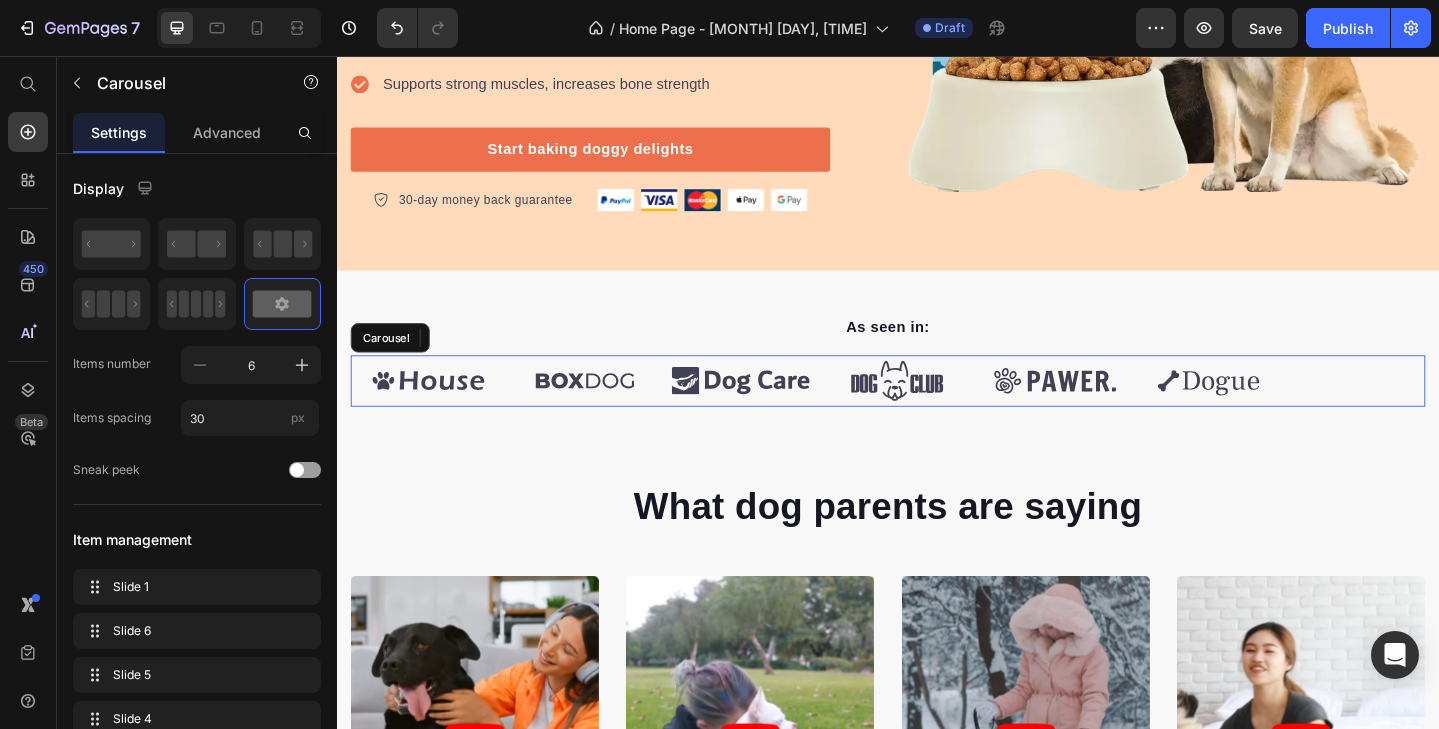 click on "Image Image Image Image Image Image" at bounding box center [937, 410] 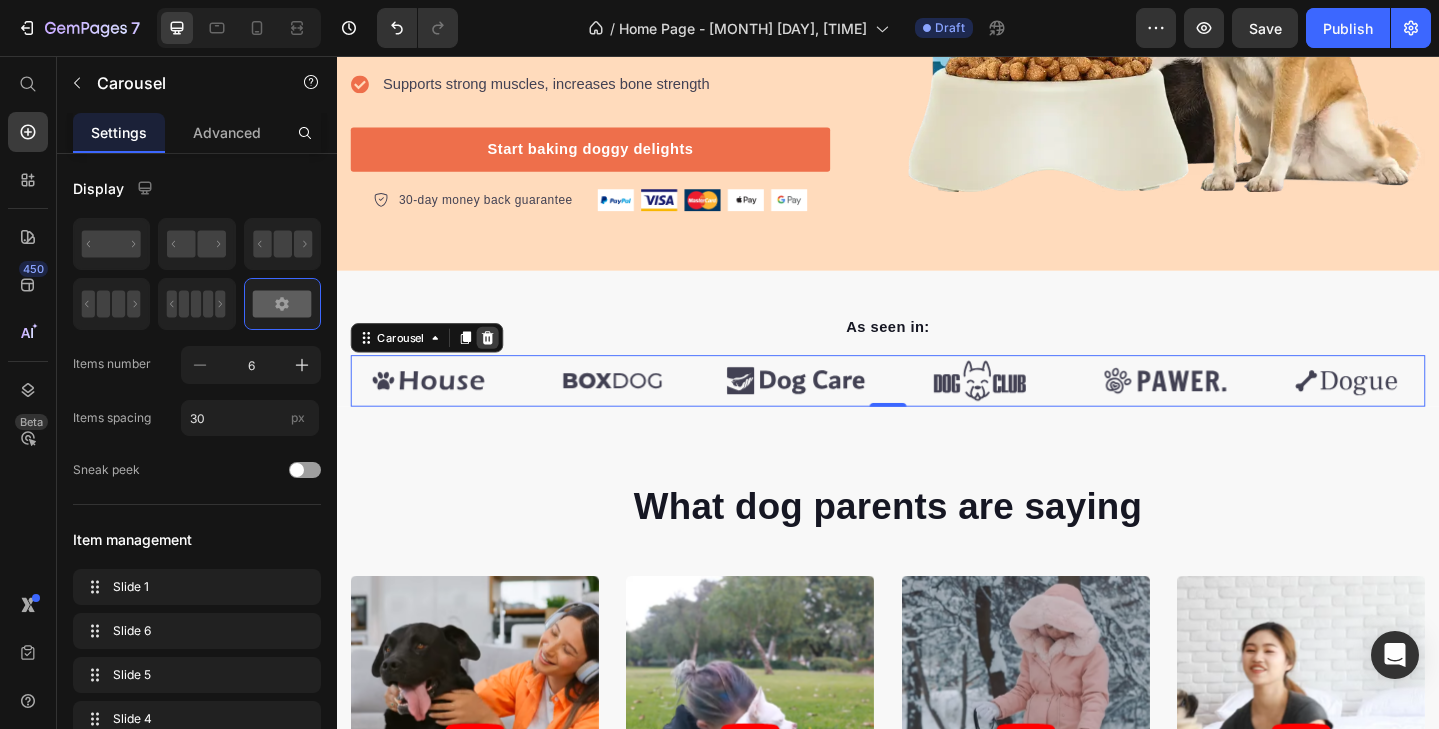 click 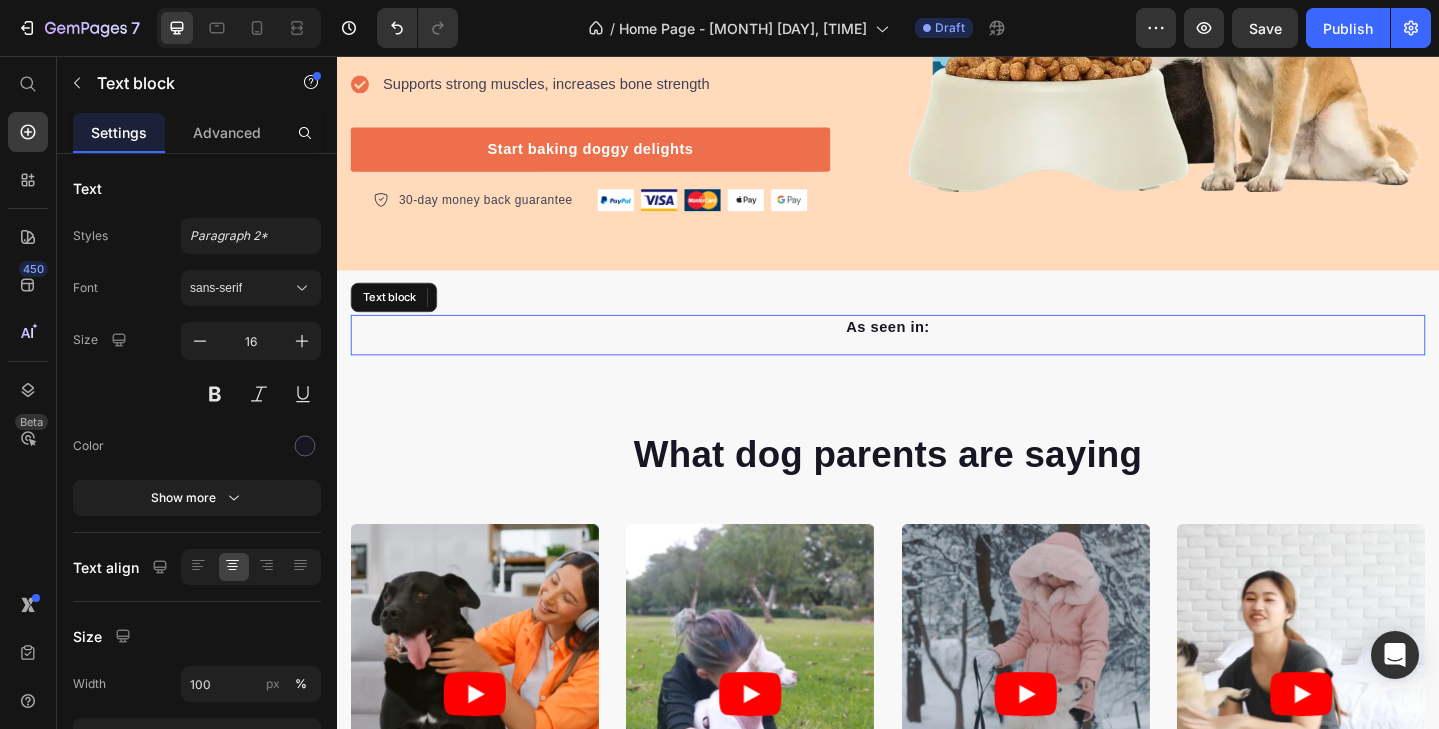 click on "As seen in:" at bounding box center (937, 352) 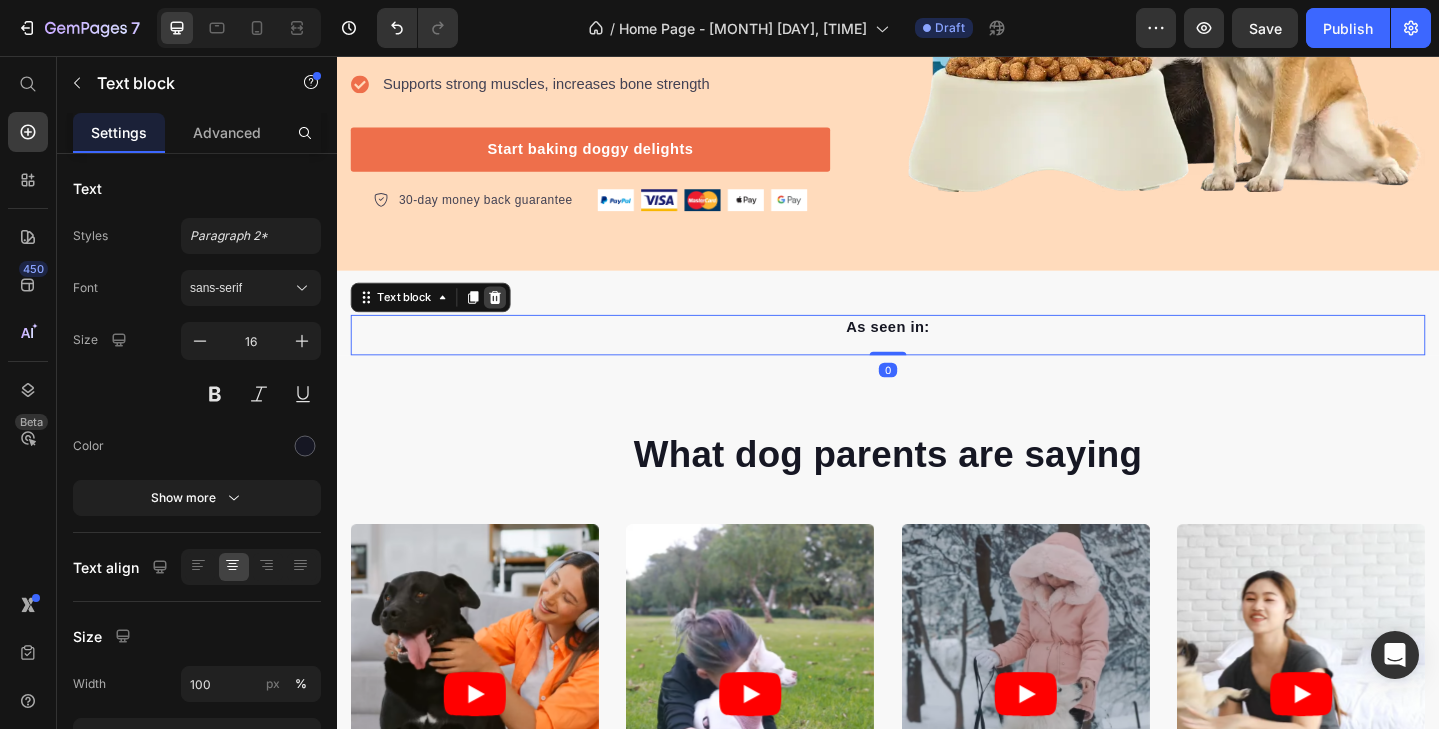 click 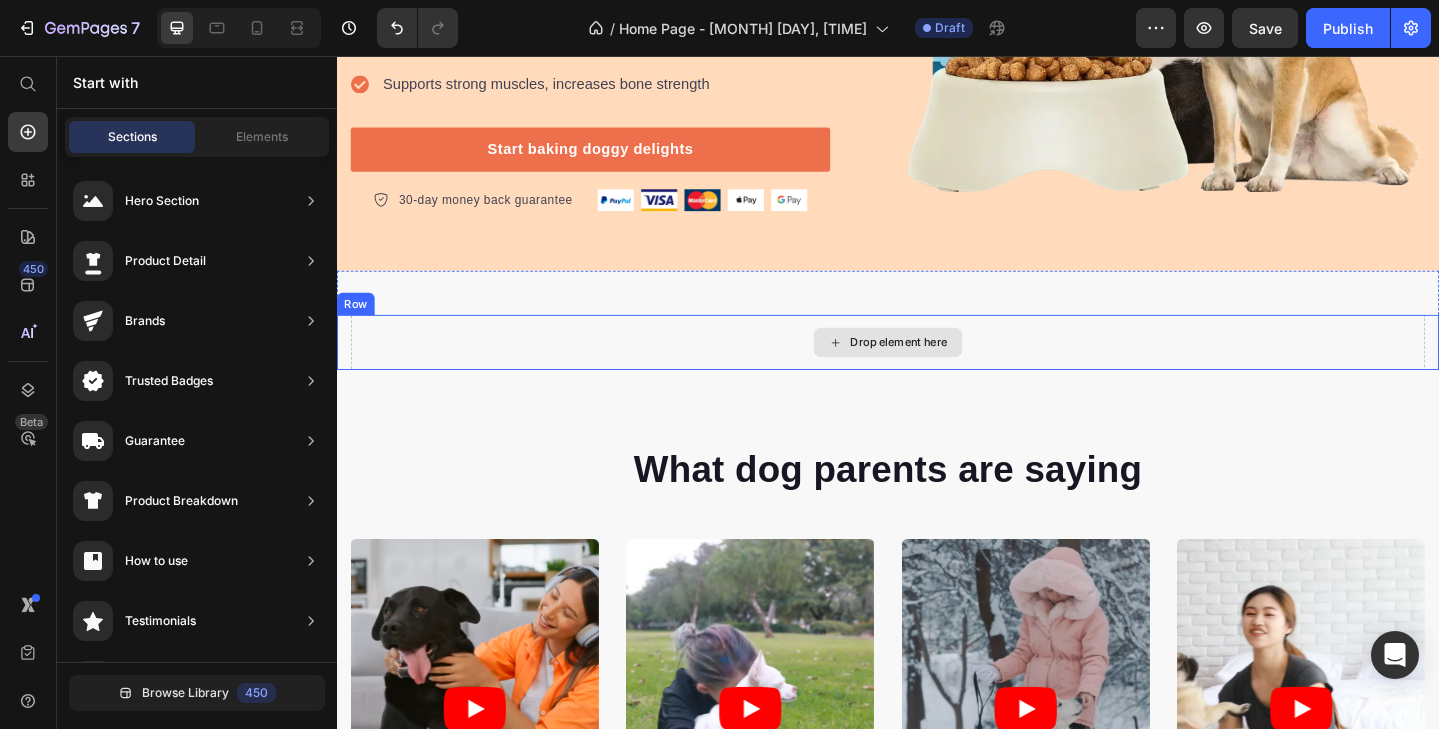 click on "Drop element here" at bounding box center (937, 368) 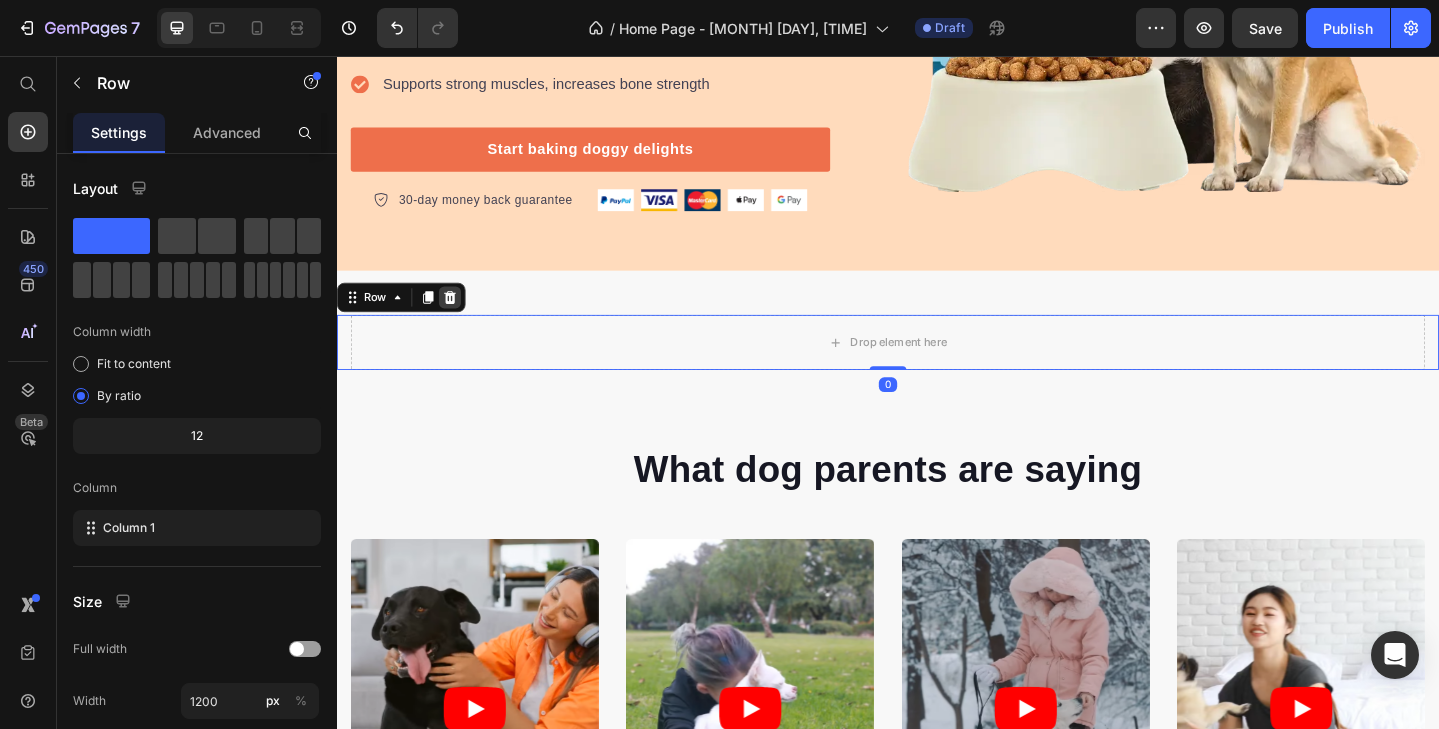 click 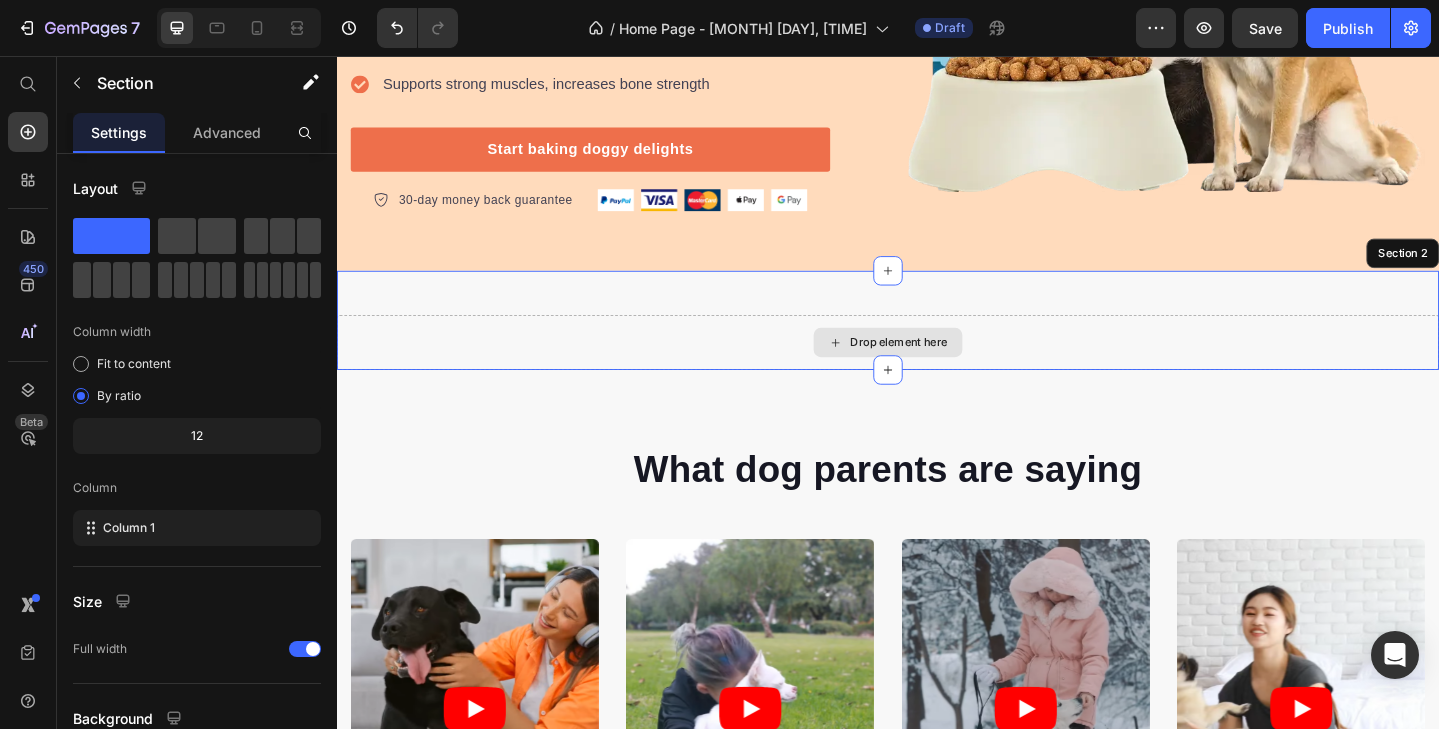 click on "Drop element here" at bounding box center [937, 368] 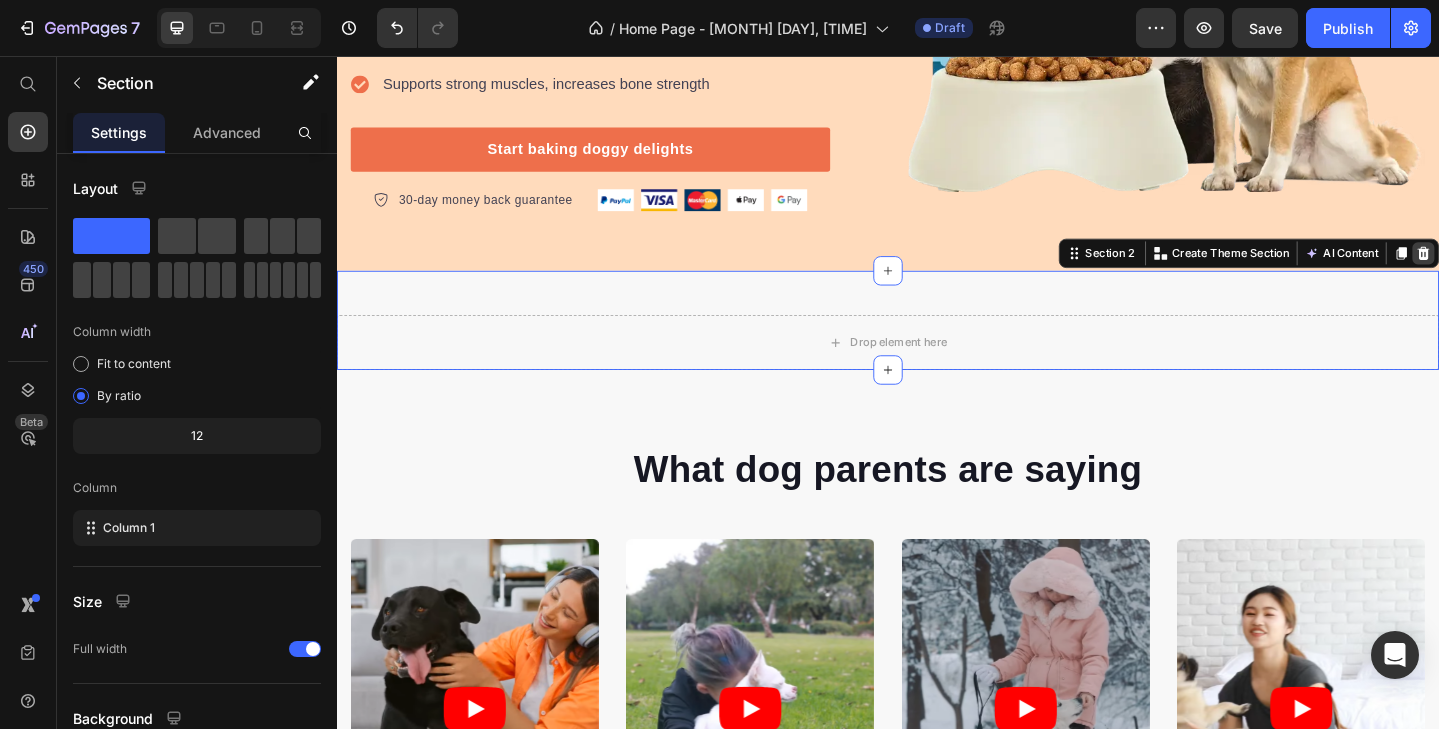 click at bounding box center [1520, 271] 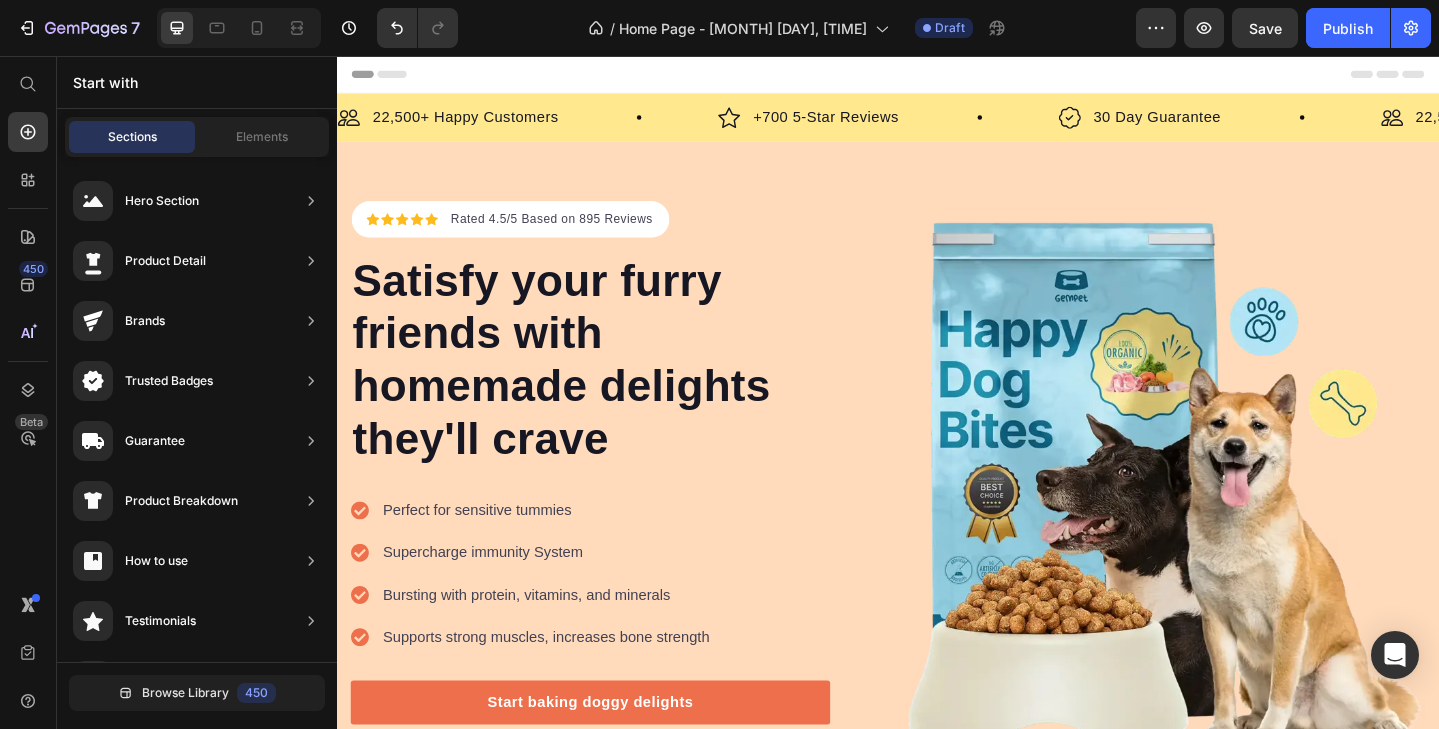 scroll, scrollTop: 0, scrollLeft: 0, axis: both 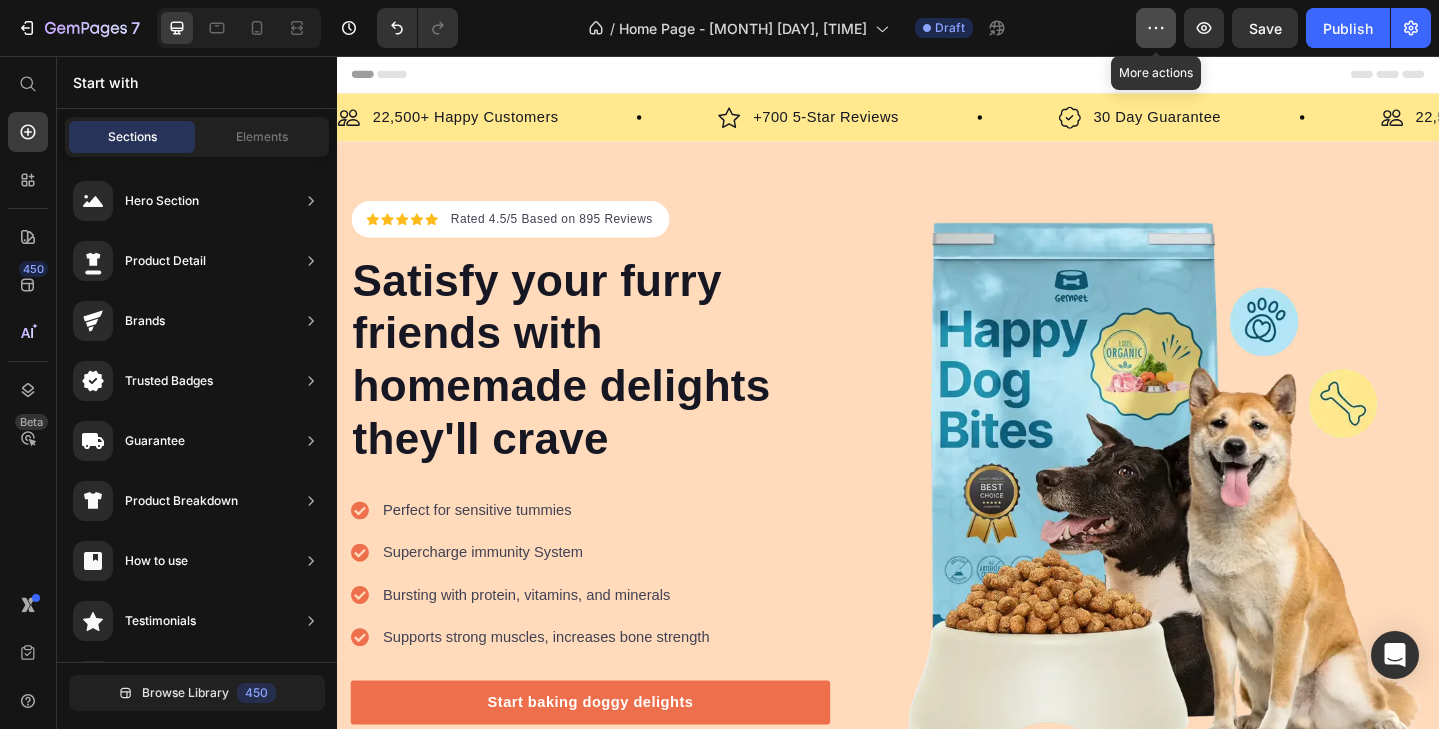 click 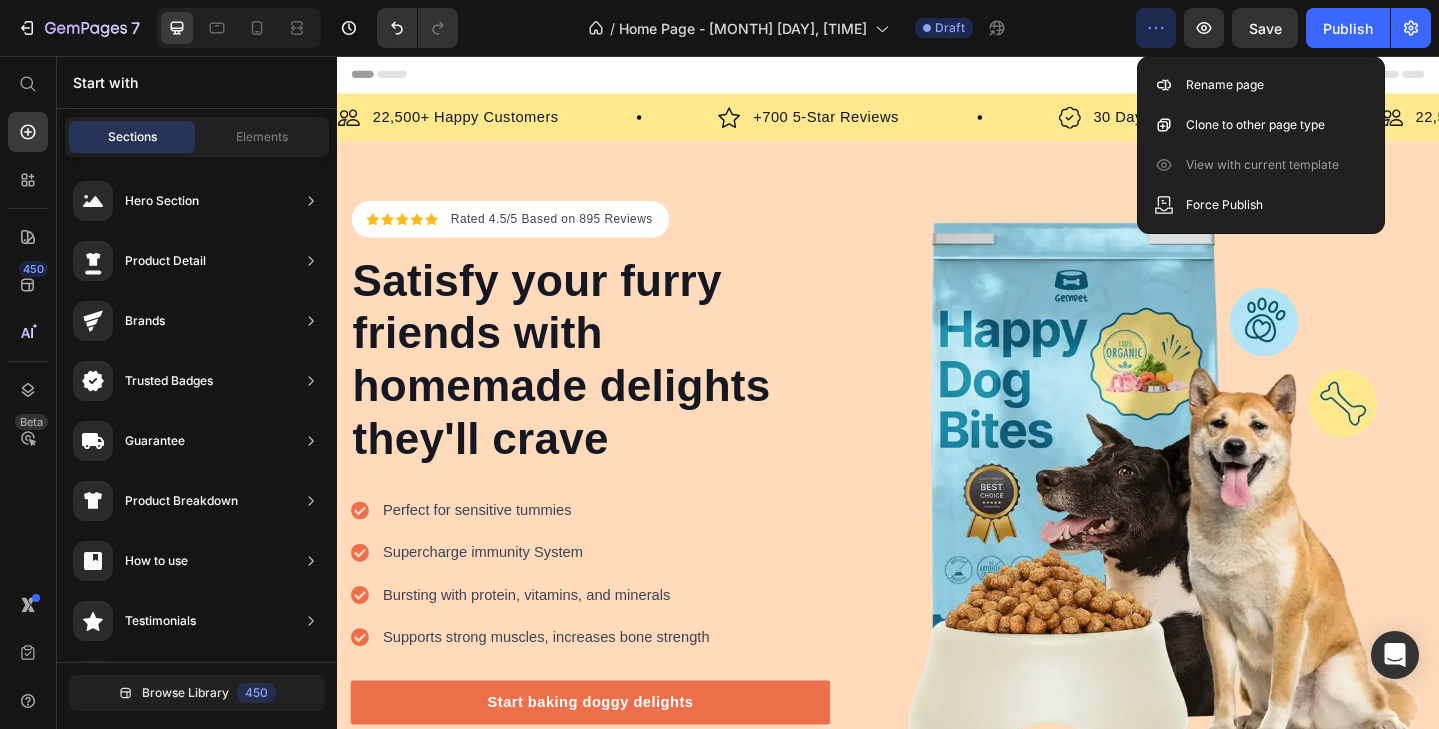 click 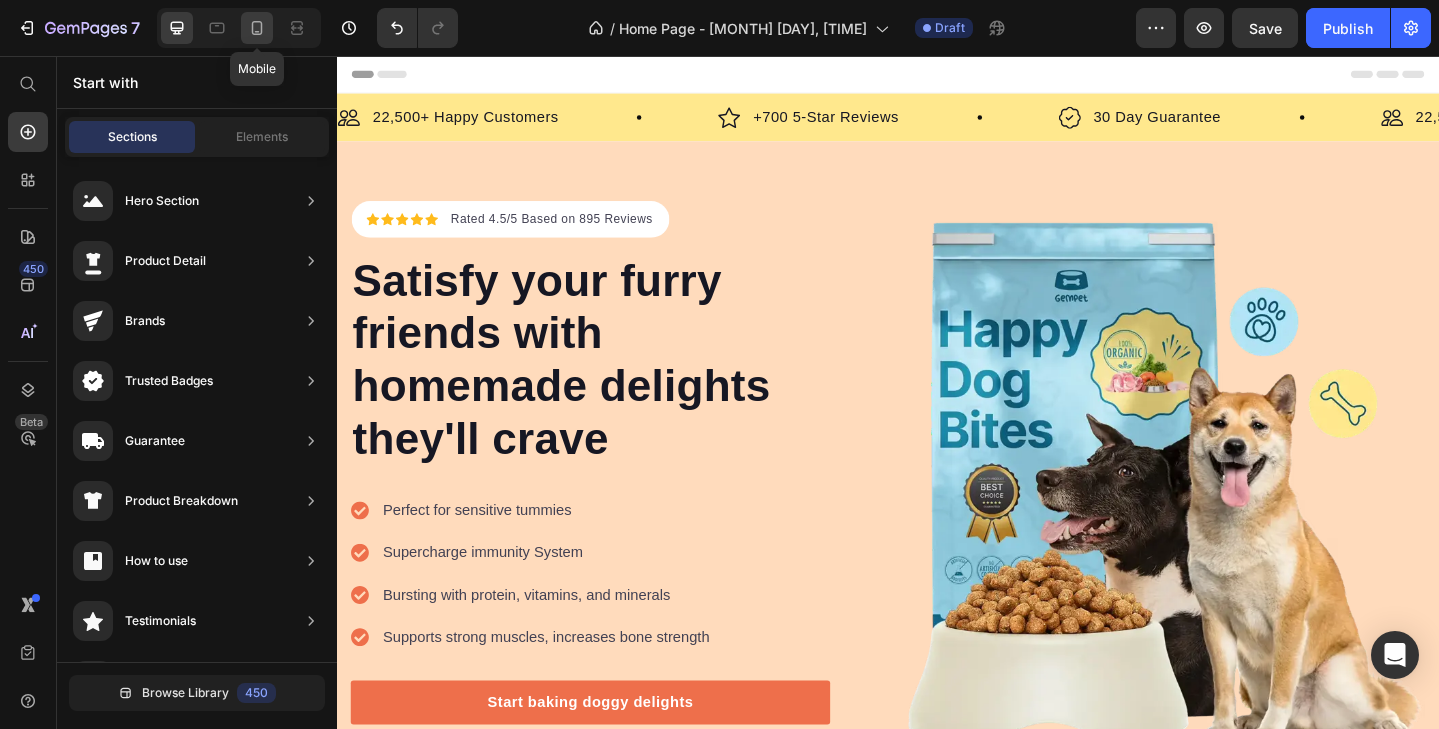 click 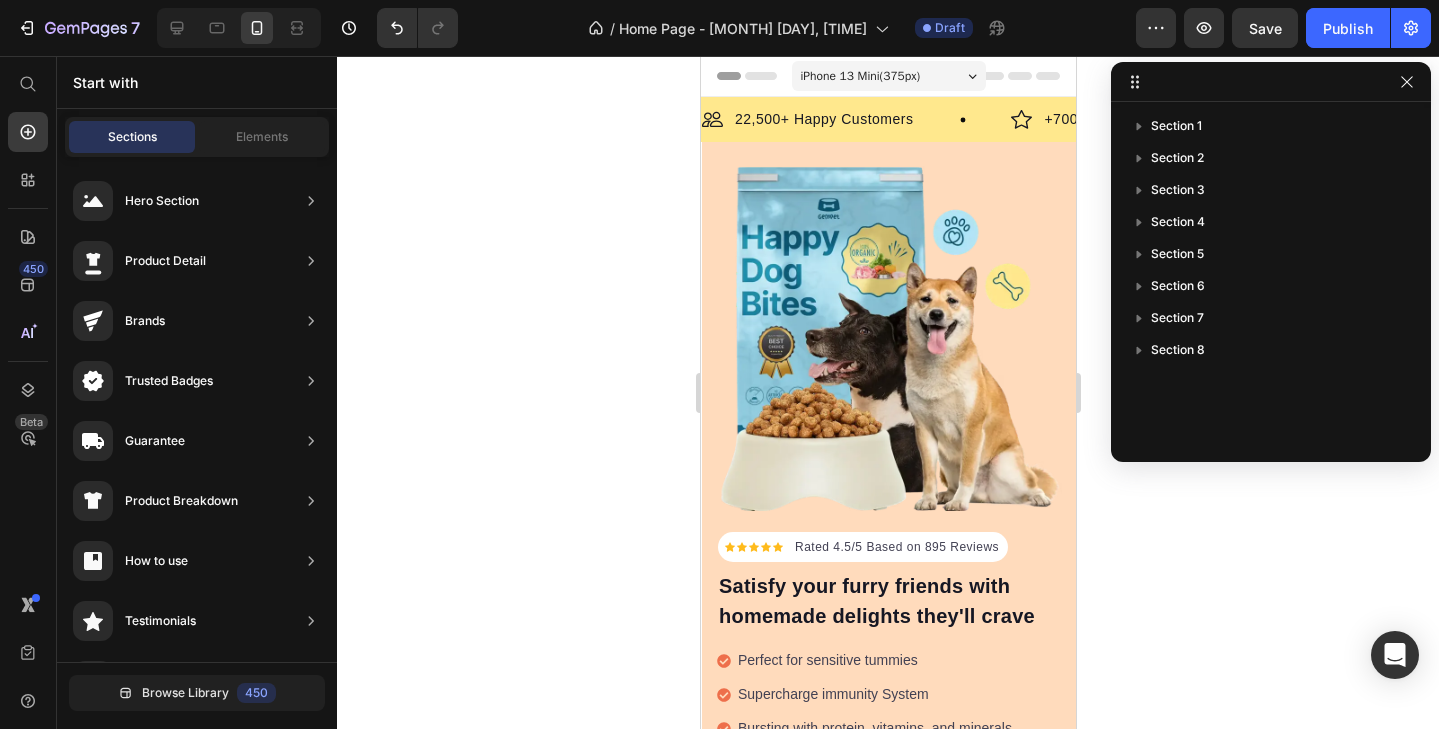 click 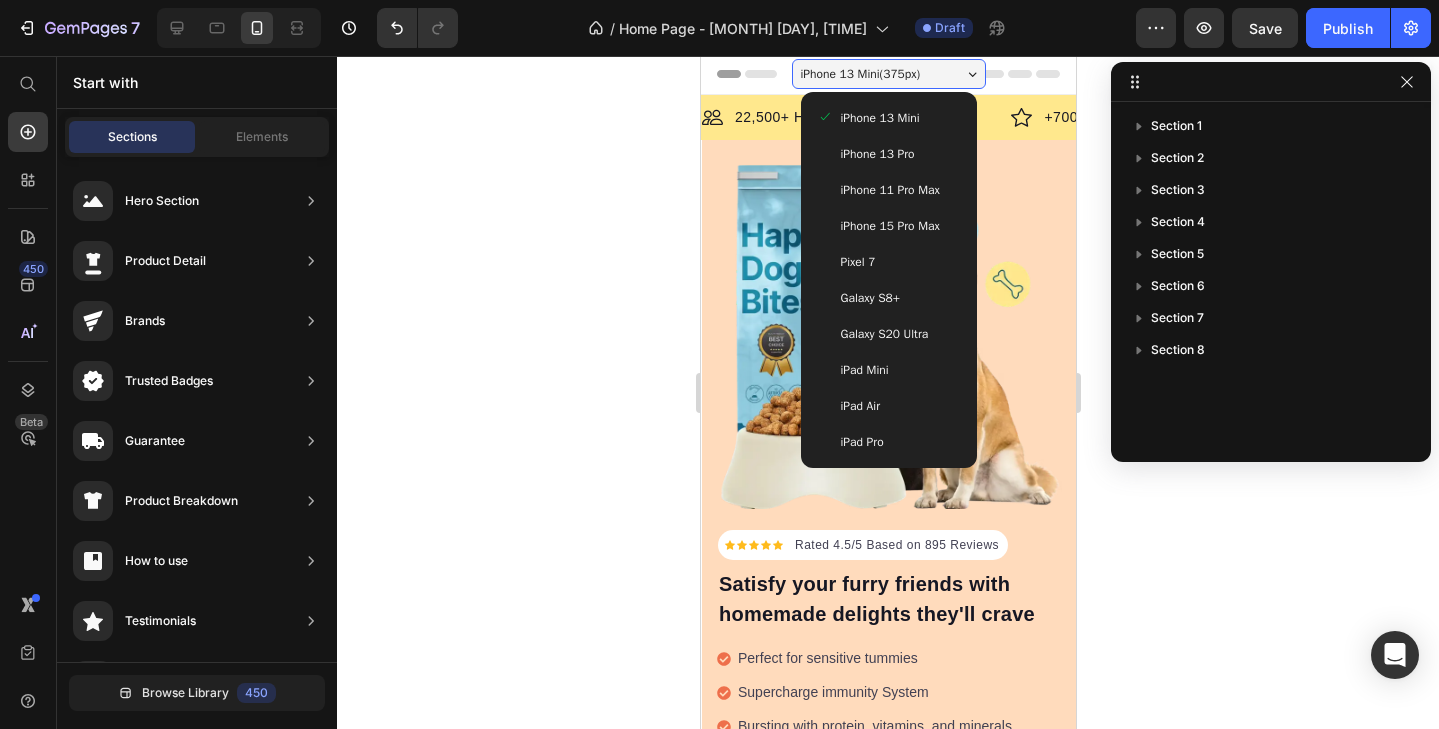 scroll, scrollTop: 1, scrollLeft: 0, axis: vertical 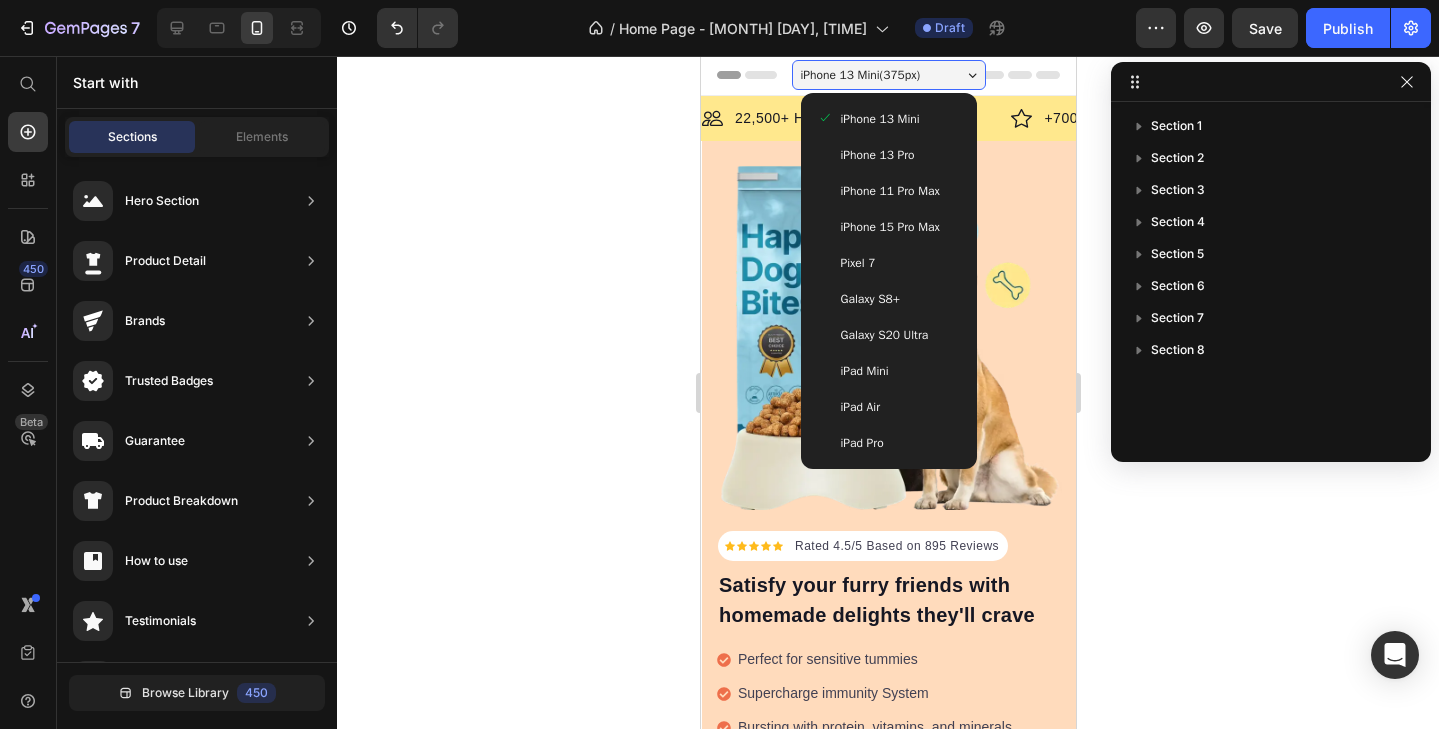 click on "iPhone 11 Pro Max" at bounding box center [888, 191] 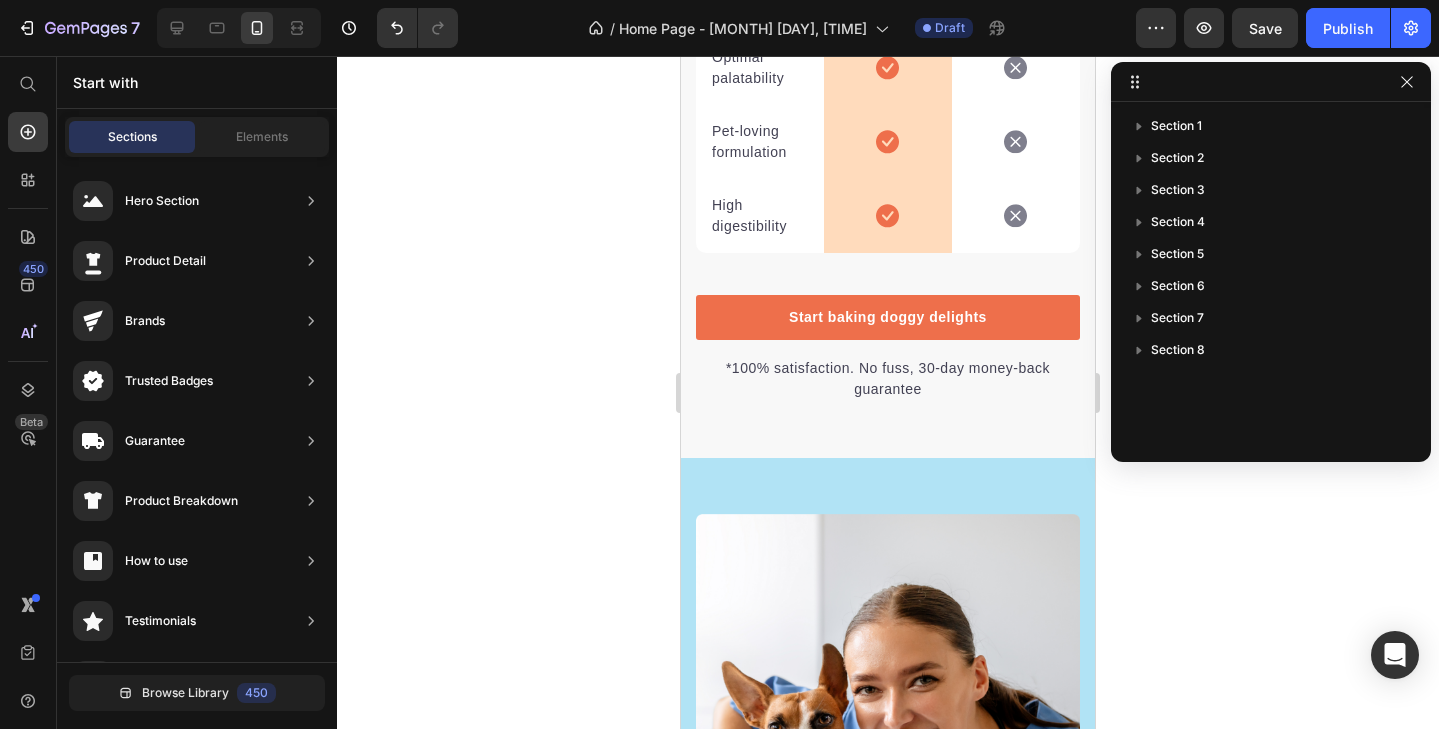 scroll, scrollTop: 7010, scrollLeft: 0, axis: vertical 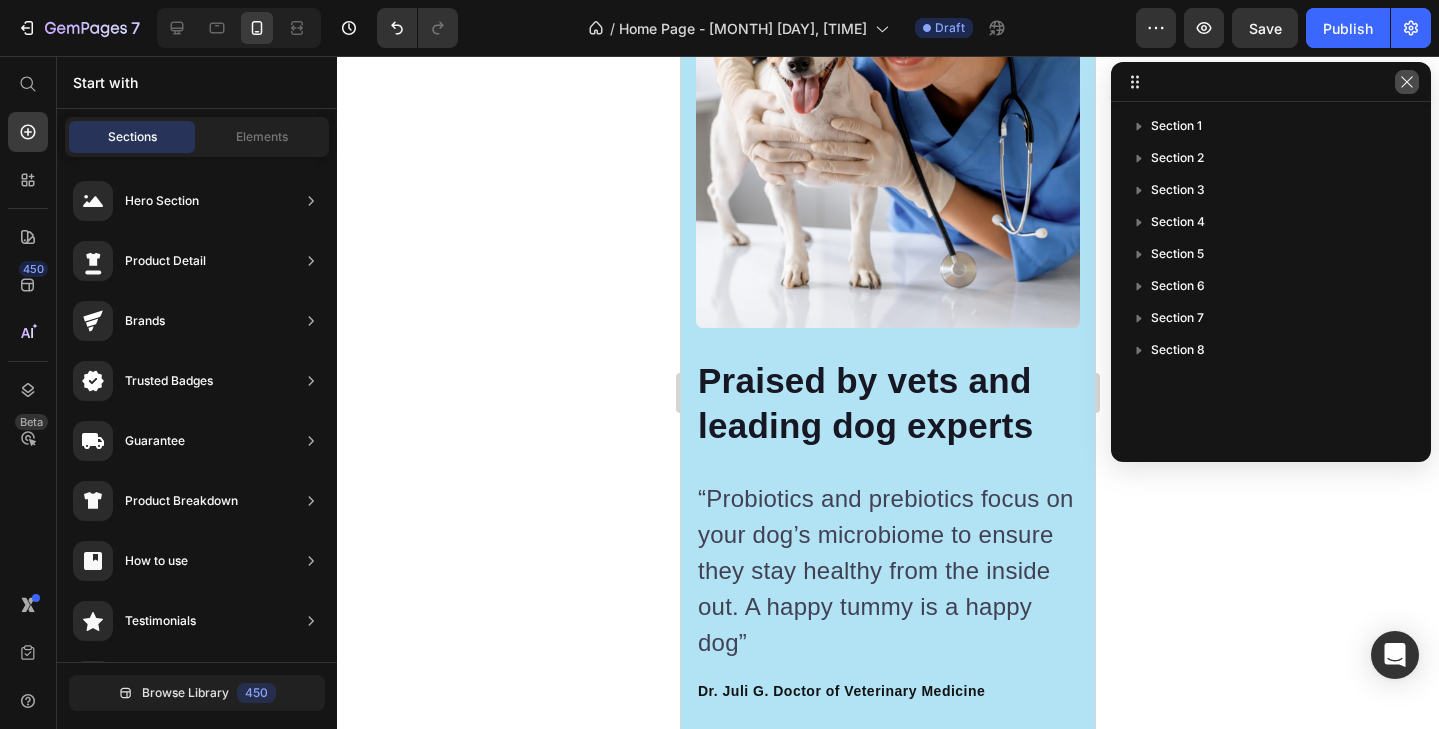 click at bounding box center (1407, 82) 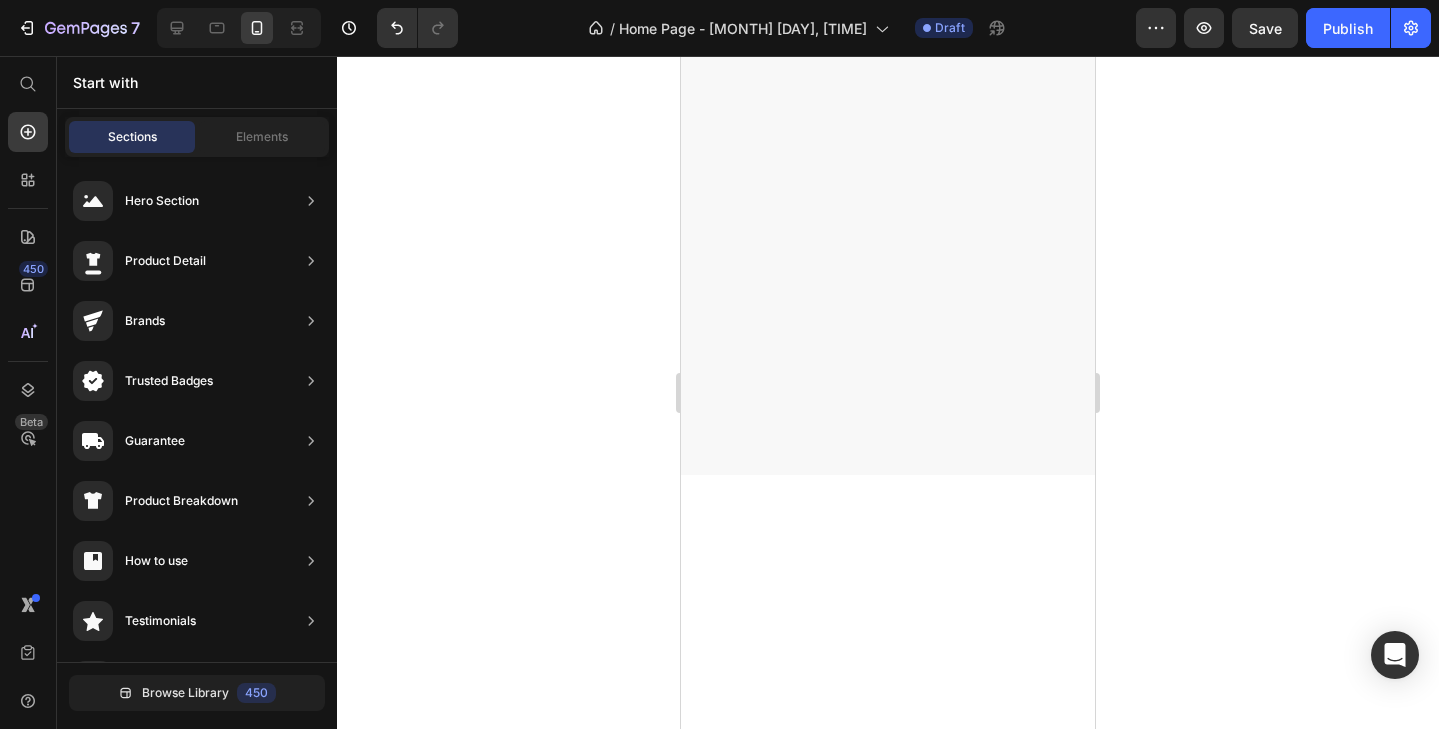 scroll, scrollTop: 0, scrollLeft: 0, axis: both 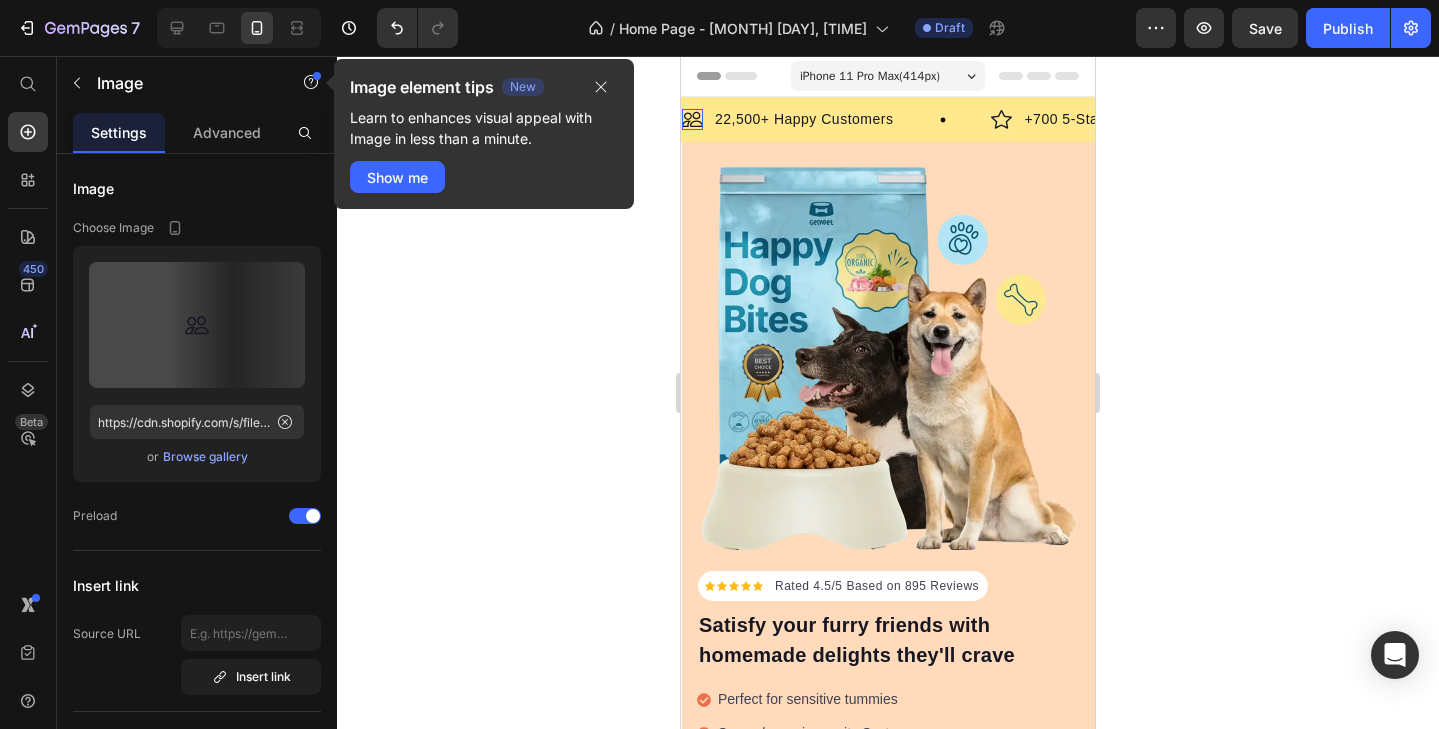 click at bounding box center (692, 120) 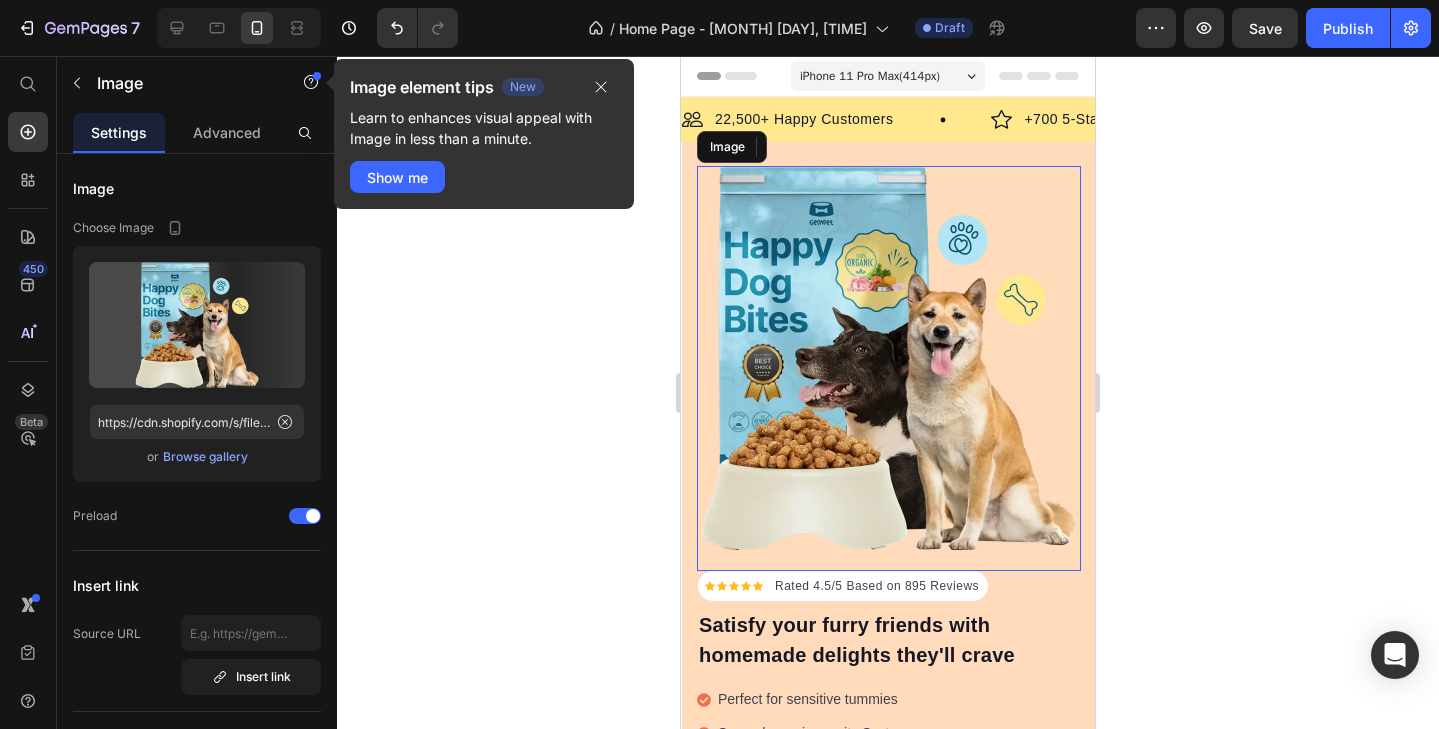 click at bounding box center [889, 368] 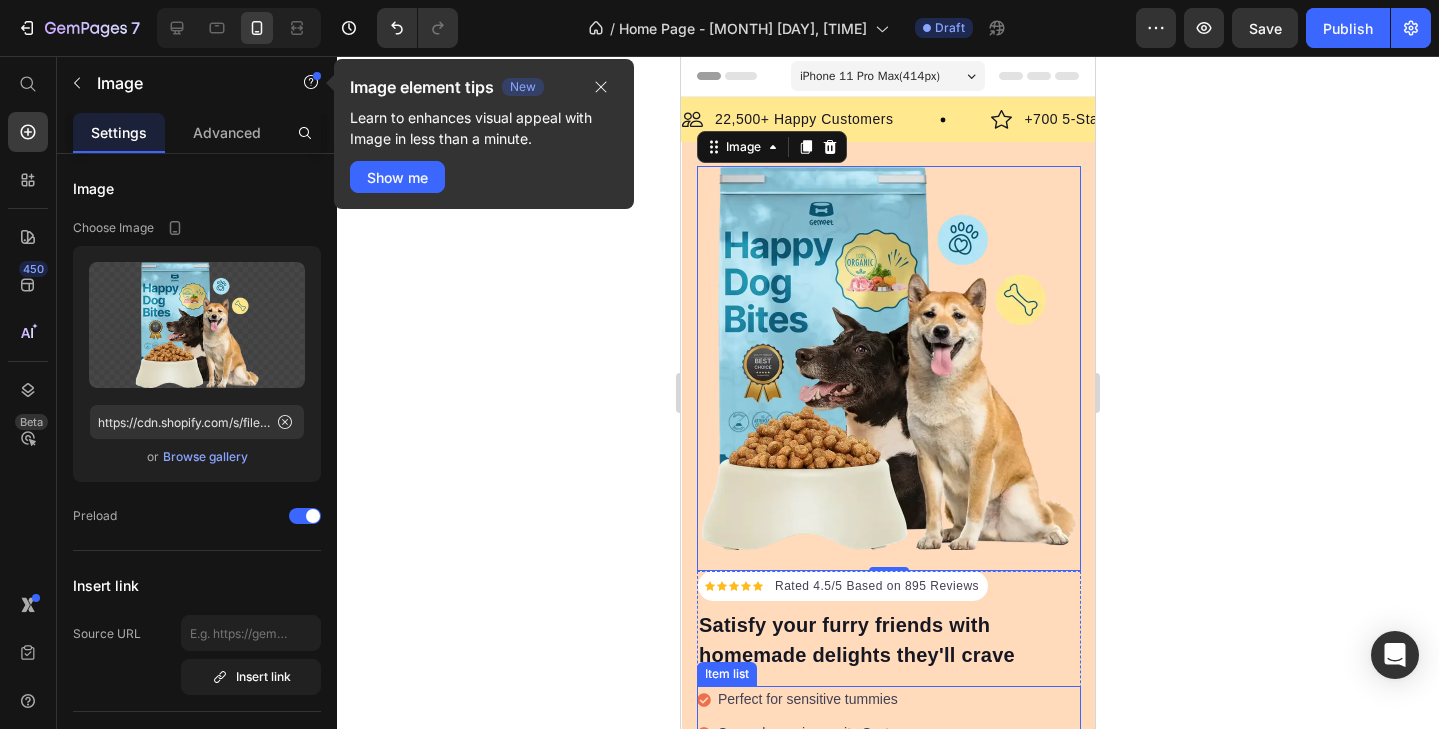 scroll, scrollTop: 0, scrollLeft: 0, axis: both 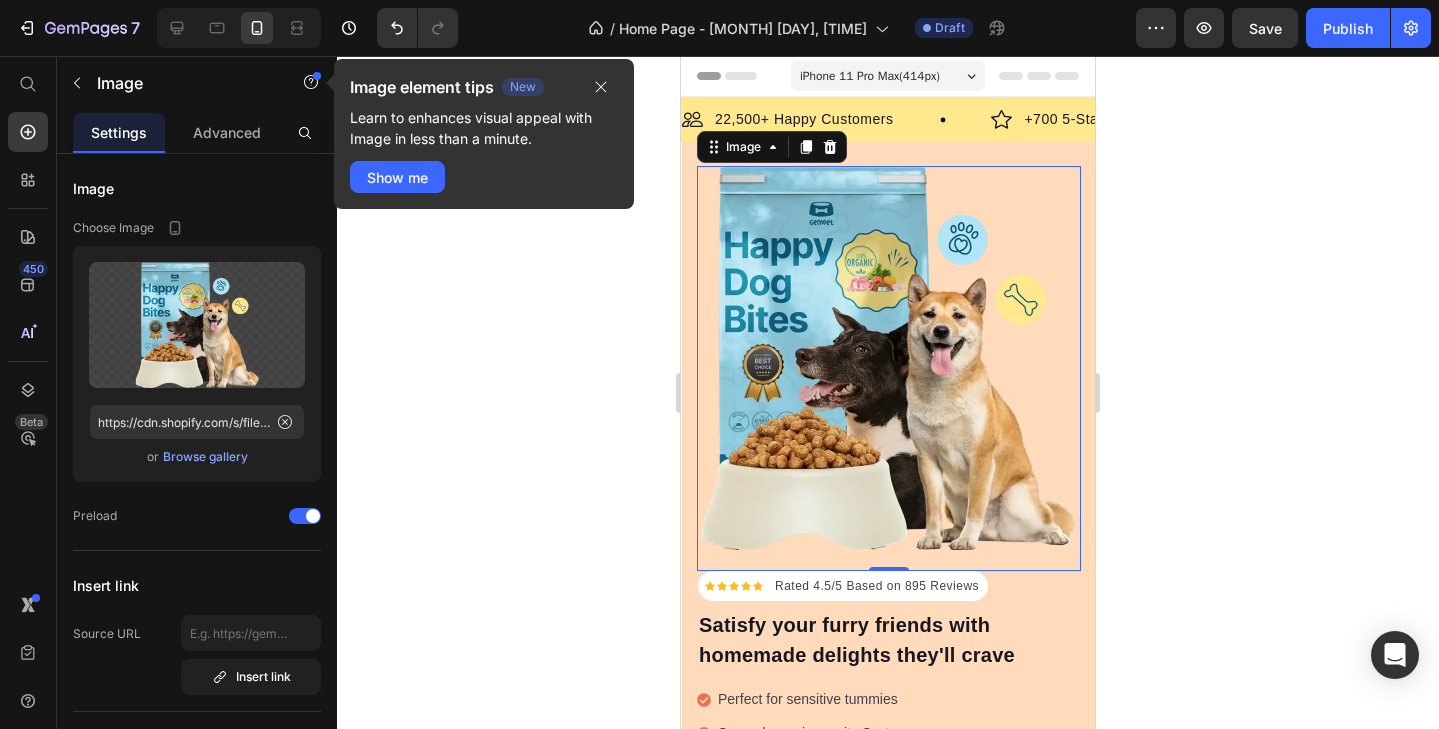 click at bounding box center [889, 368] 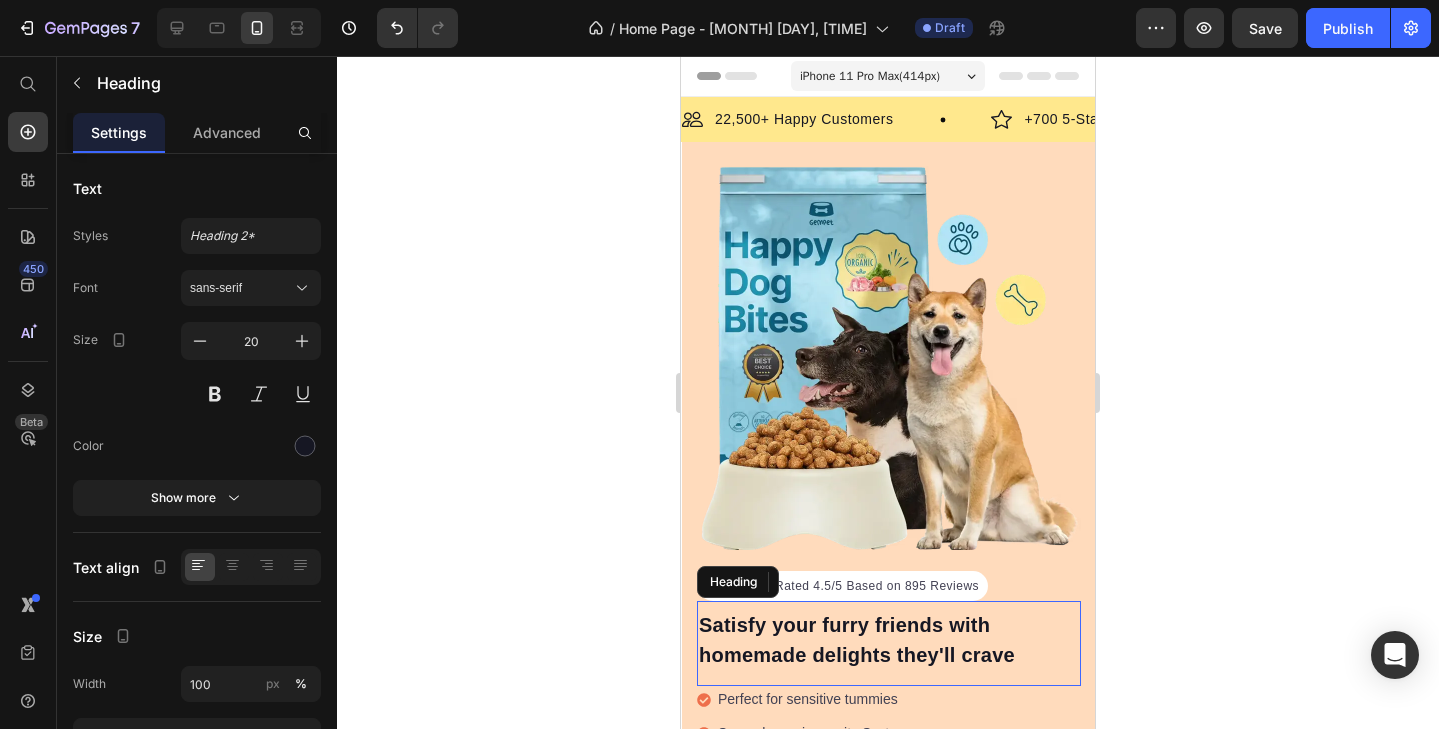 click on "Satisfy your furry friends with homemade delights they'll crave" at bounding box center [889, 640] 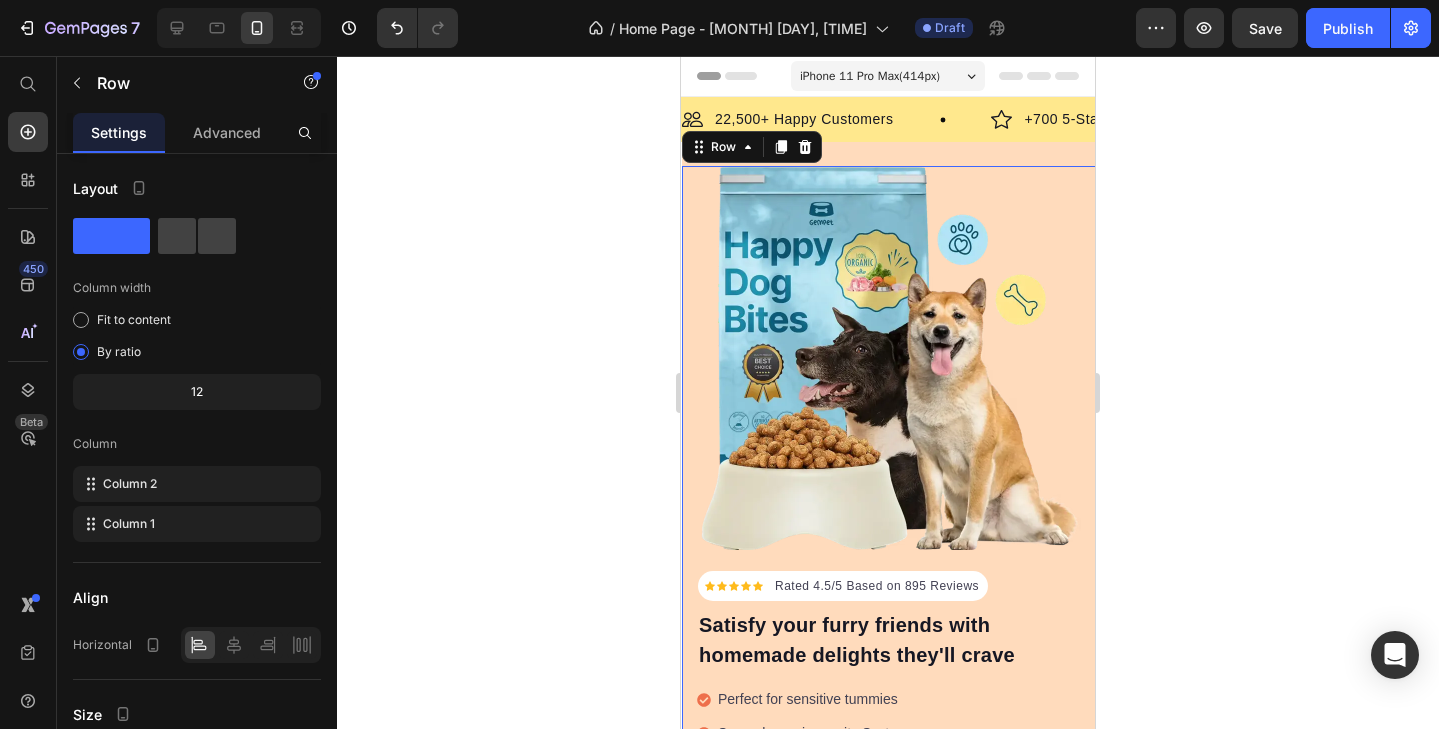 click on "Icon Icon Icon Icon Icon Icon List Hoz Rated 4.5/5 Based on 895 Reviews Text block Row Satisfy your furry friends with homemade delights they'll crave Heading Perfect for sensitive tummies Supercharge immunity System Bursting with protein, vitamins, and minerals Supports strong muscles, increases bone strength Item list Start baking doggy delights Button
30-day money back guarantee Item list Image Row Row Image Row   0" at bounding box center [889, 534] 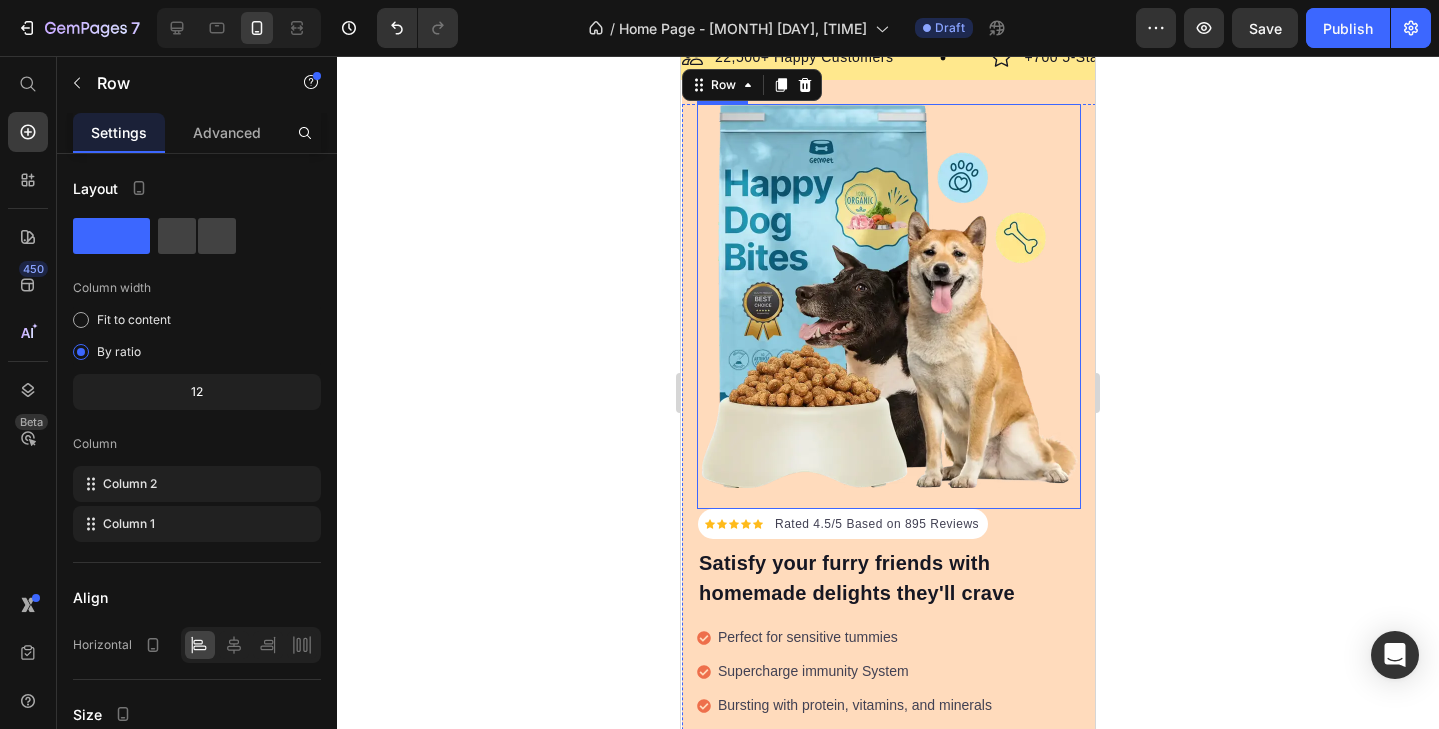 scroll, scrollTop: 68, scrollLeft: 0, axis: vertical 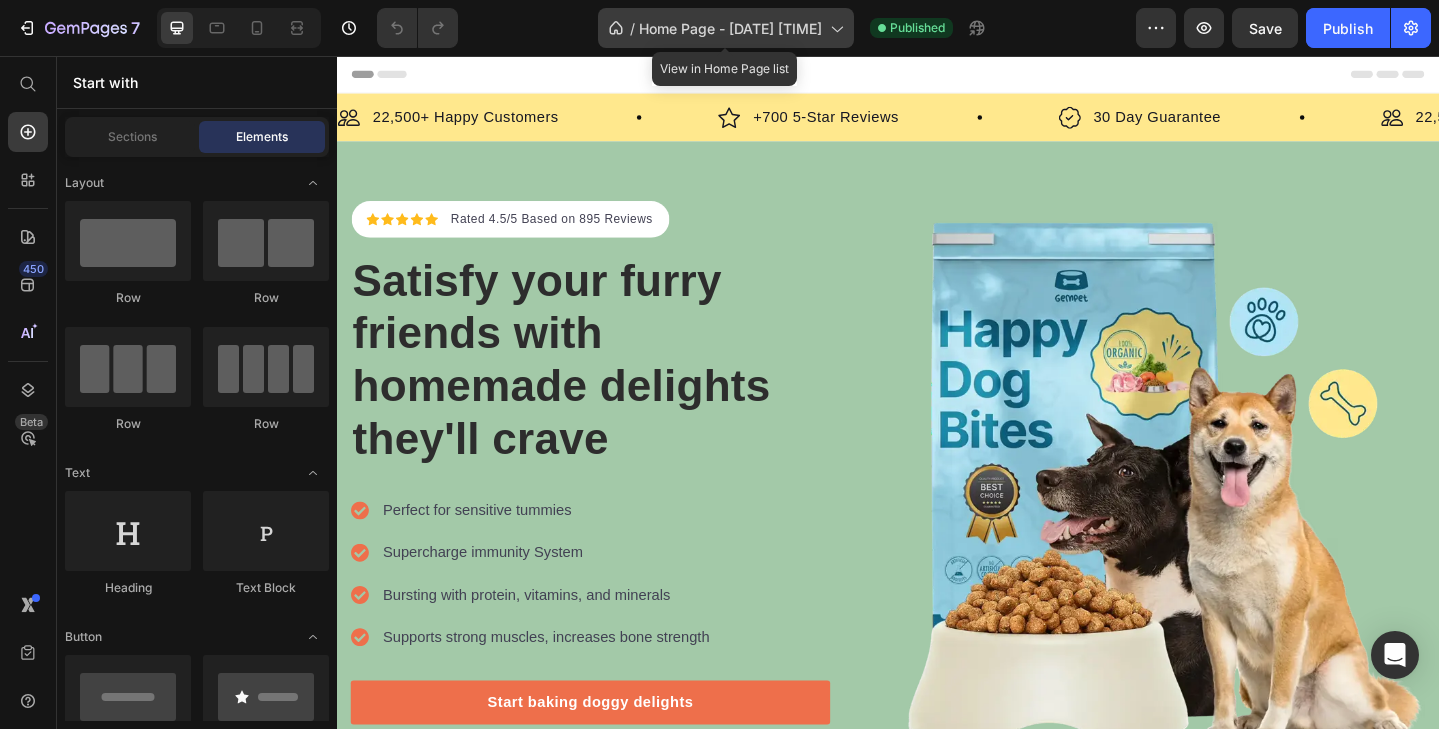 click on "/  Home Page - Jul 13, 10:29:27" 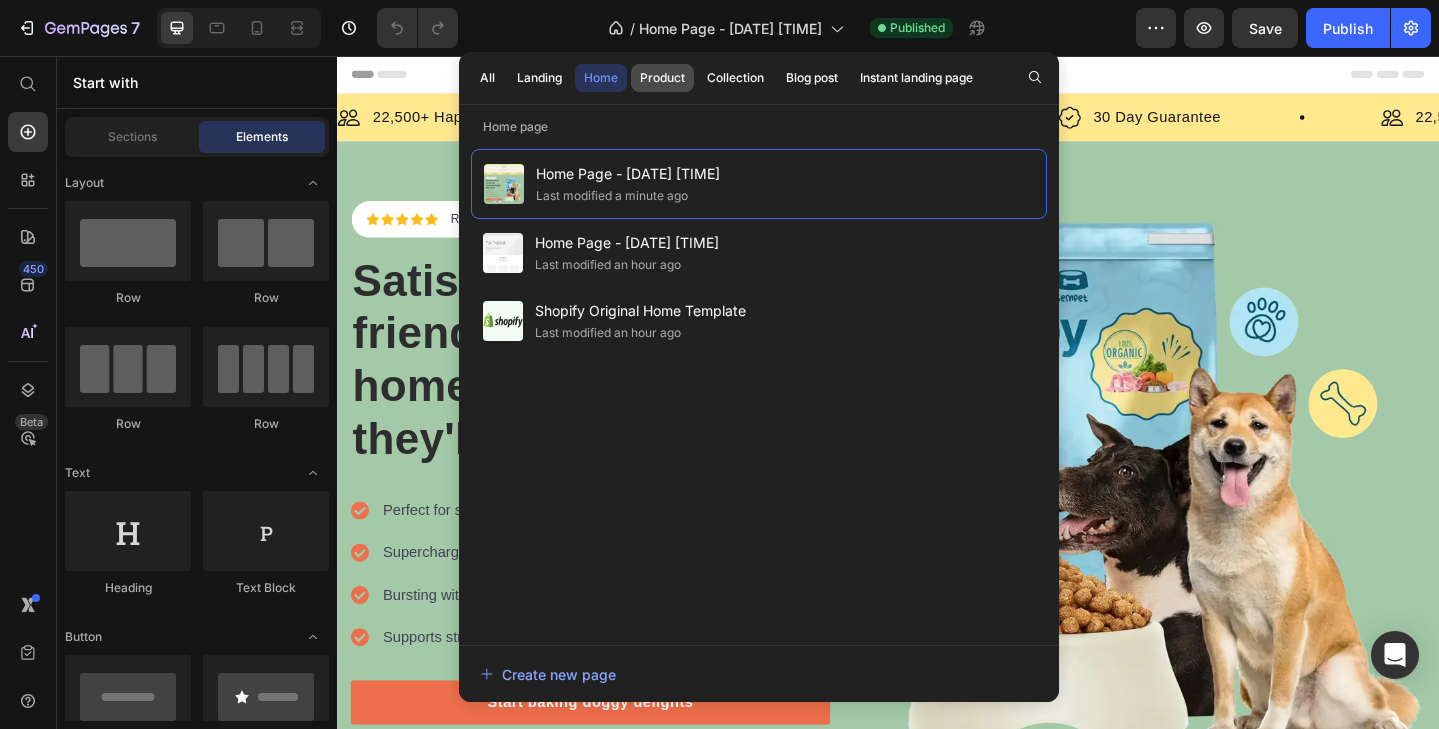 click on "Product" at bounding box center [662, 78] 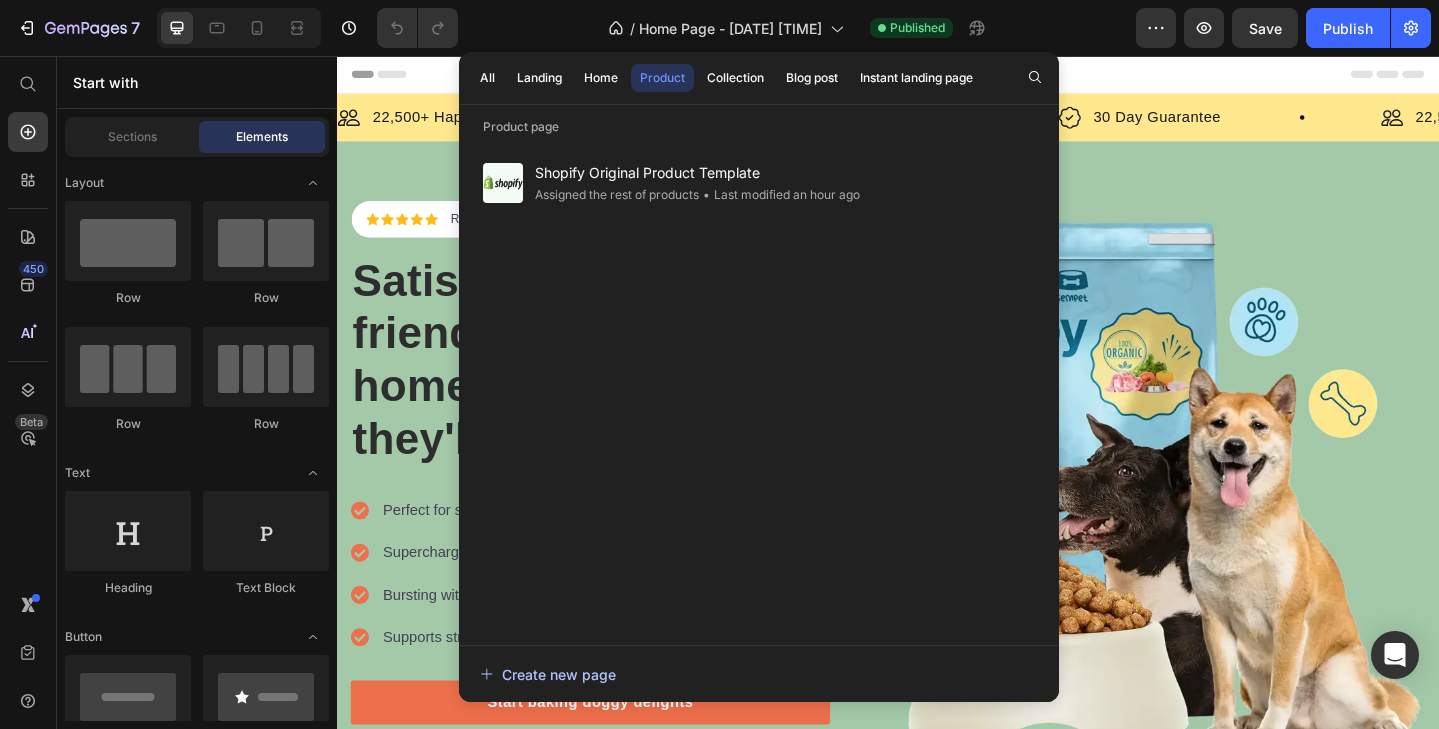 click on "Create new page" at bounding box center [759, 674] 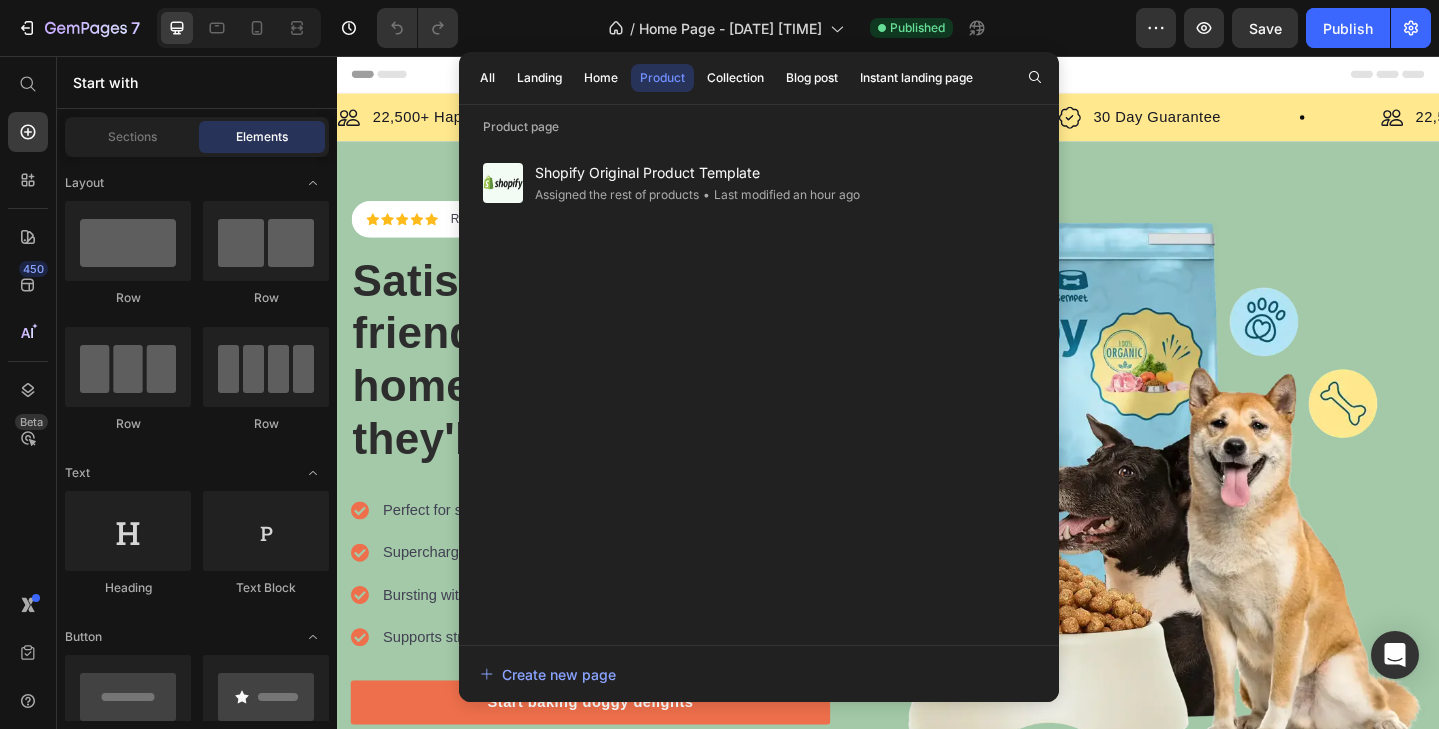 click on "/  Home Page - Jul 13, 10:29:27 Published" 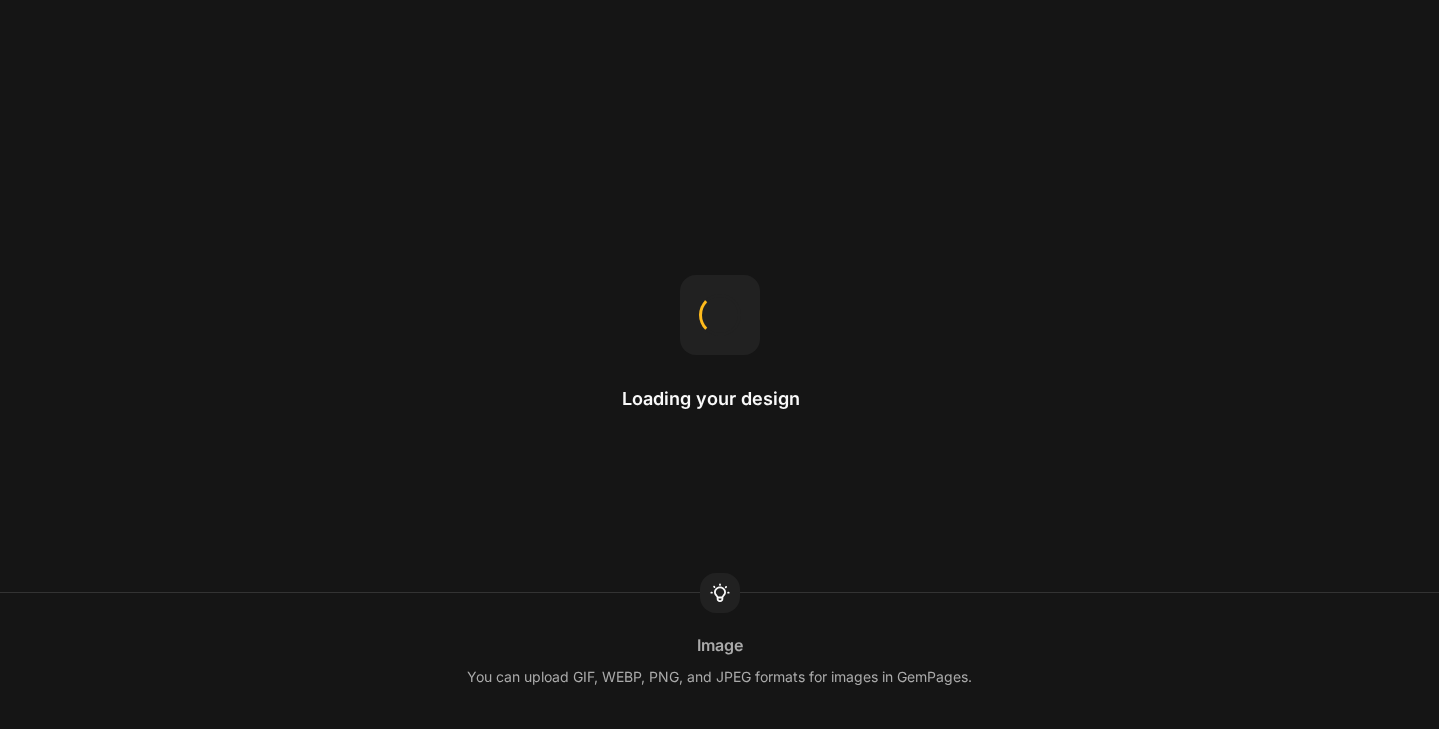 scroll, scrollTop: 0, scrollLeft: 0, axis: both 